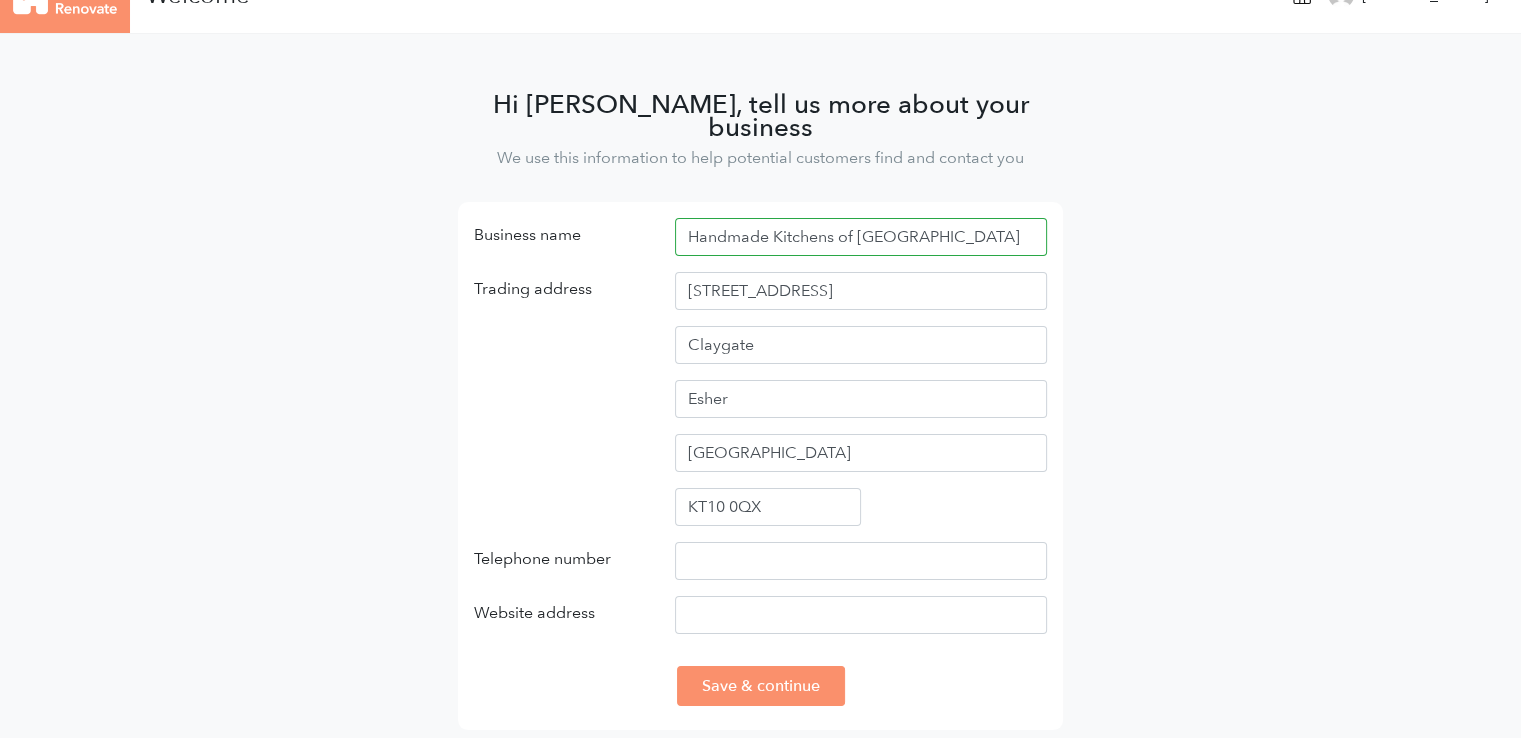 scroll, scrollTop: 60, scrollLeft: 0, axis: vertical 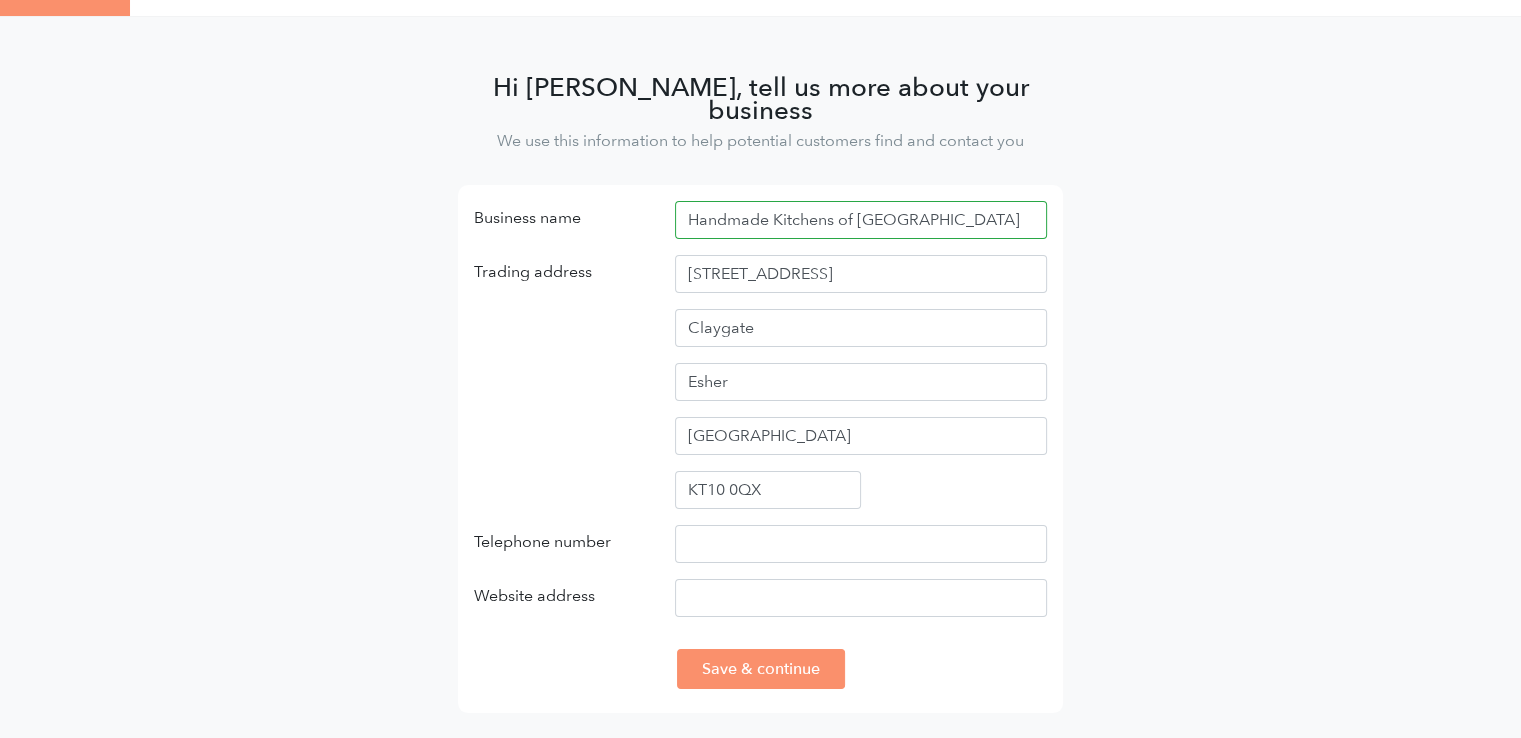 click on "Hi Russ, tell us more about your business
We use this information to help potential customers find and contact you
Business name
Handmade Kitchens of Christchurch
Trading address
103 Hare Lane
Claygate
Esher
Surrey
KT10 0QX
Telephone number
Website address
Save & continue" at bounding box center [760, 389] 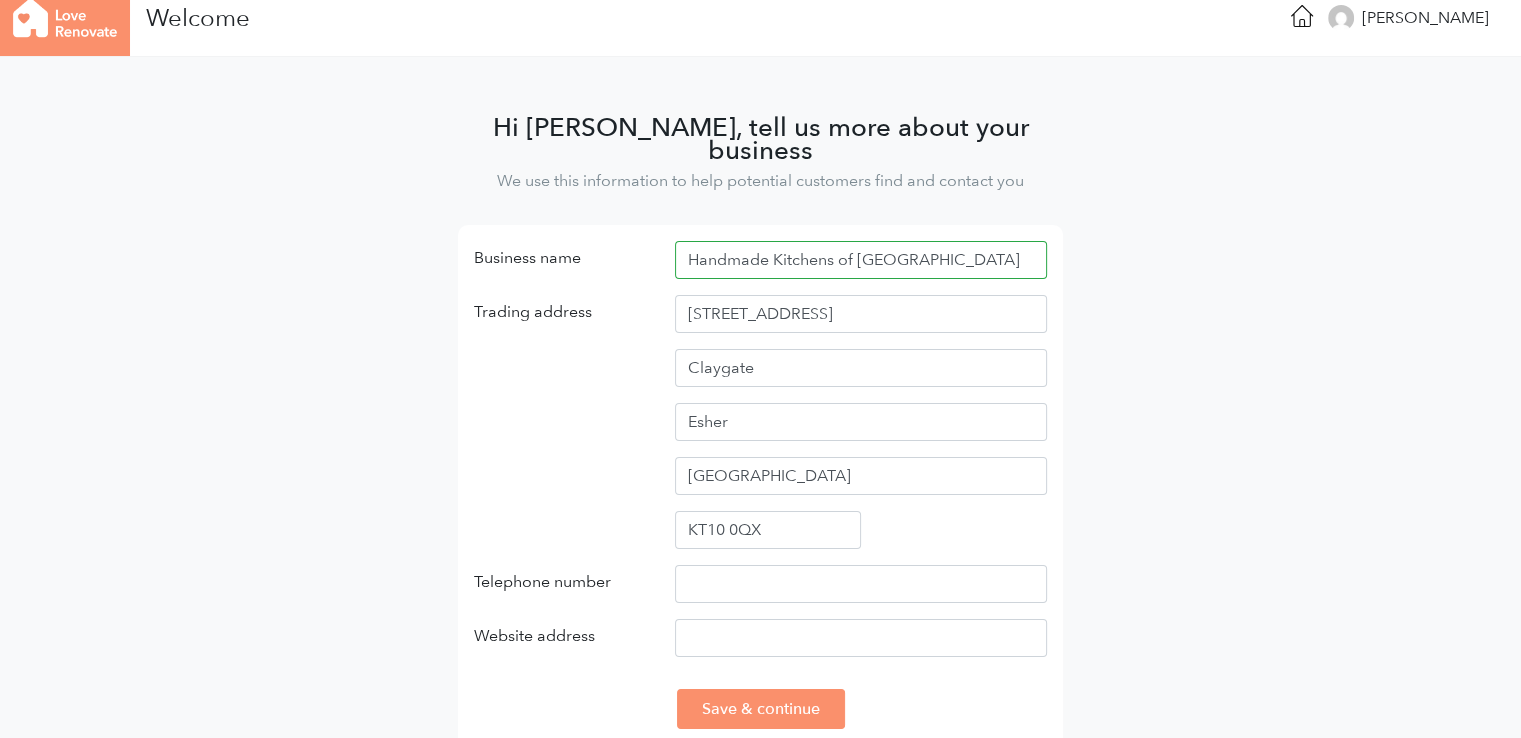 scroll, scrollTop: 0, scrollLeft: 0, axis: both 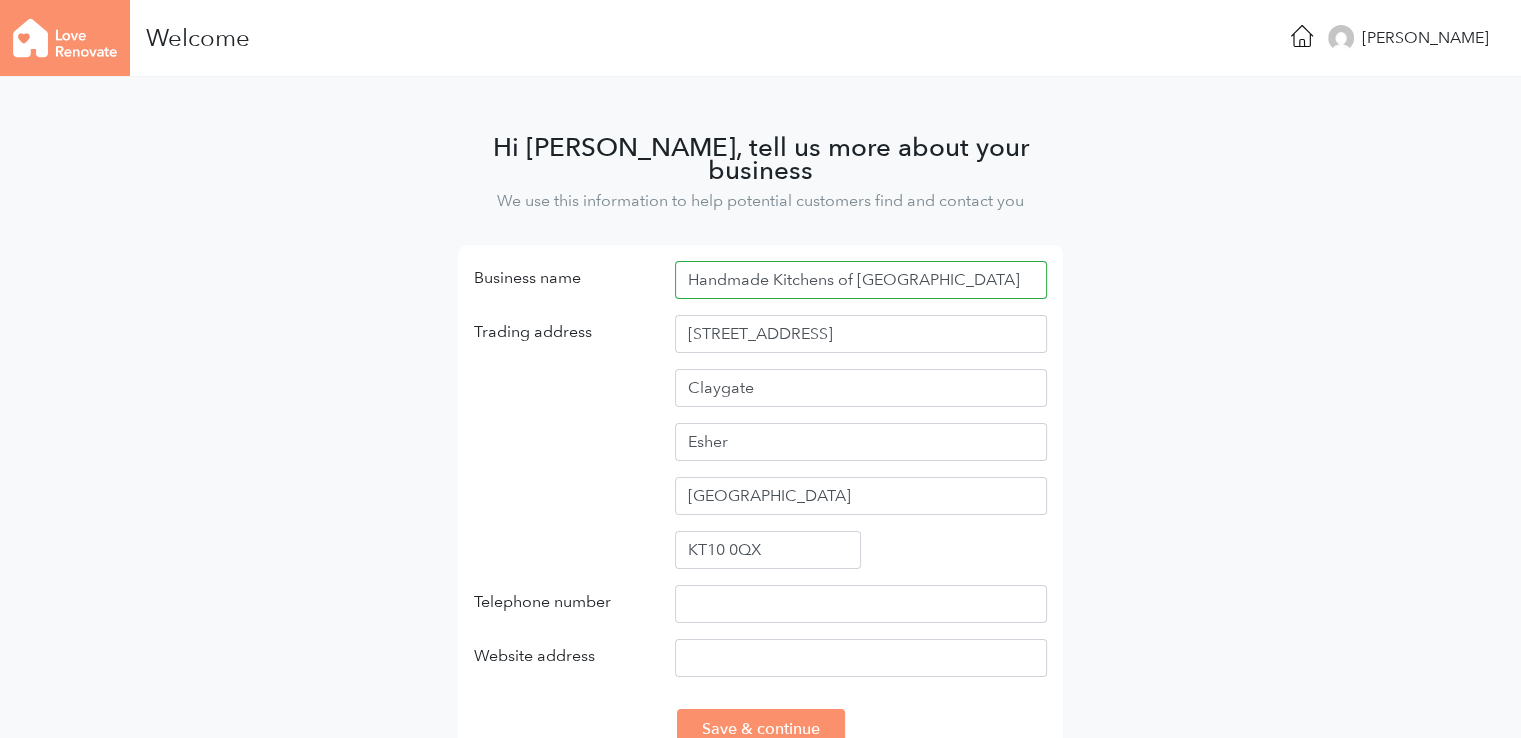 click on "Hi Russ, tell us more about your business
We use this information to help potential customers find and contact you
Business name
Handmade Kitchens of Christchurch
Trading address
103 Hare Lane
Claygate
Esher
Surrey
KT10 0QX
Telephone number
Website address
Save & continue" at bounding box center [760, 449] 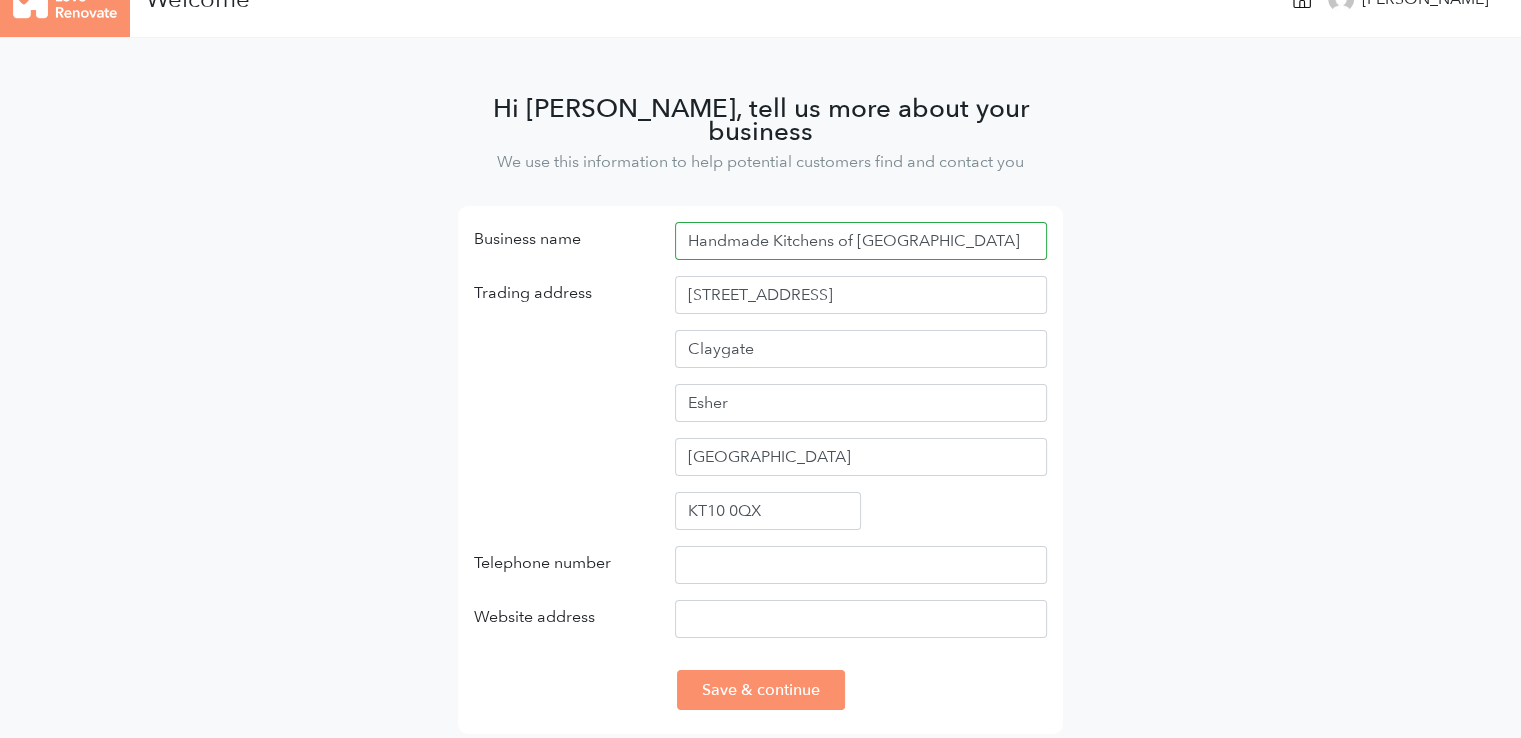 scroll, scrollTop: 60, scrollLeft: 0, axis: vertical 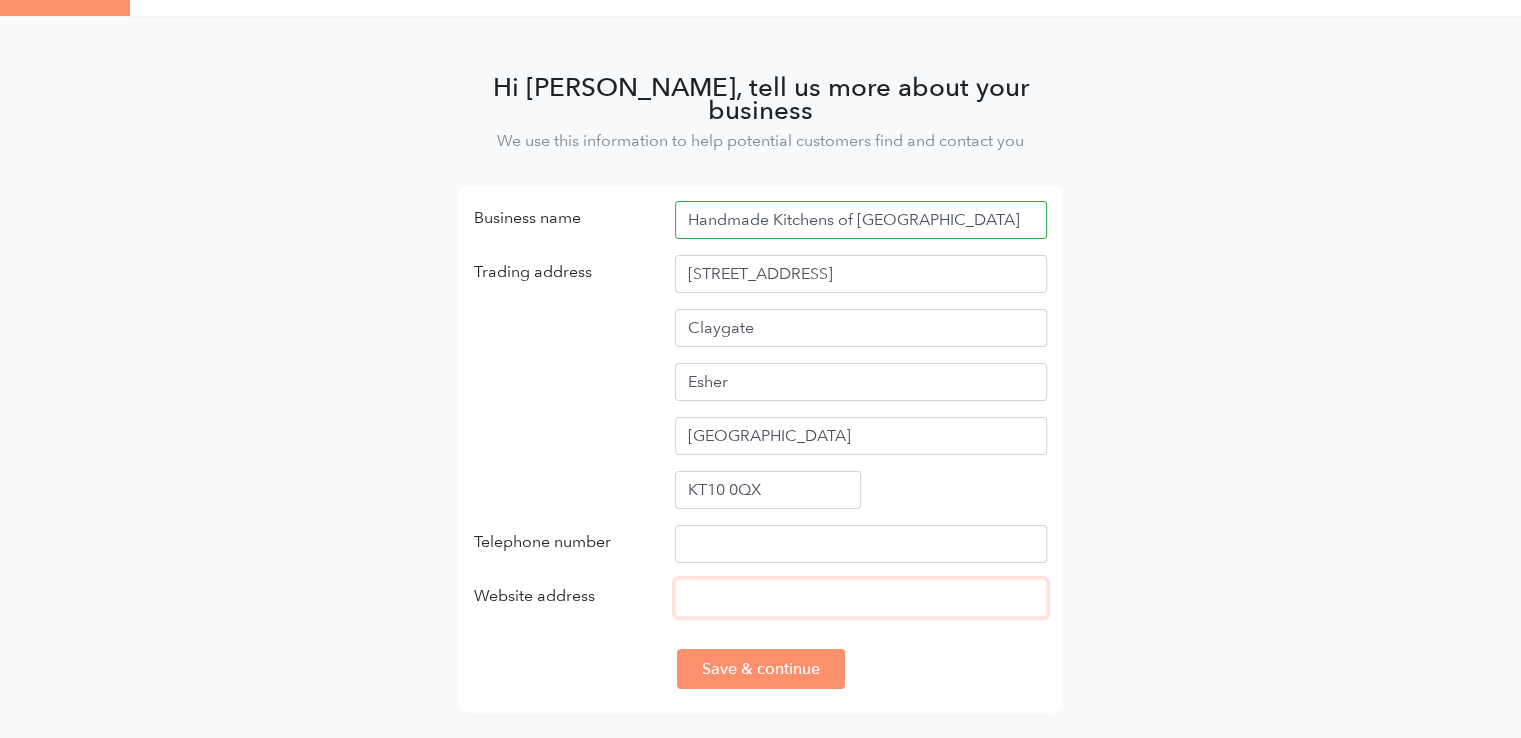 click on "Website address" at bounding box center (861, 598) 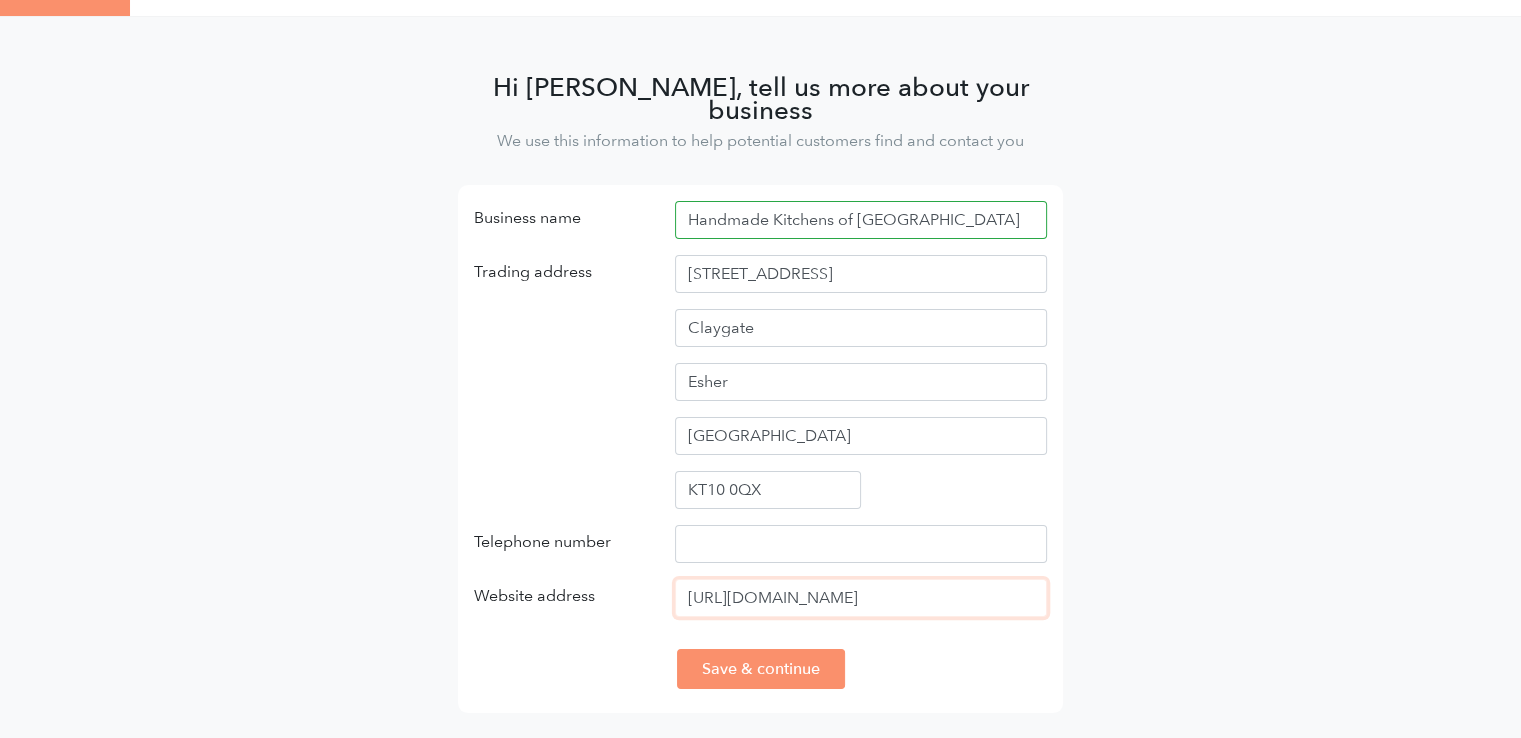 type on "https://handmadekitchensofchristchurch.co.uk/" 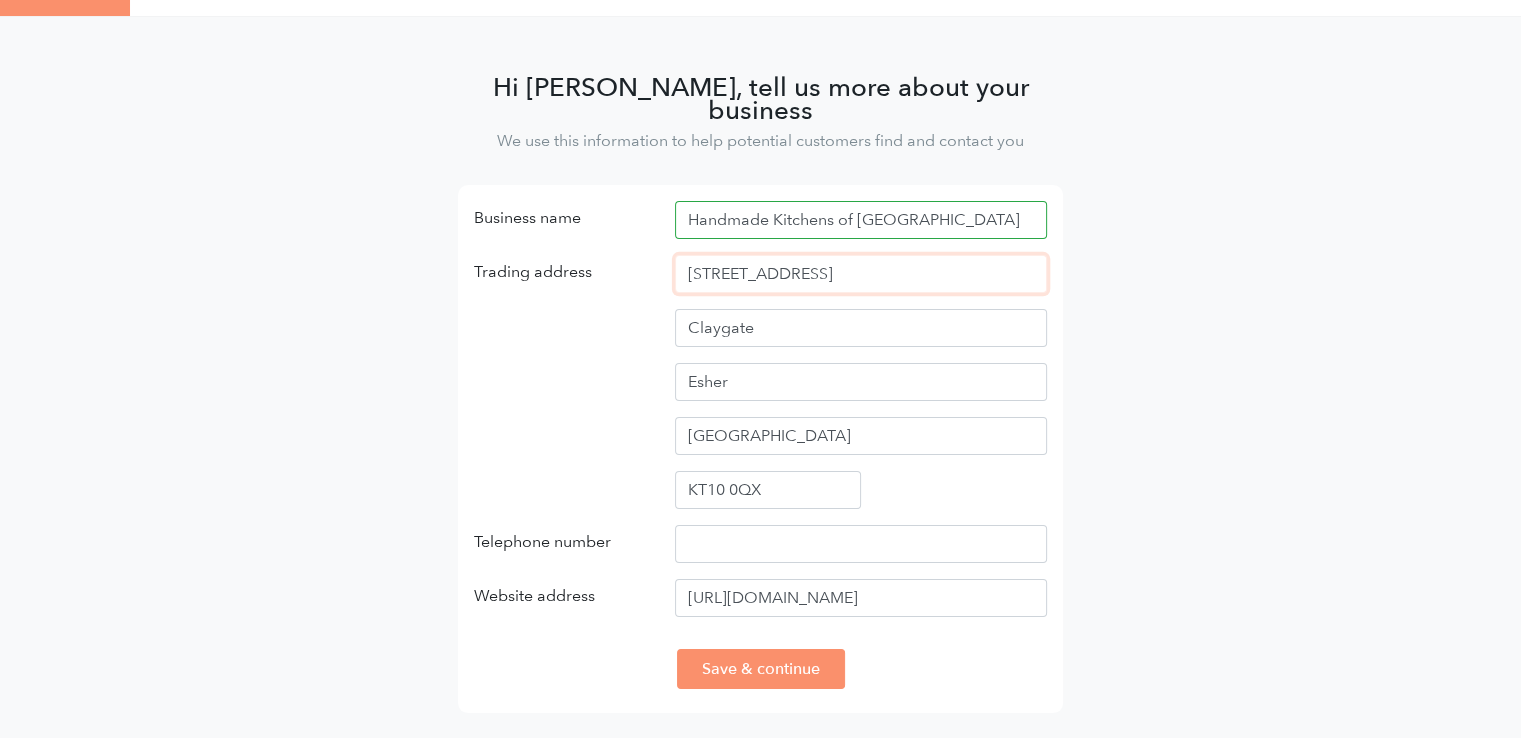click on "103 Hare Lane" at bounding box center (861, 274) 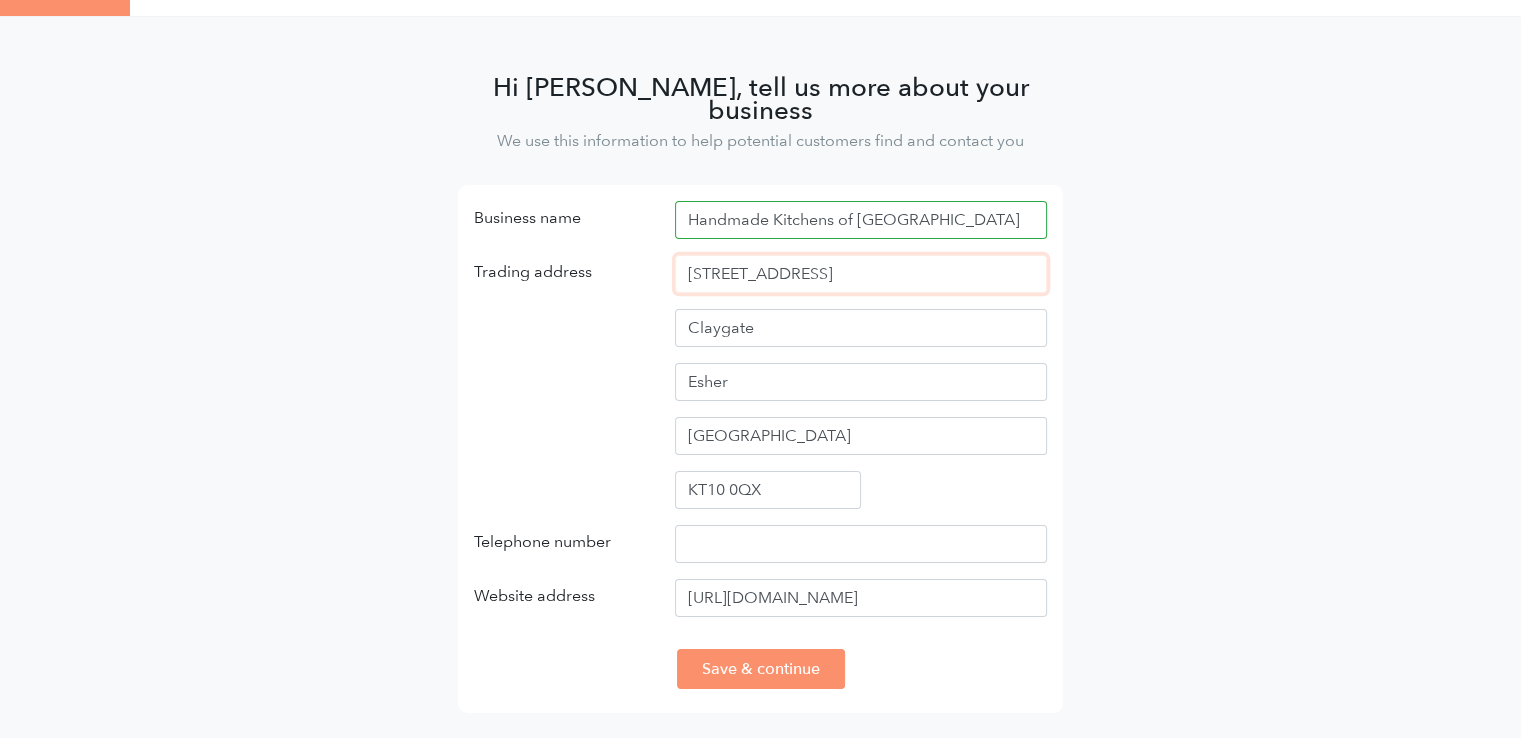 type on "6 and 7, Fountain Way" 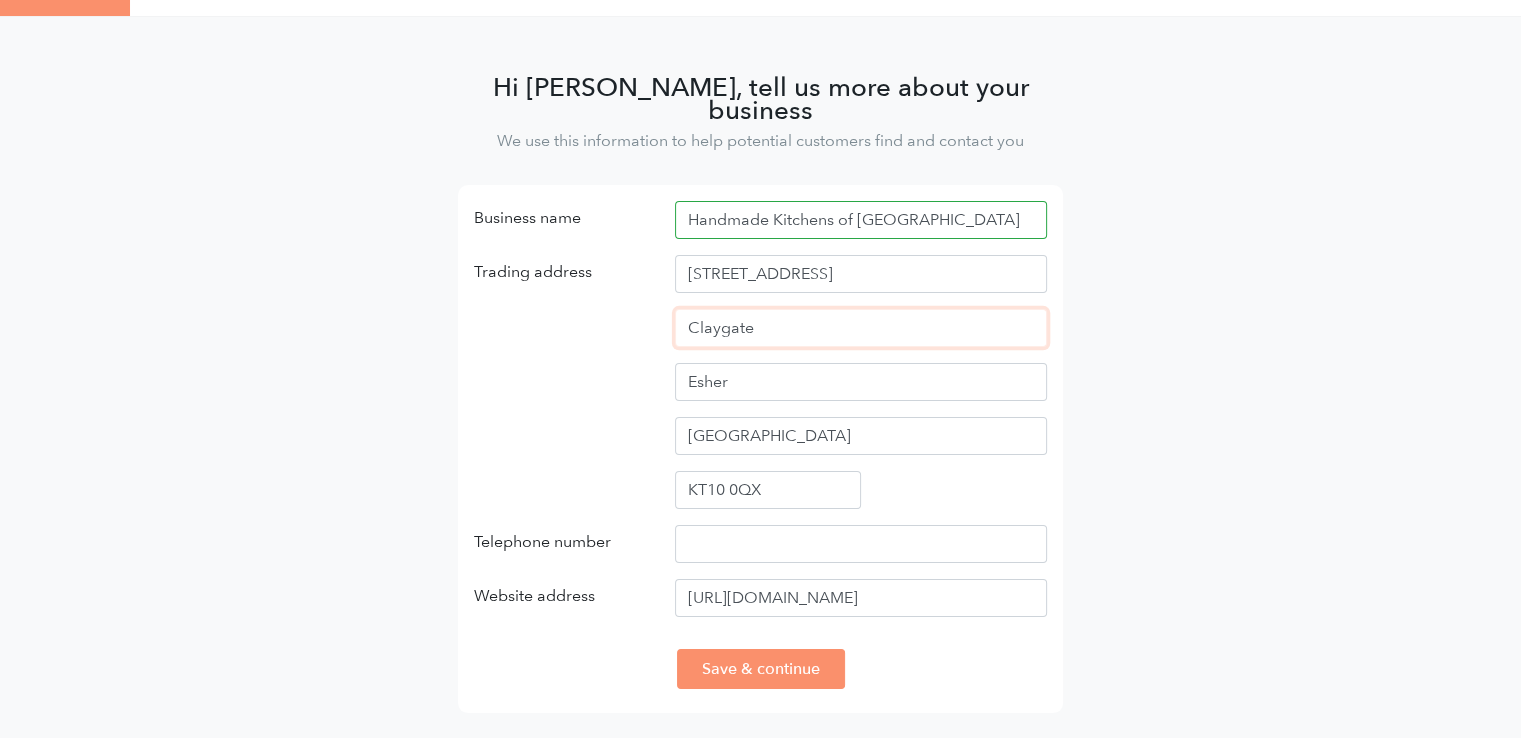 click on "Claygate" at bounding box center [861, 328] 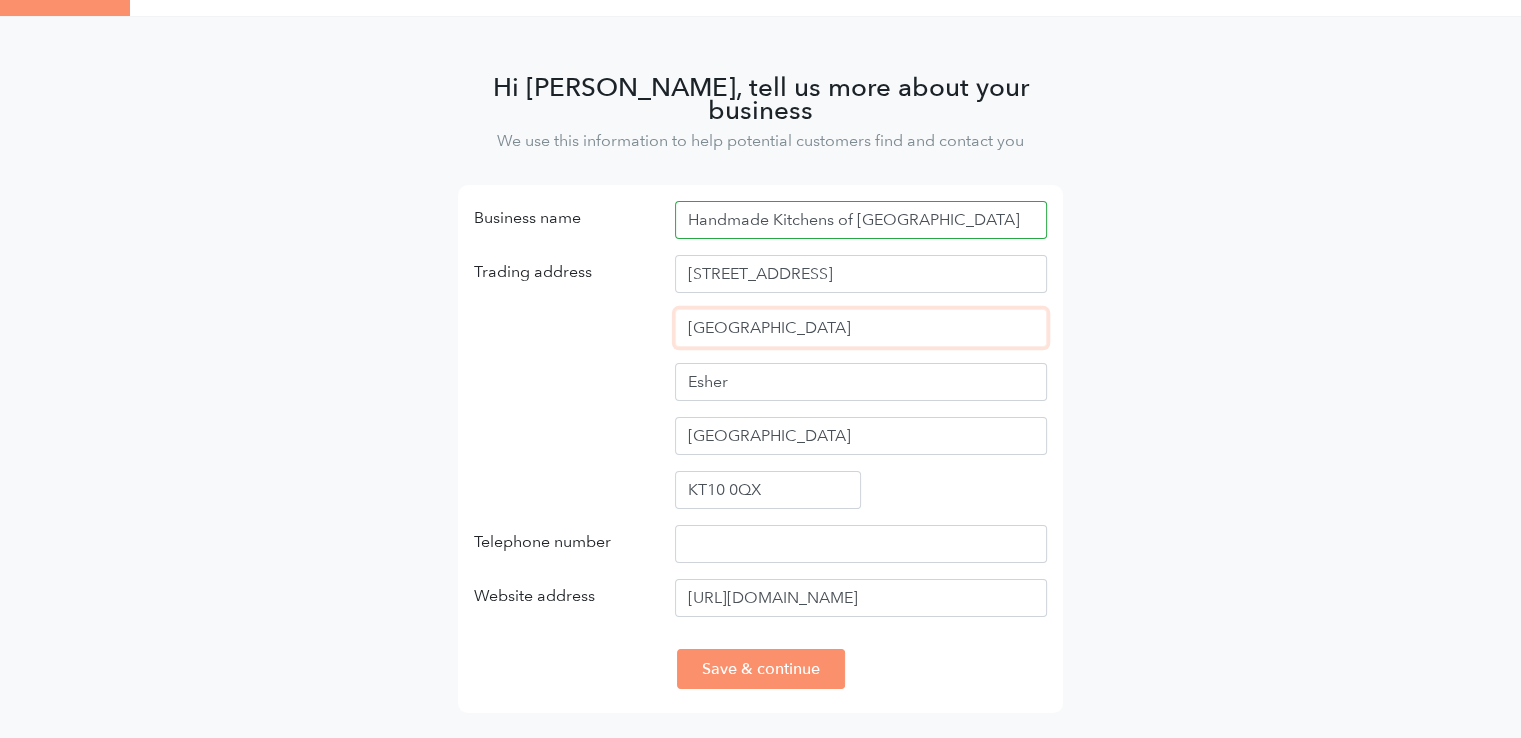 type on "[GEOGRAPHIC_DATA]" 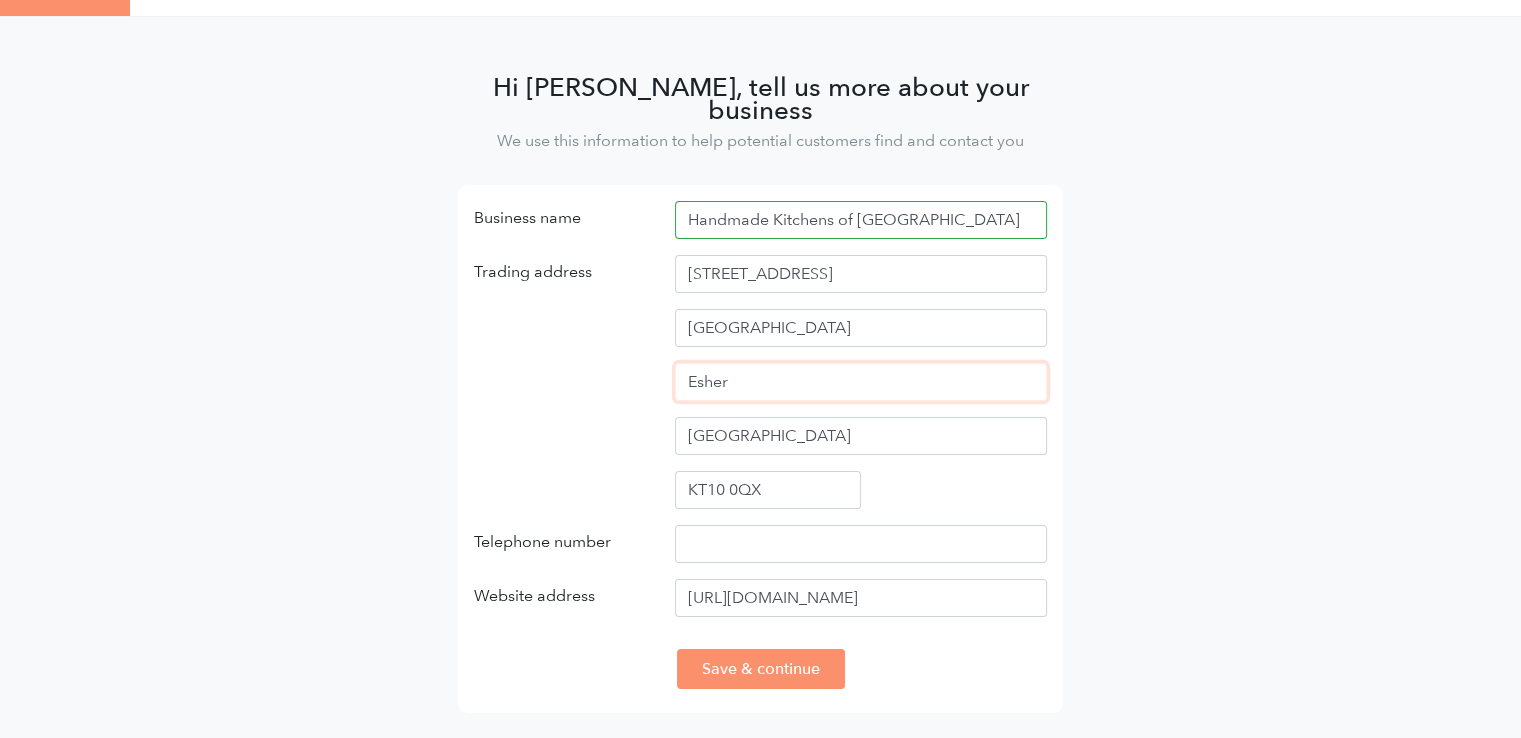 drag, startPoint x: 821, startPoint y: 365, endPoint x: 596, endPoint y: 368, distance: 225.02 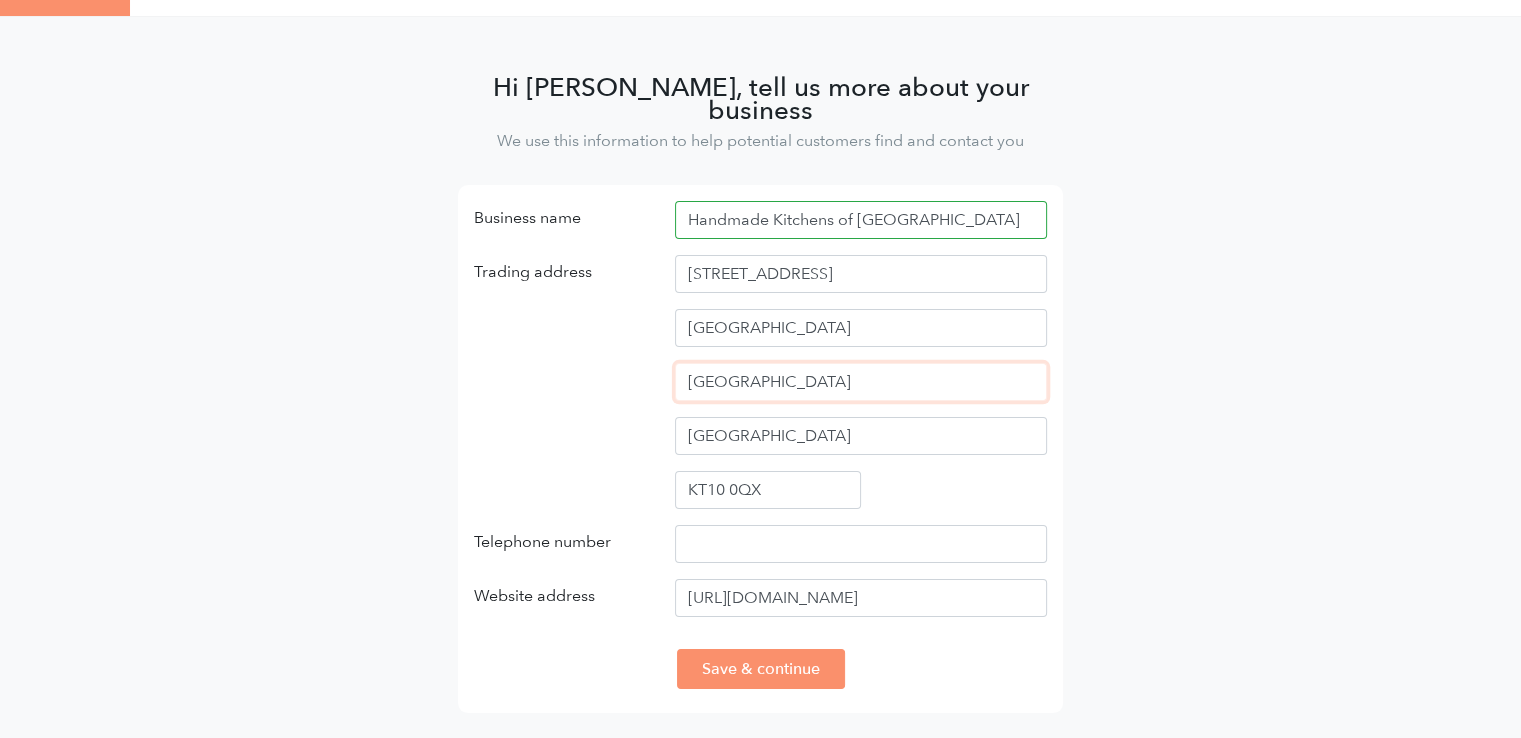 type on "[GEOGRAPHIC_DATA]" 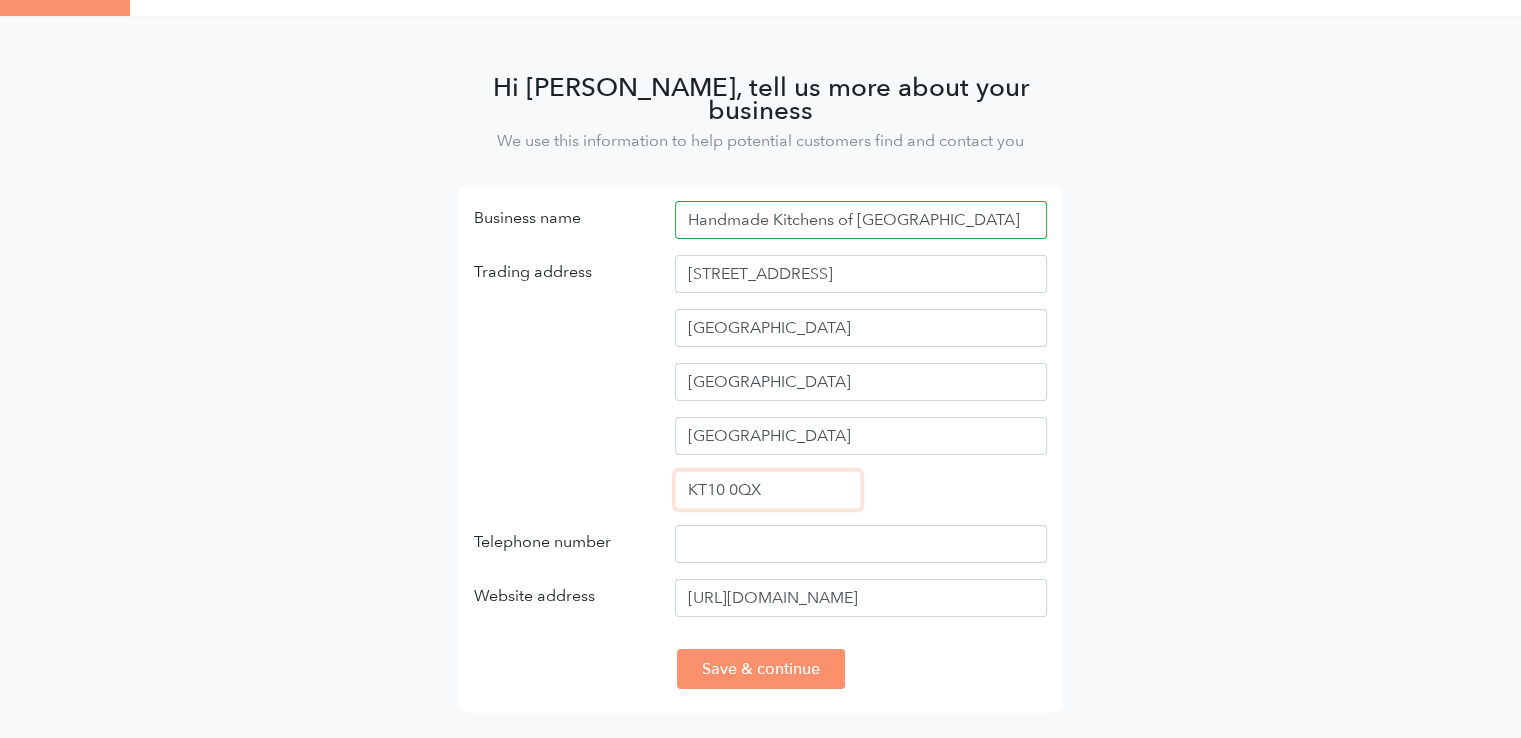 click on "KT10 0QX" at bounding box center [768, 490] 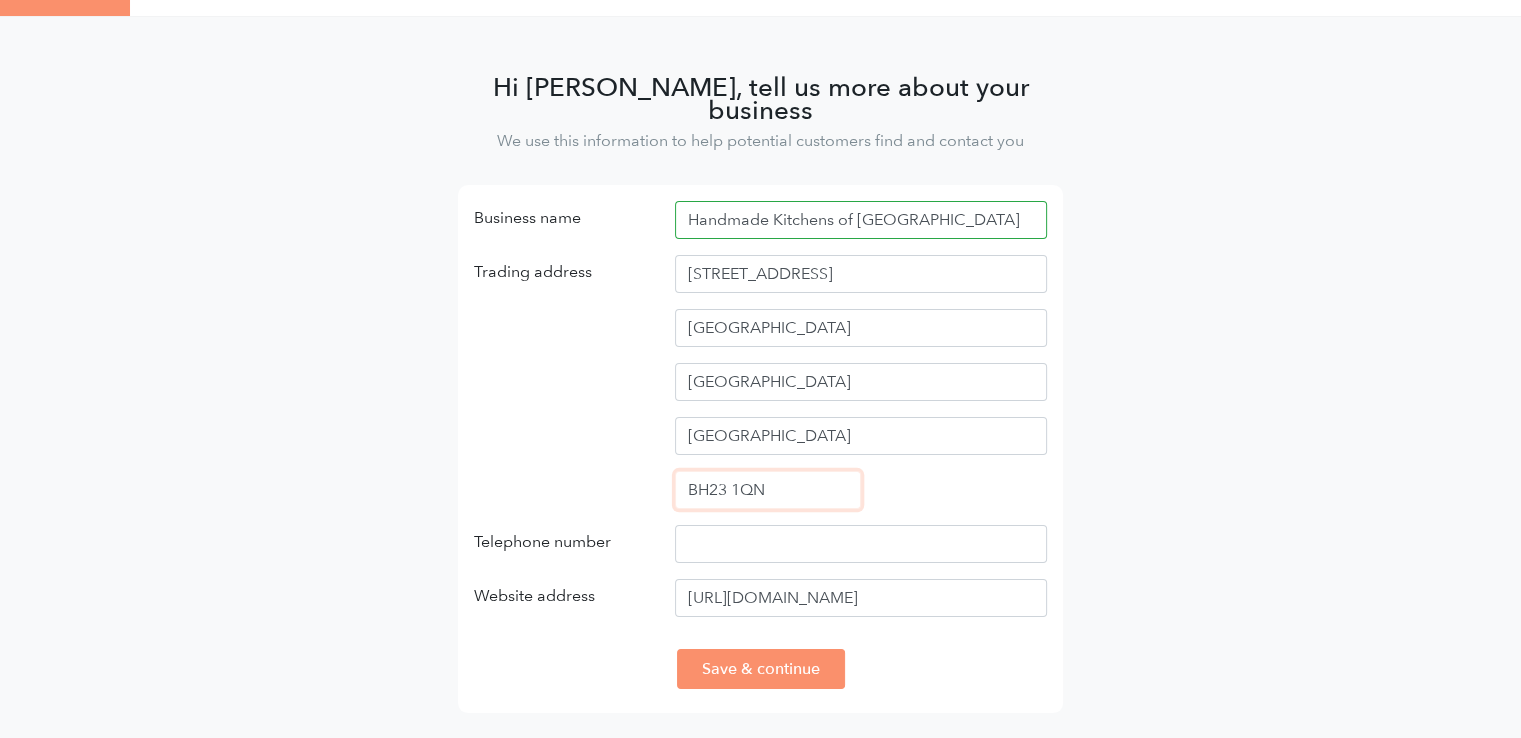 type on "BH23 1QN" 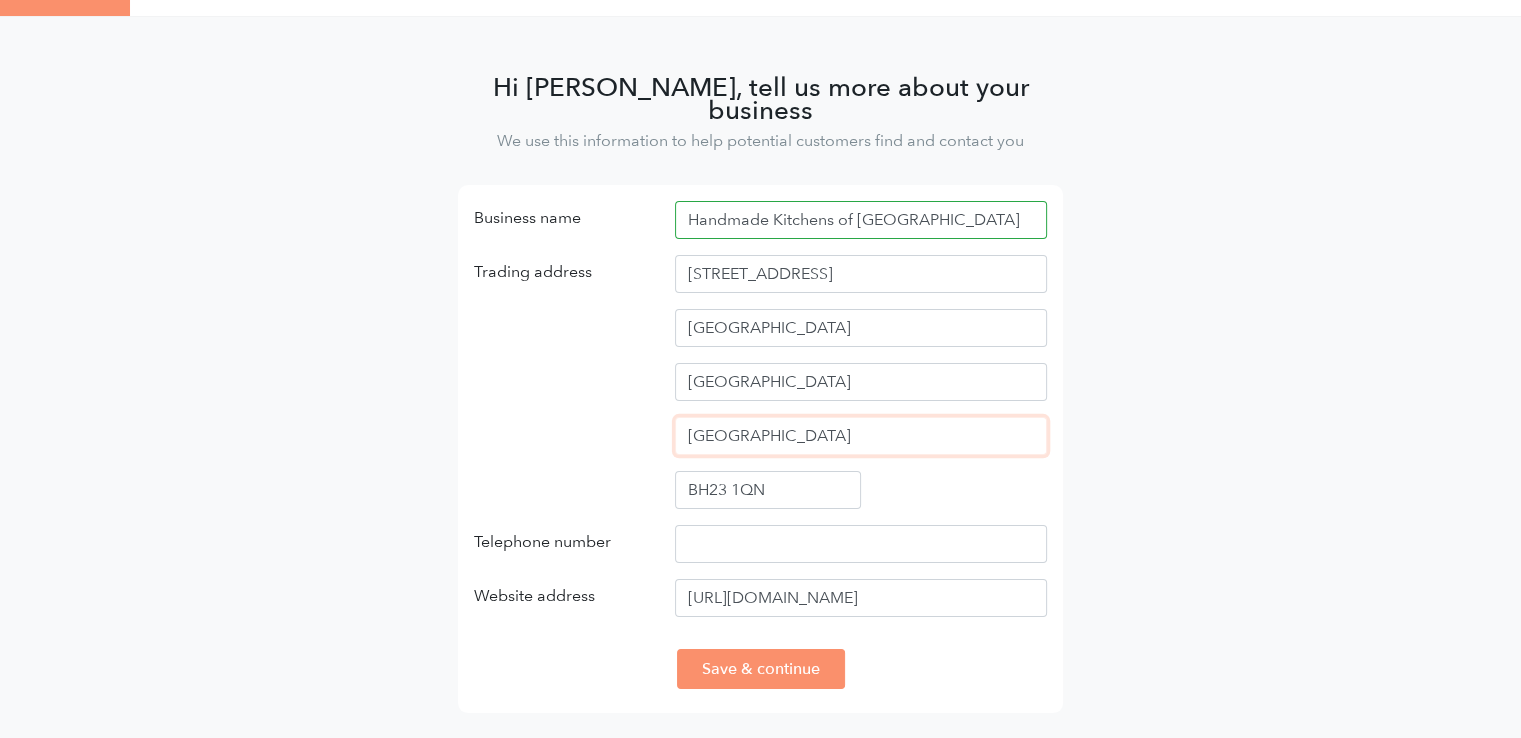 drag, startPoint x: 771, startPoint y: 425, endPoint x: 575, endPoint y: 425, distance: 196 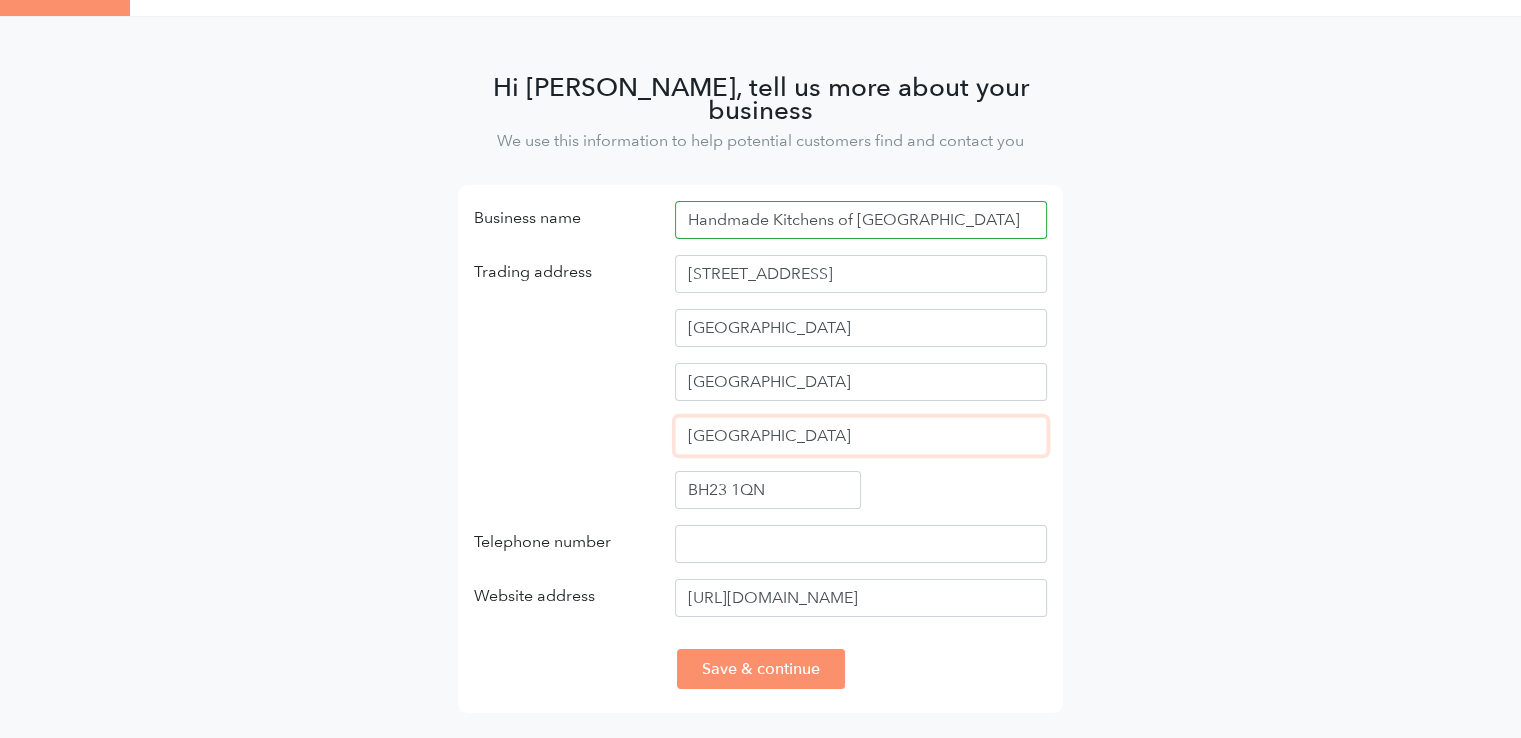 click on "Trading address
6 and 7, Fountain Way
Christchurch
Dorset
Surrey
BH23 1QN" at bounding box center (760, 390) 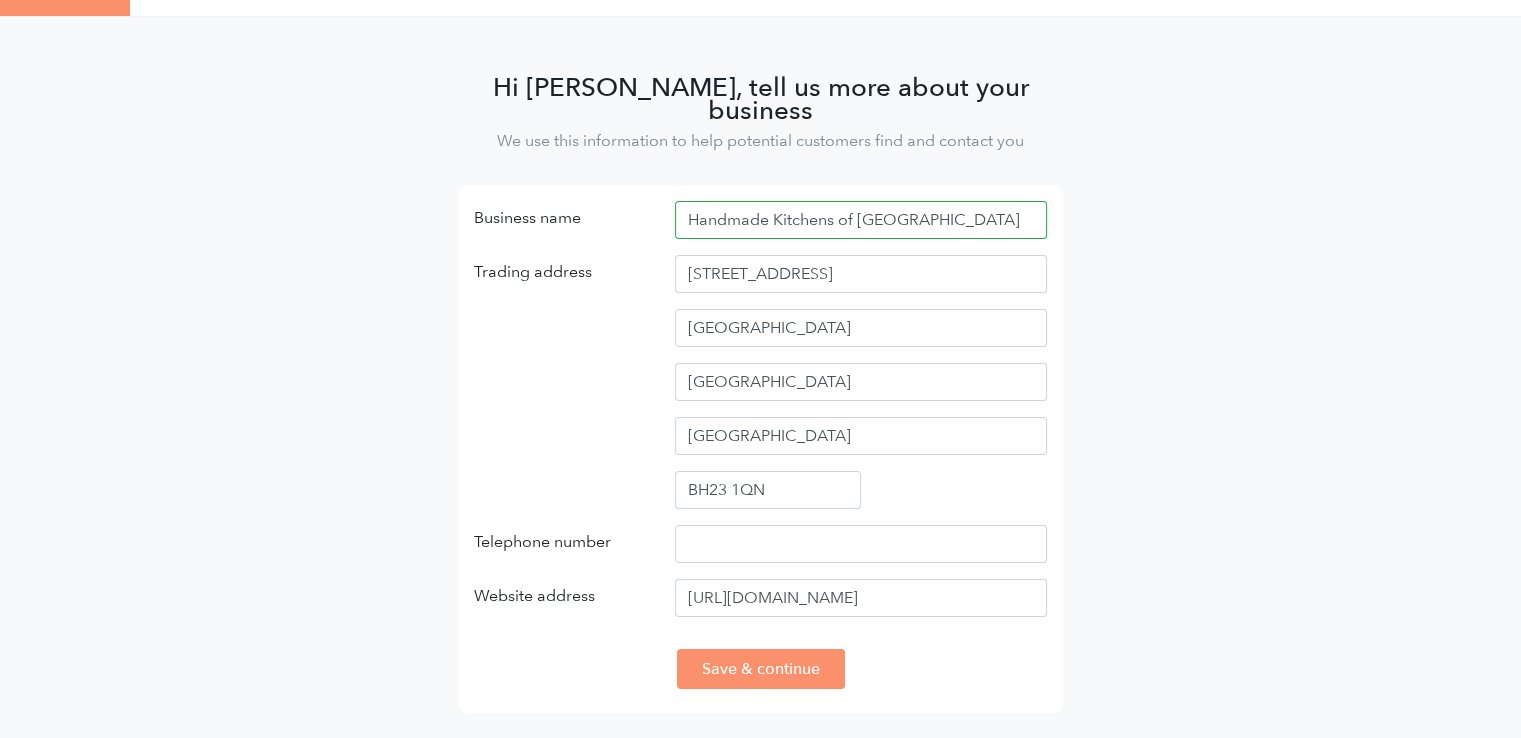 click on "Trading address" at bounding box center [559, 392] 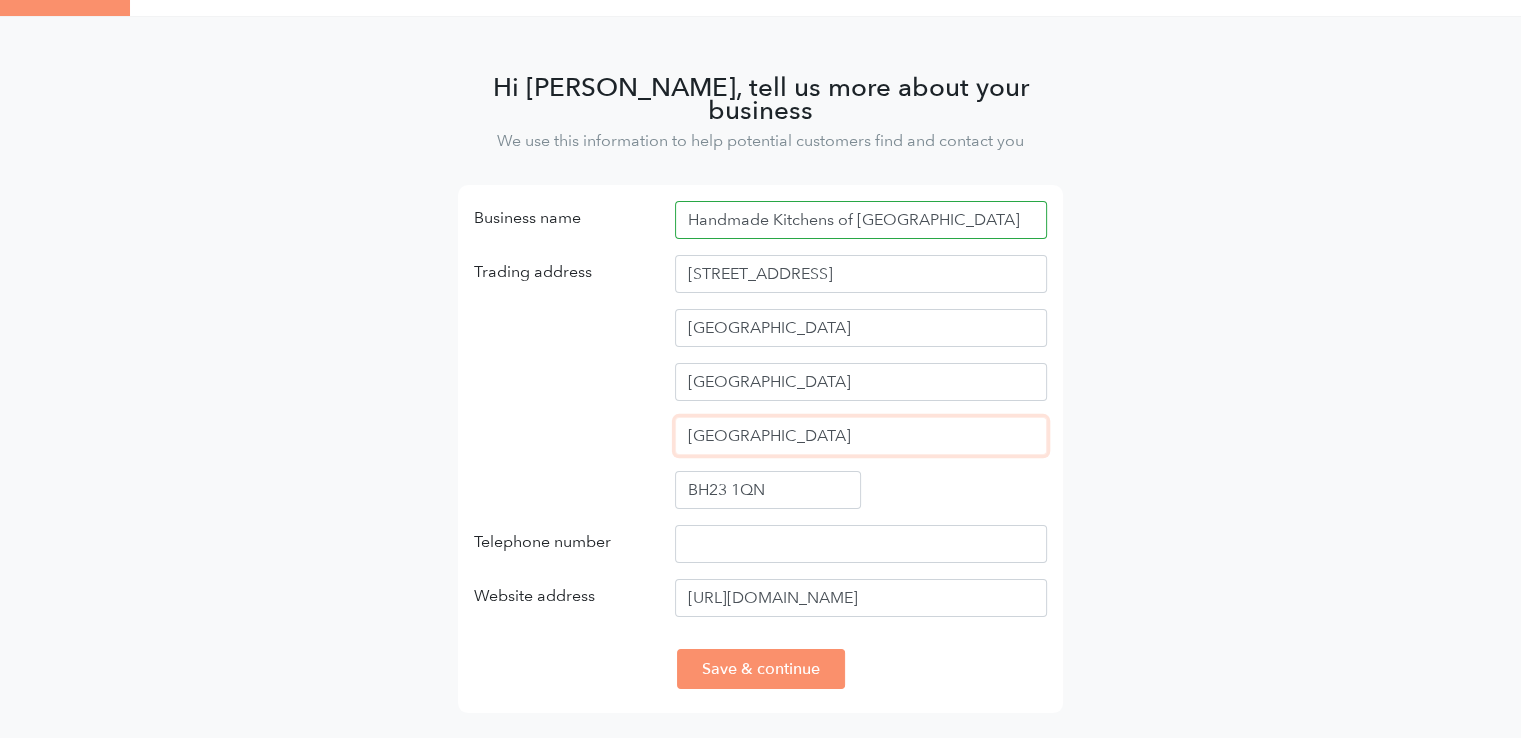 drag, startPoint x: 762, startPoint y: 413, endPoint x: 628, endPoint y: 413, distance: 134 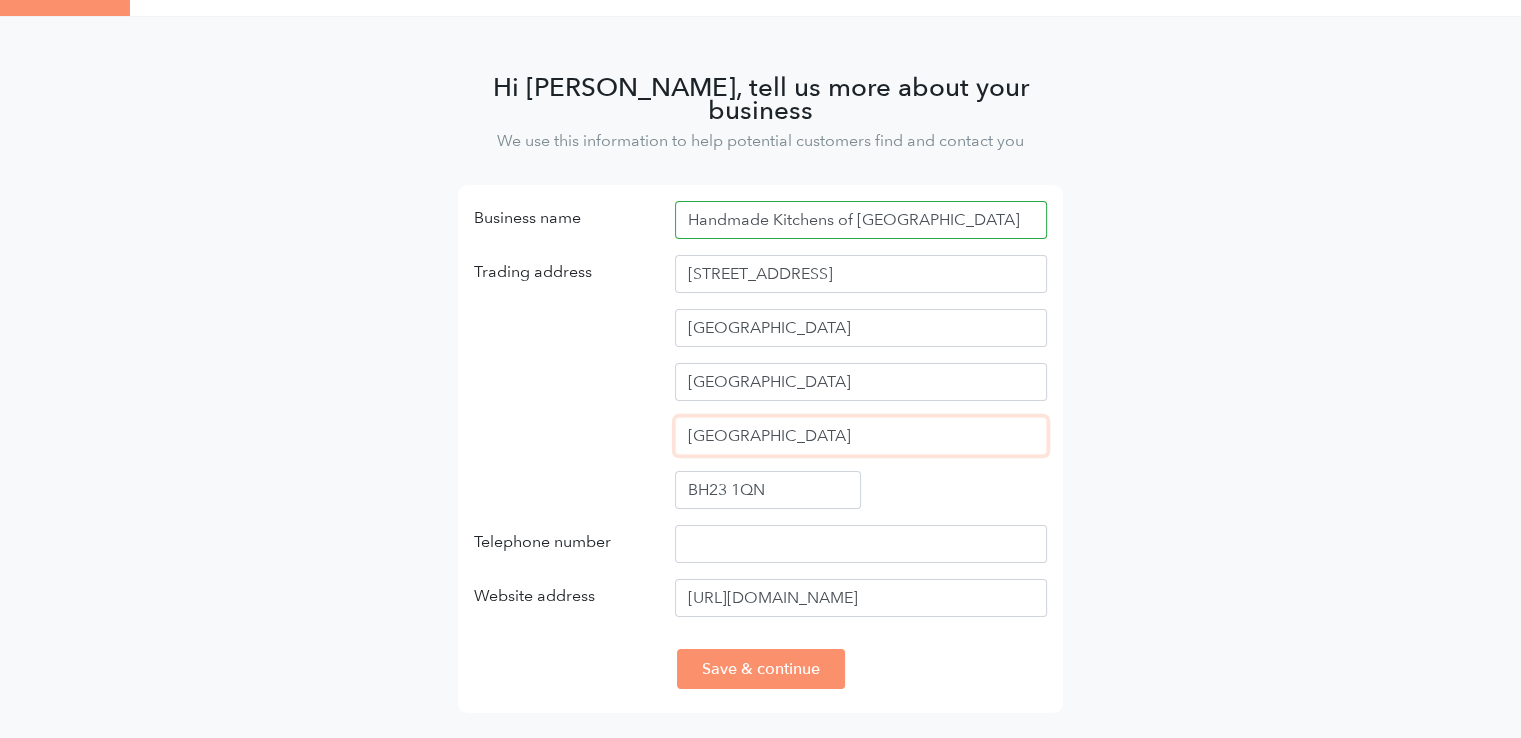 click on "Trading address
6 and 7, Fountain Way
Christchurch
Dorset
Surrey
BH23 1QN" at bounding box center (760, 390) 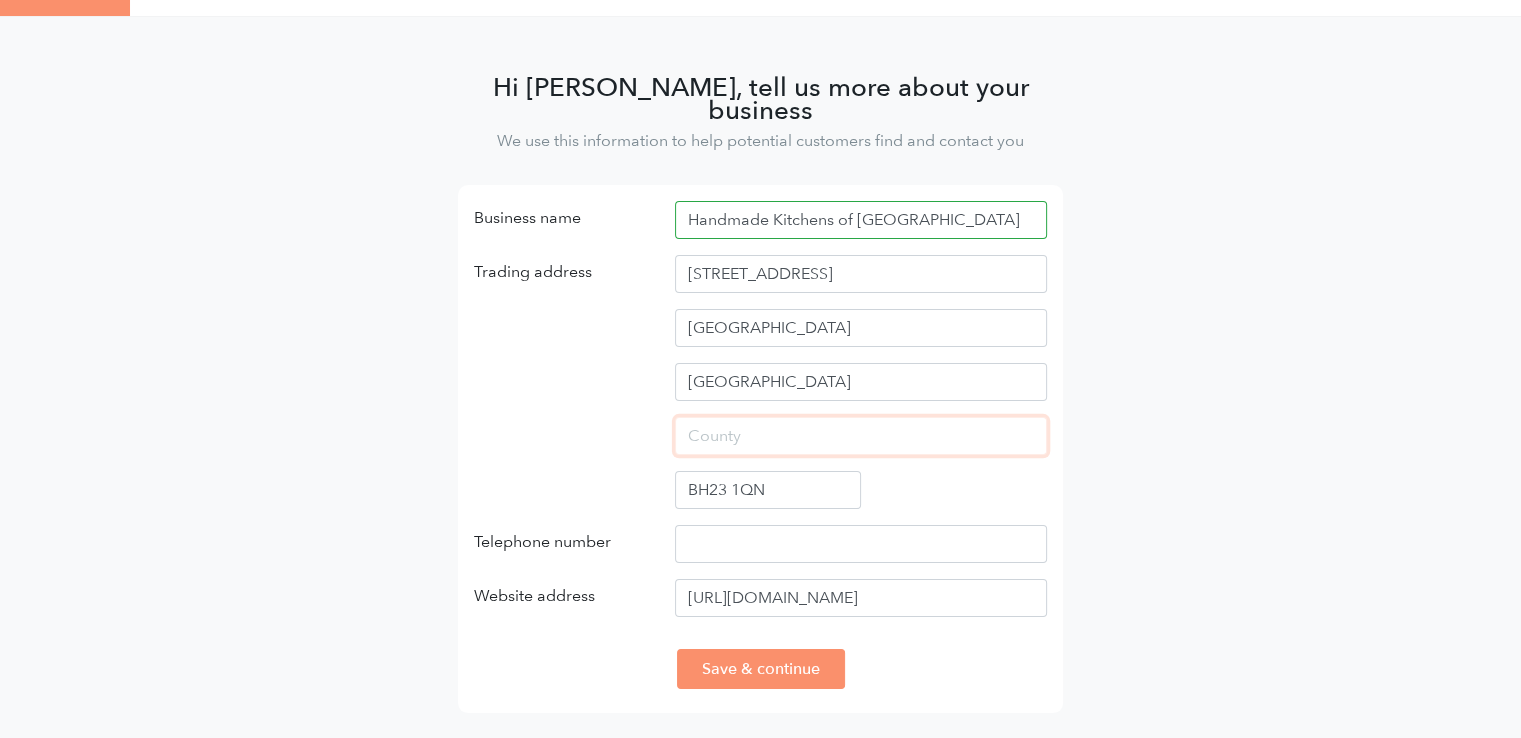 type 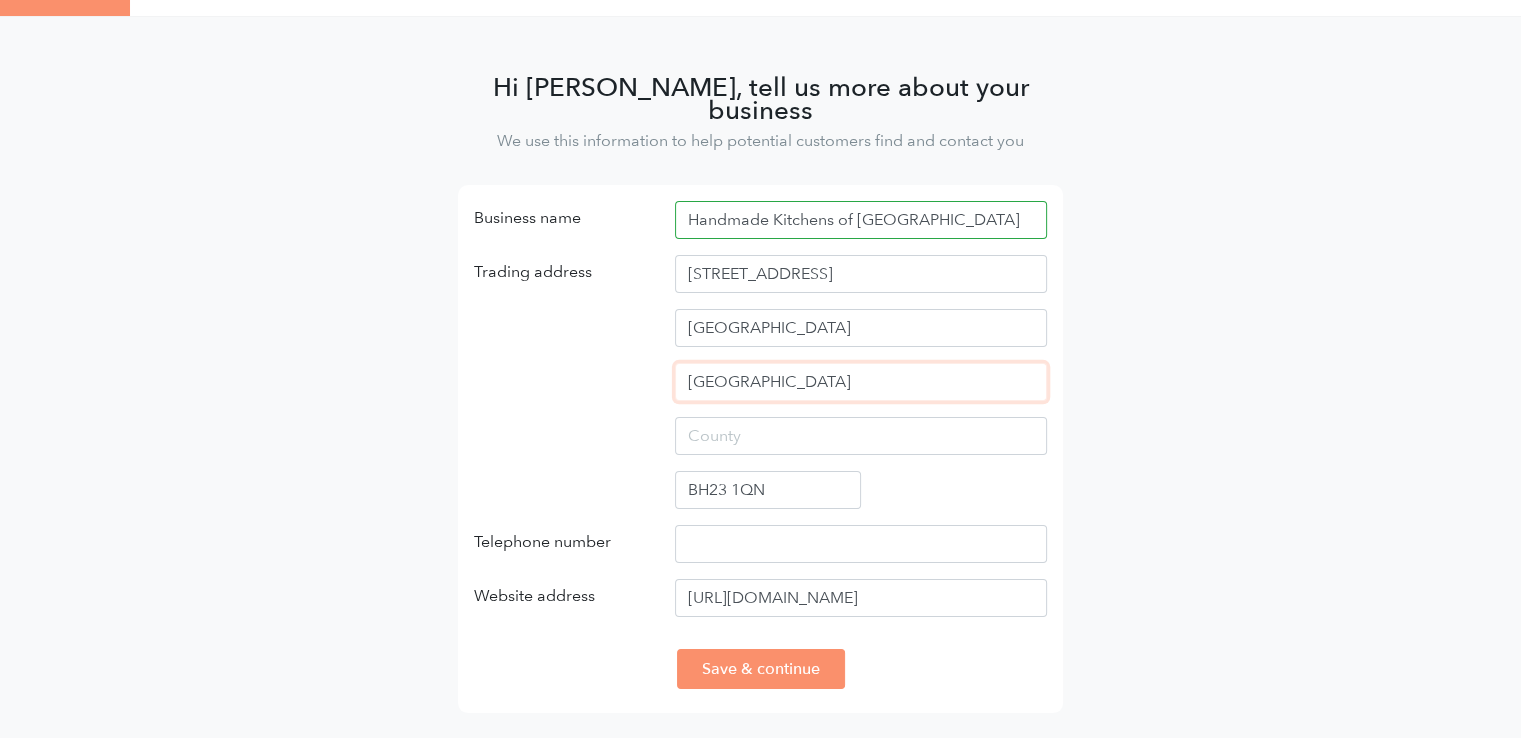 click on "[GEOGRAPHIC_DATA]" at bounding box center [861, 382] 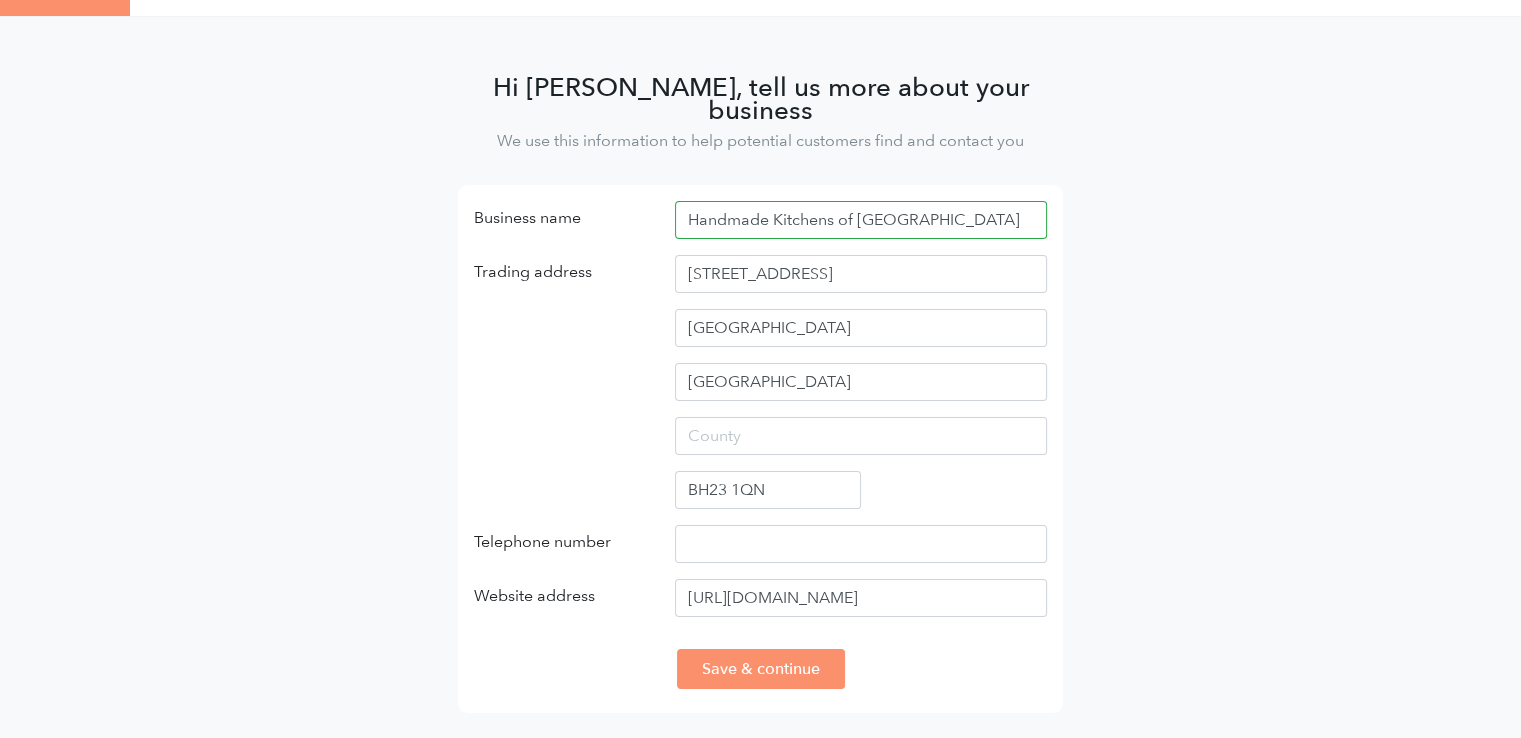 click on "Trading address" at bounding box center [559, 392] 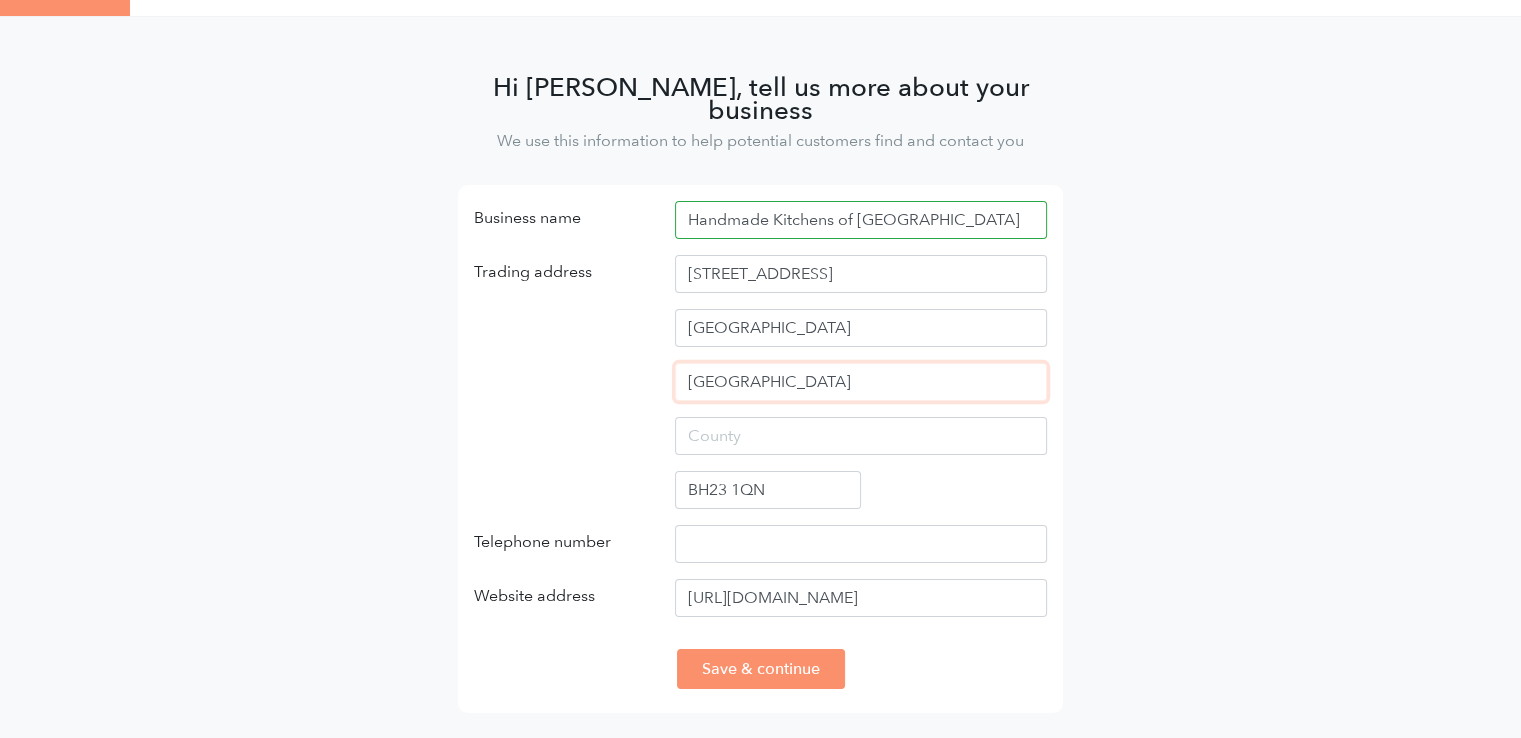 drag, startPoint x: 748, startPoint y: 362, endPoint x: 628, endPoint y: 362, distance: 120 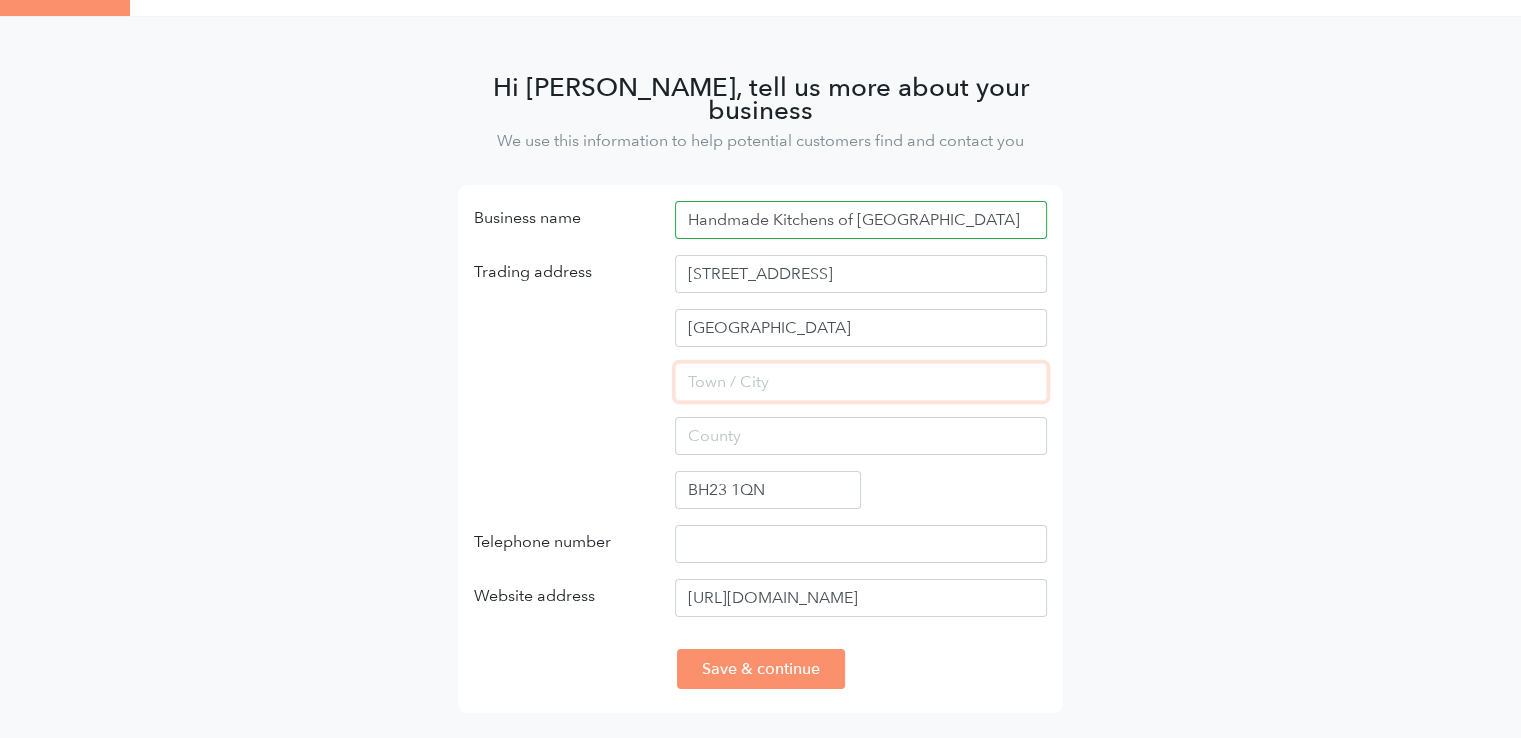 type 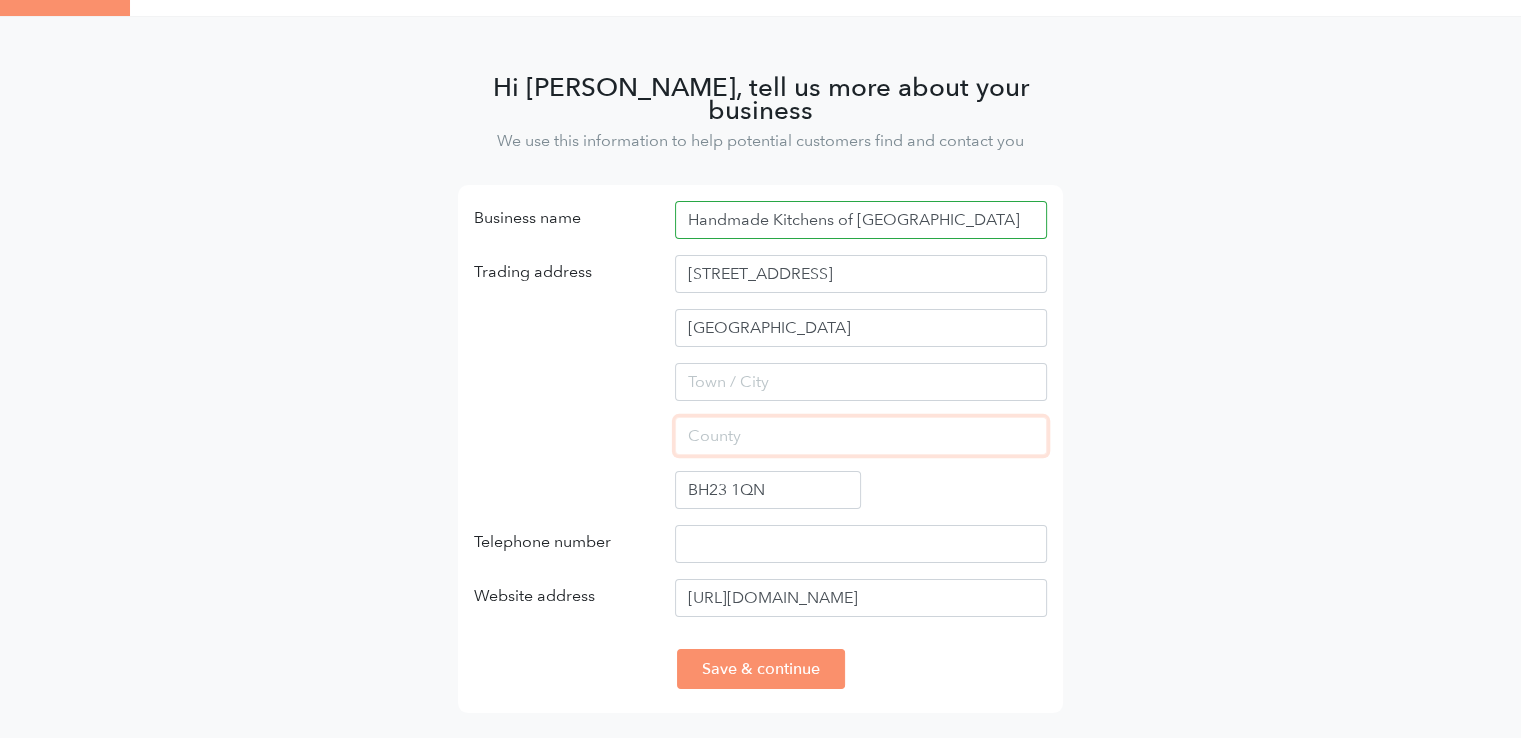 click at bounding box center (861, 436) 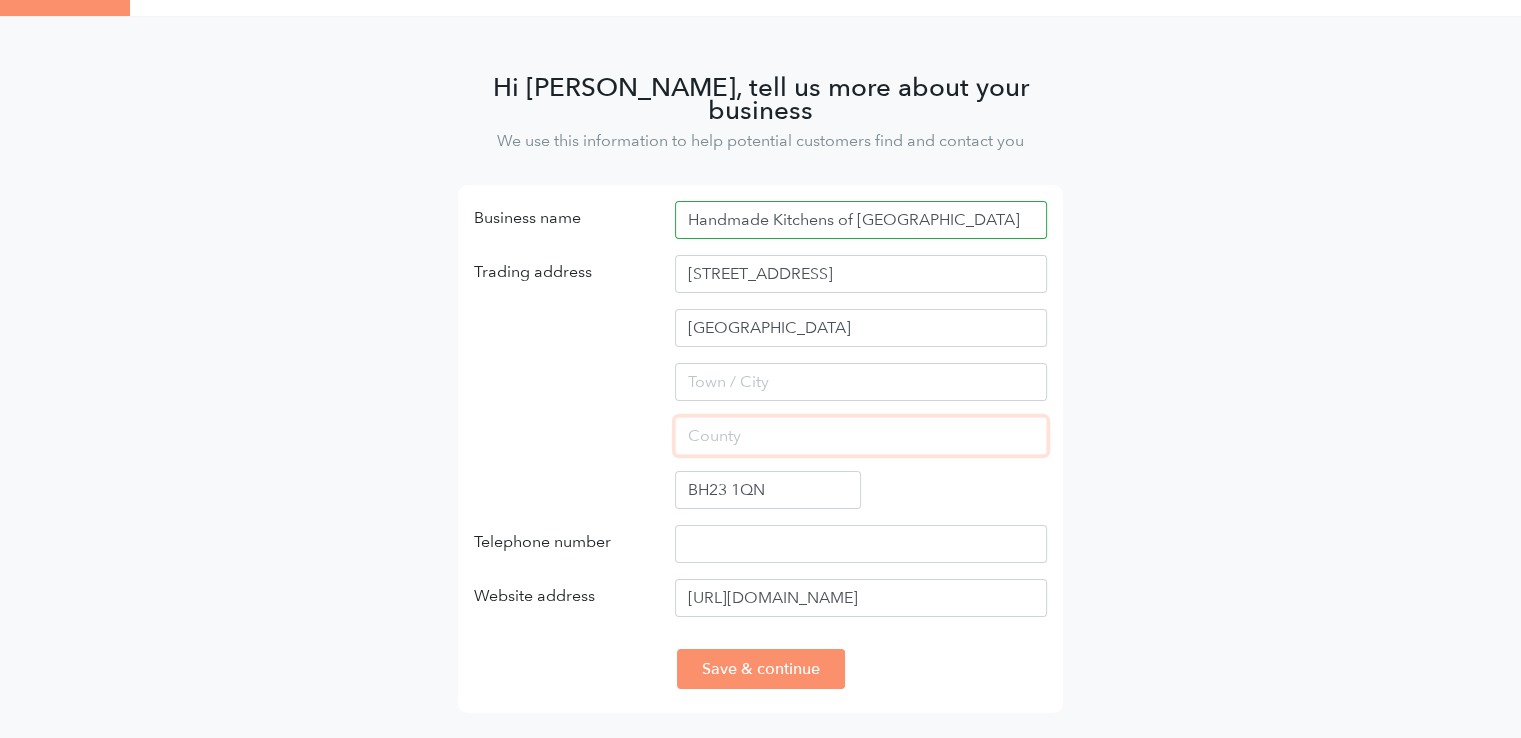 paste on "Dorset" 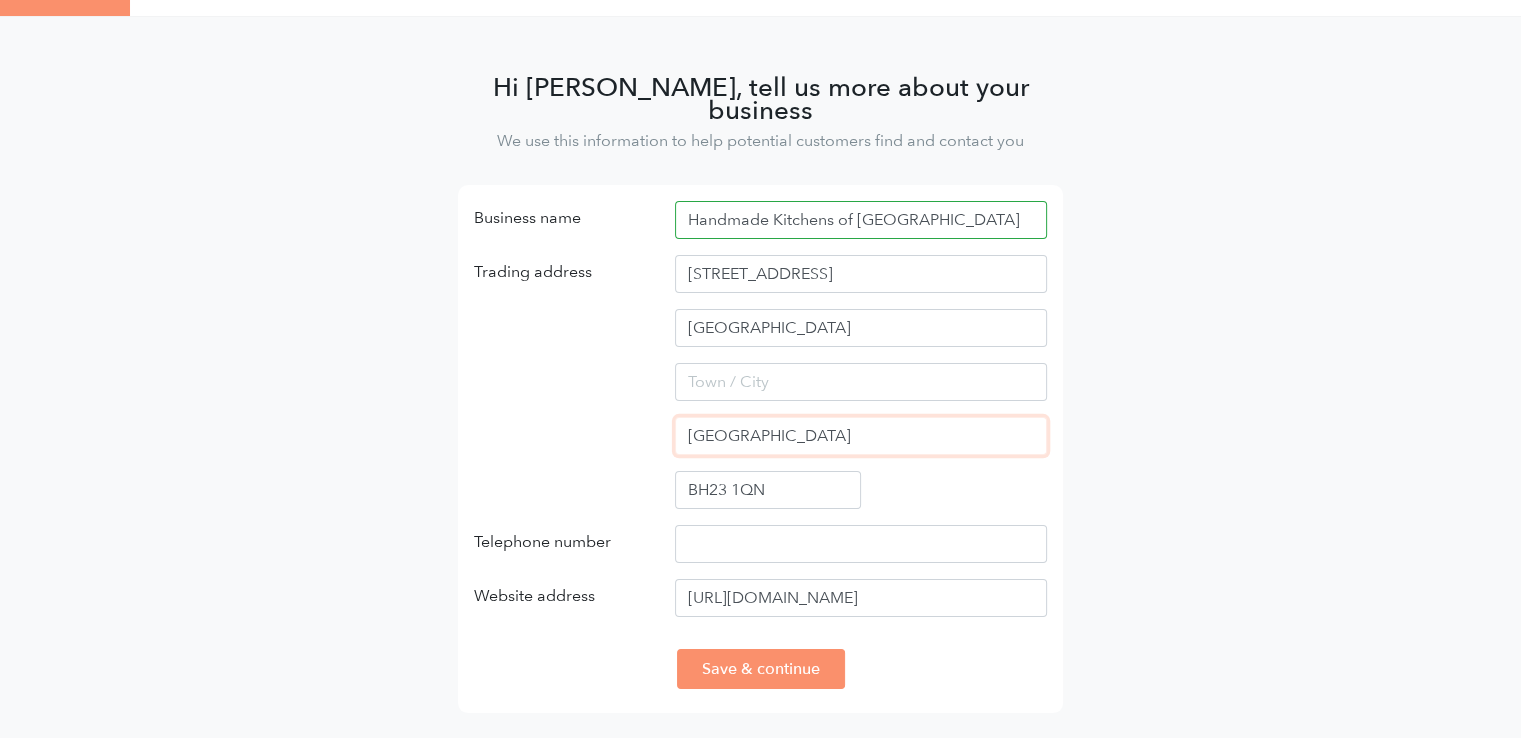 type on "Dorset" 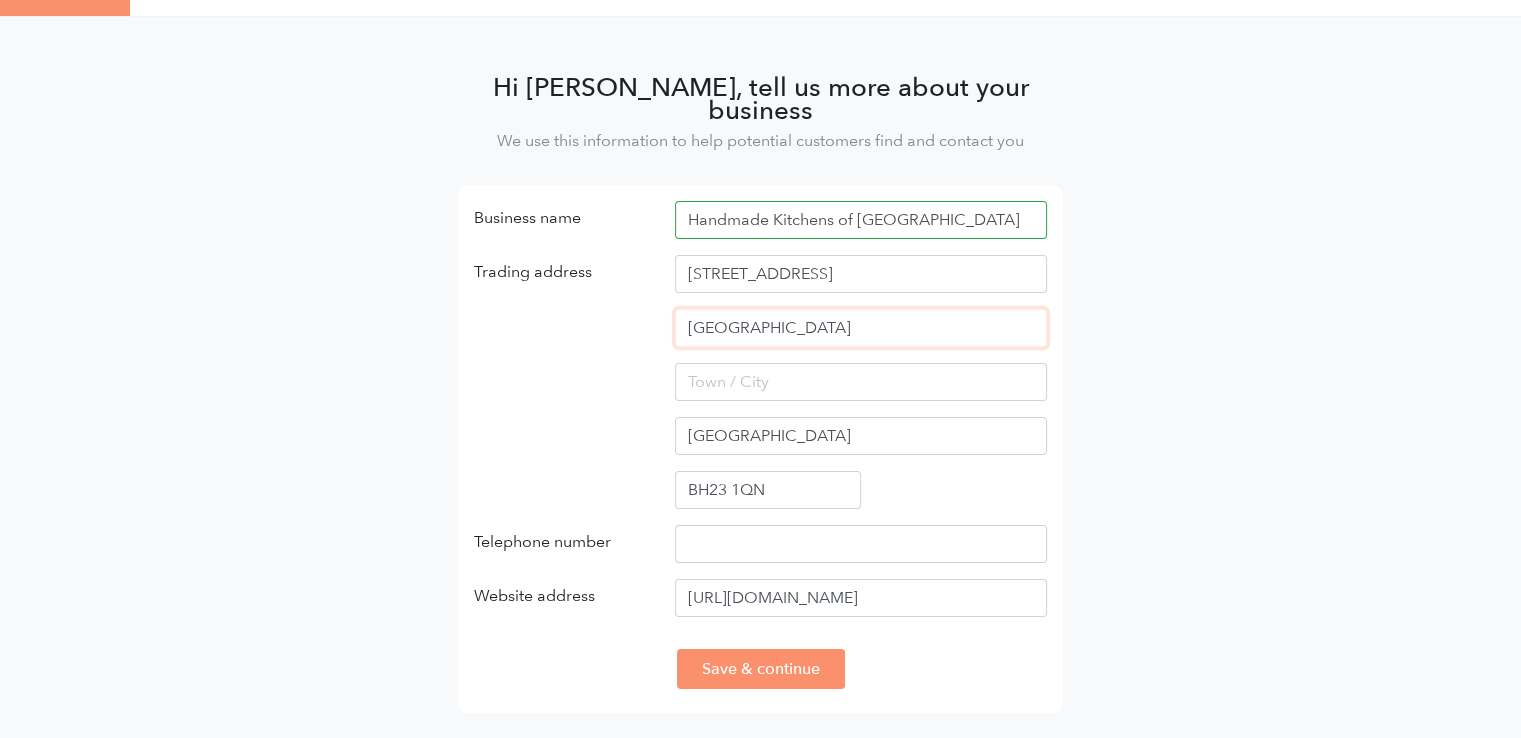 drag, startPoint x: 798, startPoint y: 307, endPoint x: 670, endPoint y: 305, distance: 128.01562 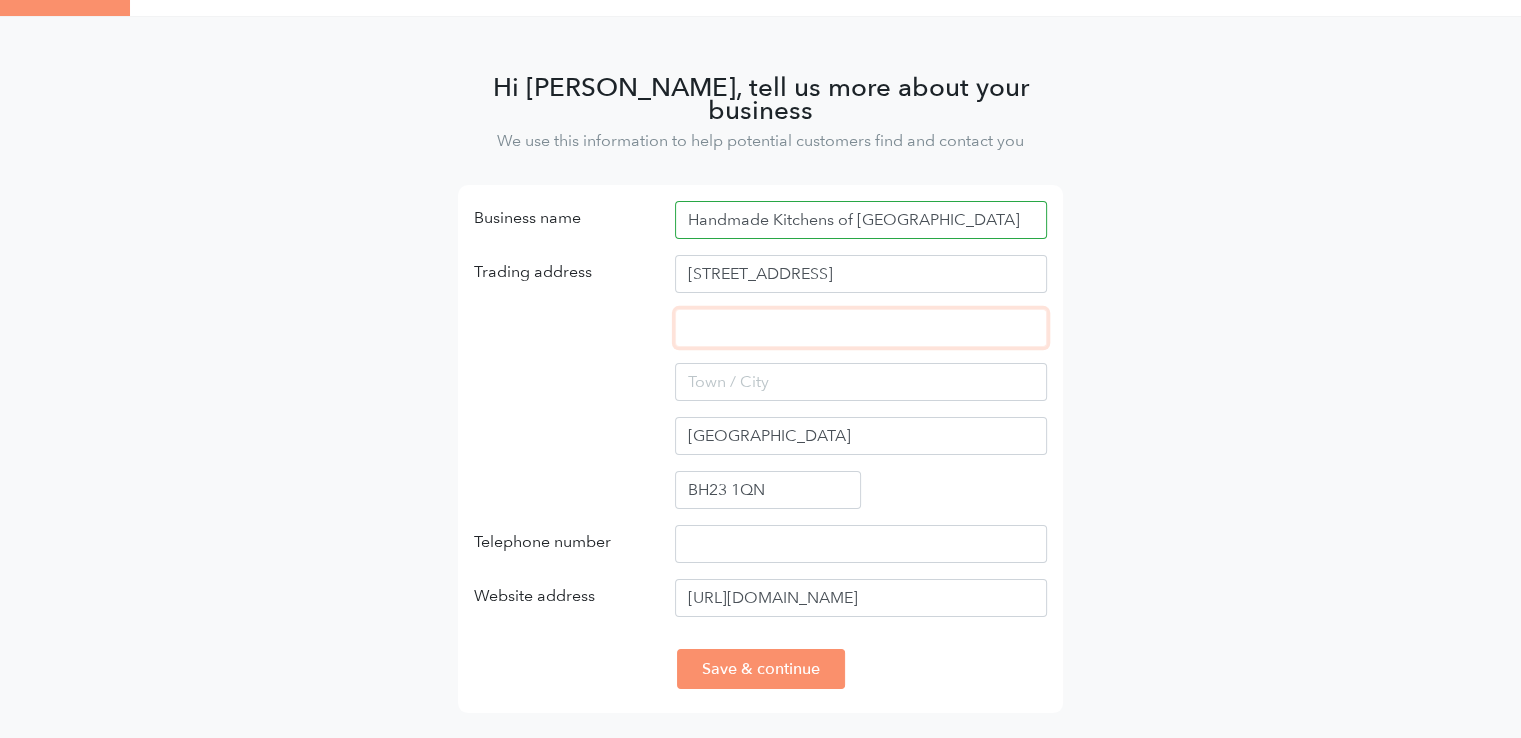 type 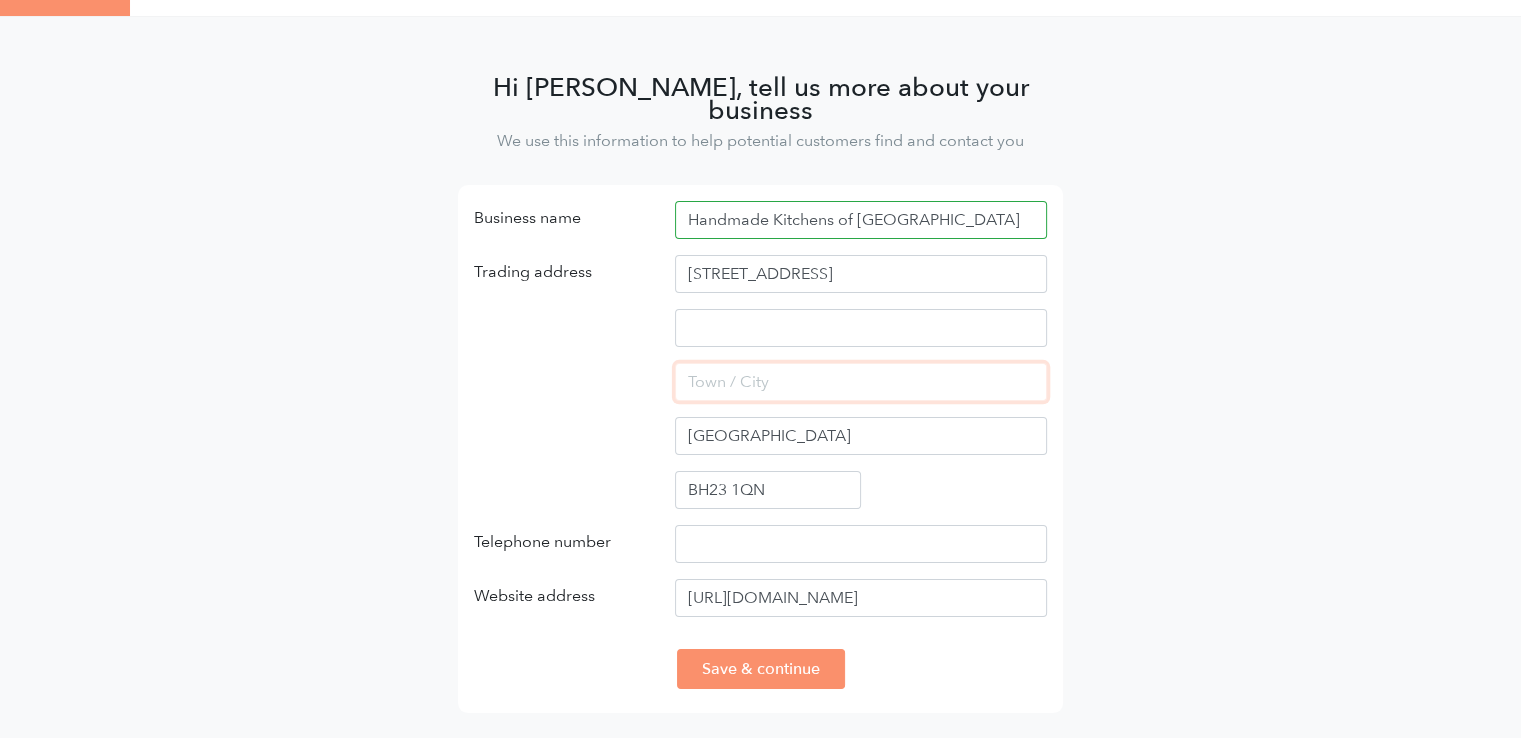 click at bounding box center (861, 382) 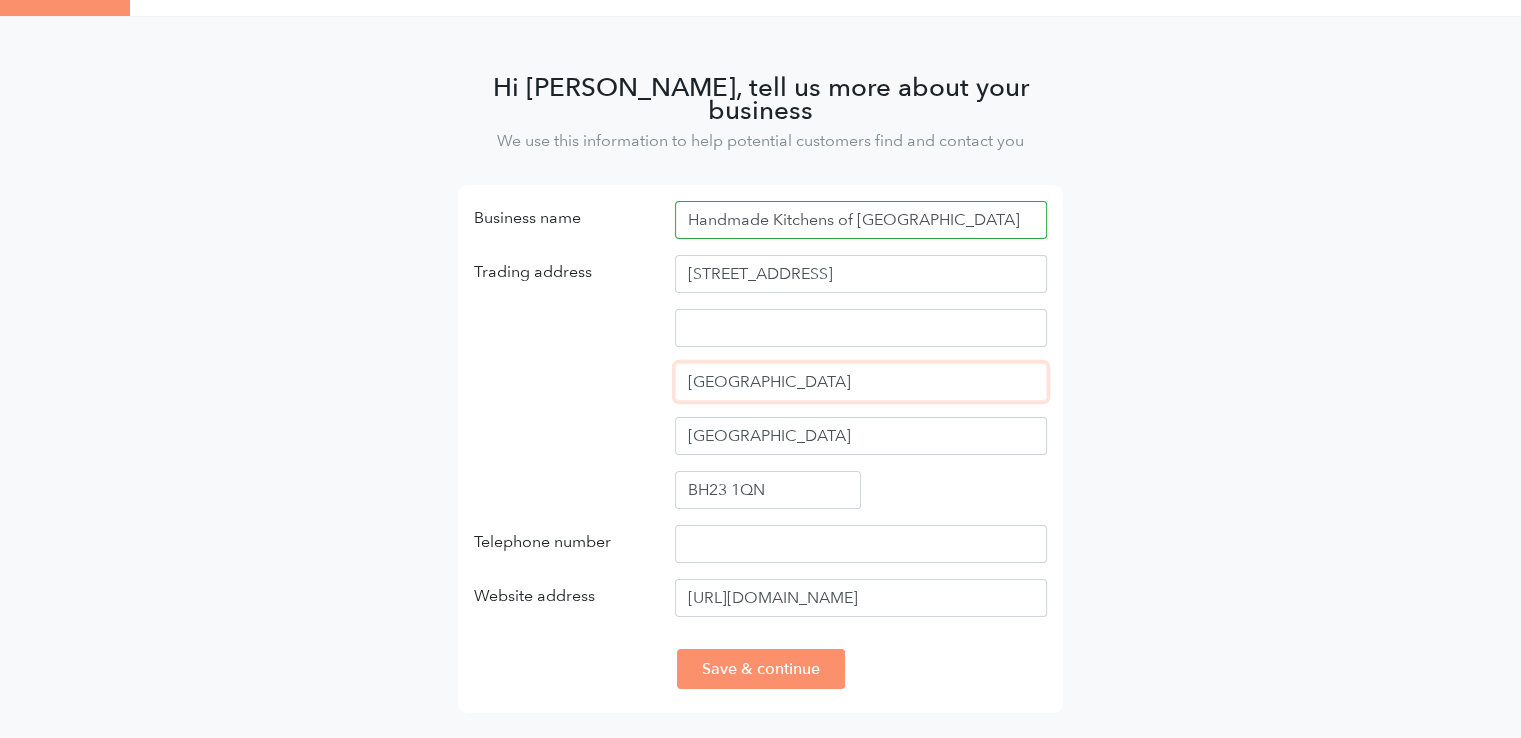 type on "Christchurch" 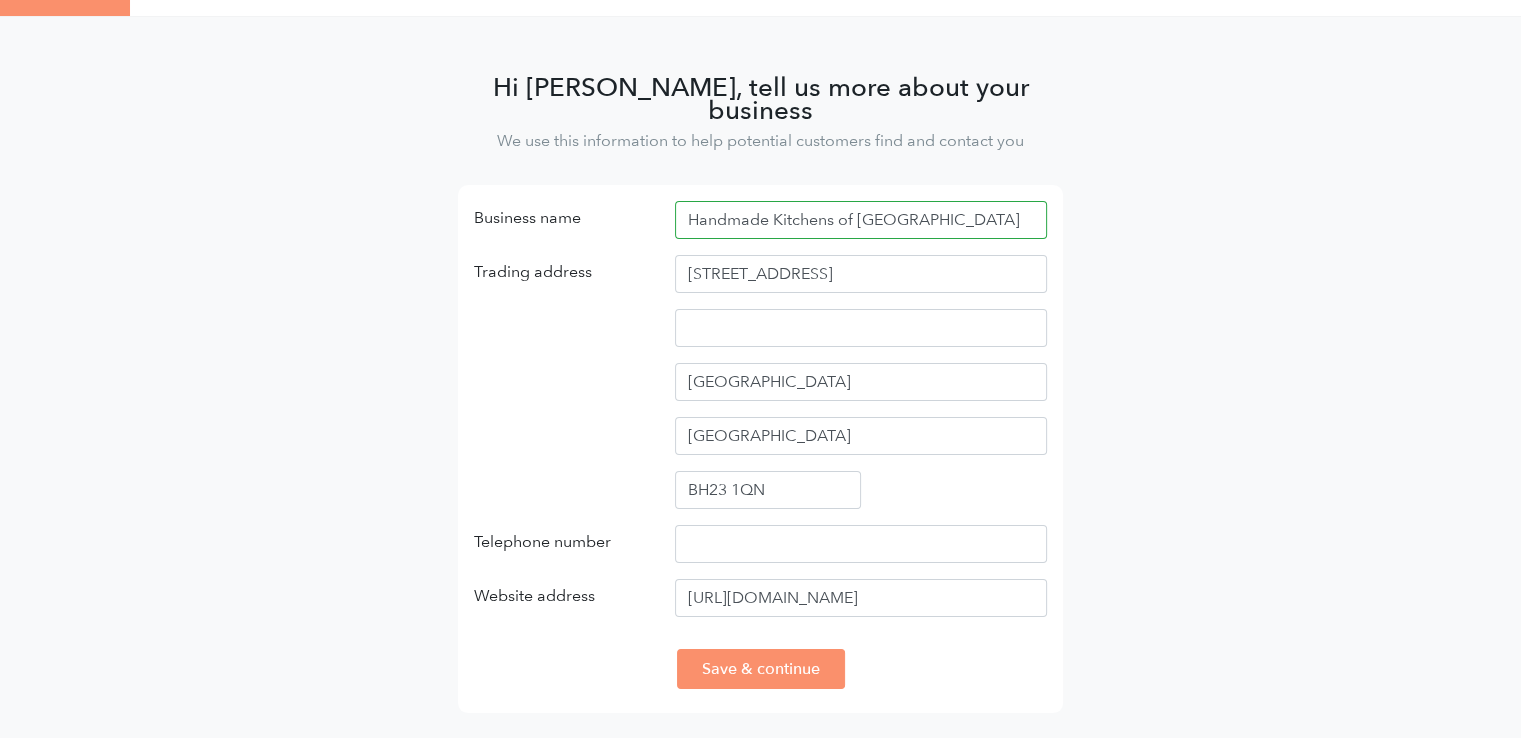 click on "Trading address" at bounding box center [559, 392] 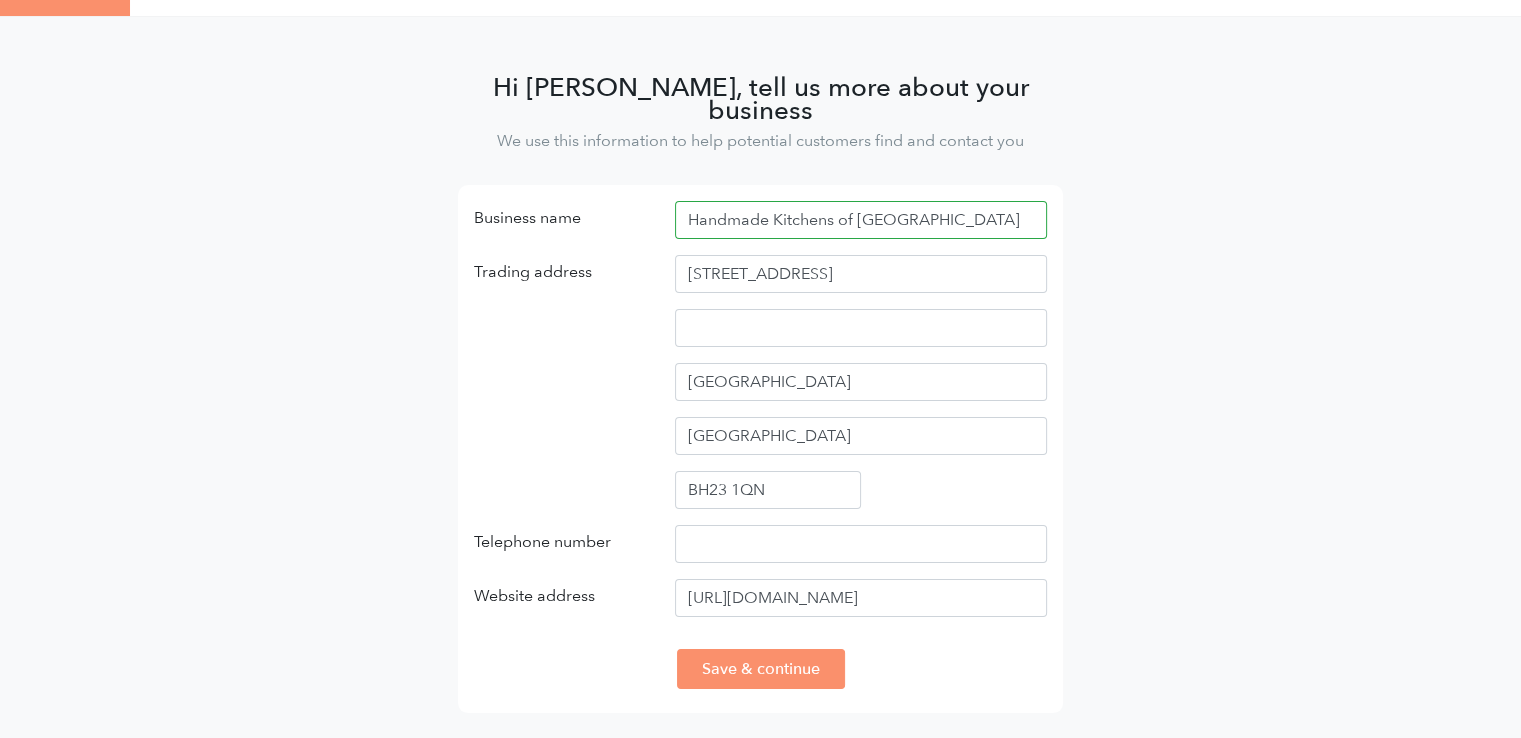 click on "Hi Russ, tell us more about your business
We use this information to help potential customers find and contact you
Business name
Handmade Kitchens of Christchurch
Trading address
6 and 7, Fountain Way
Christchurch
Dorset
BH23 1QN
Telephone number
Website address
https://handmadekitchensofchristchurch.co.uk/
Save & continue" at bounding box center [760, 389] 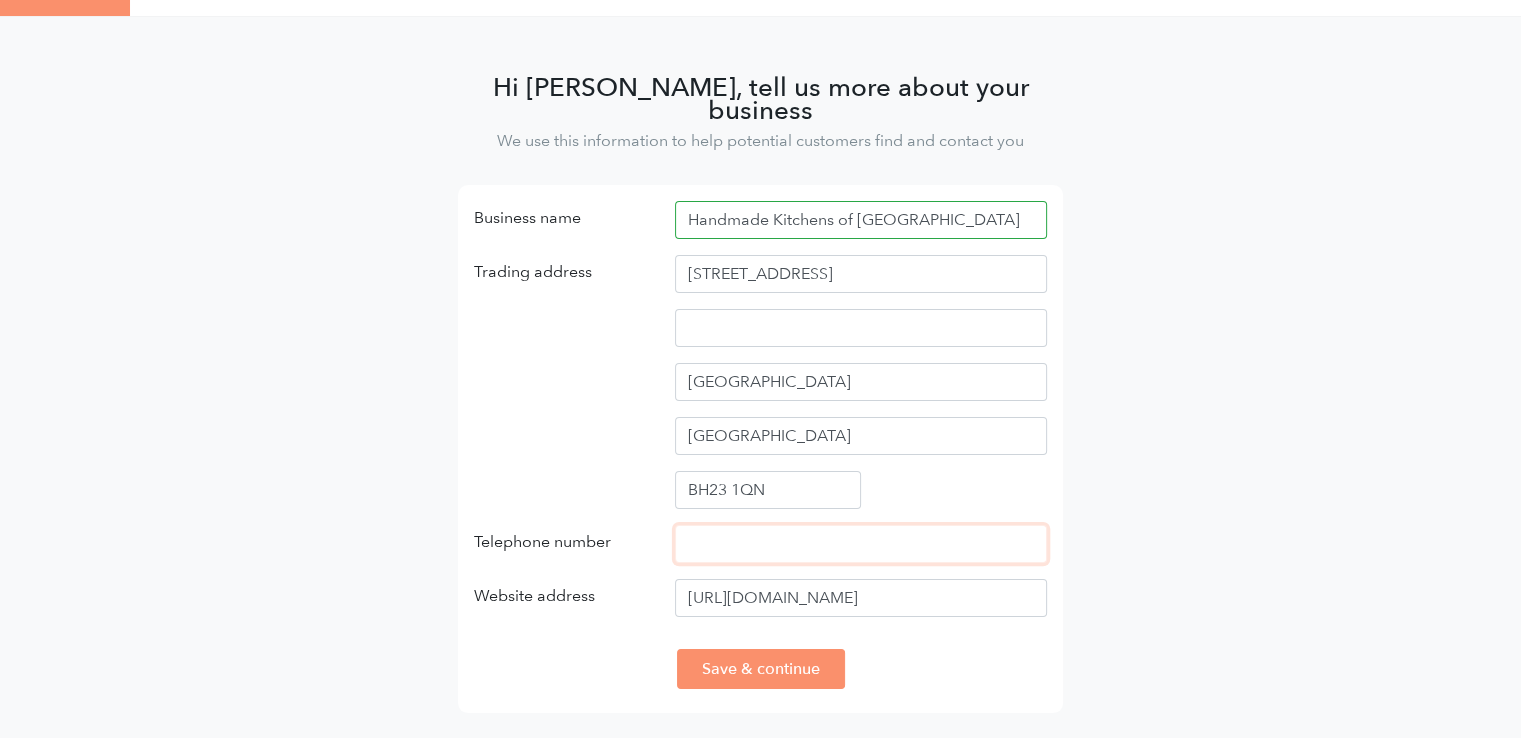 click on "Telephone number" at bounding box center [861, 544] 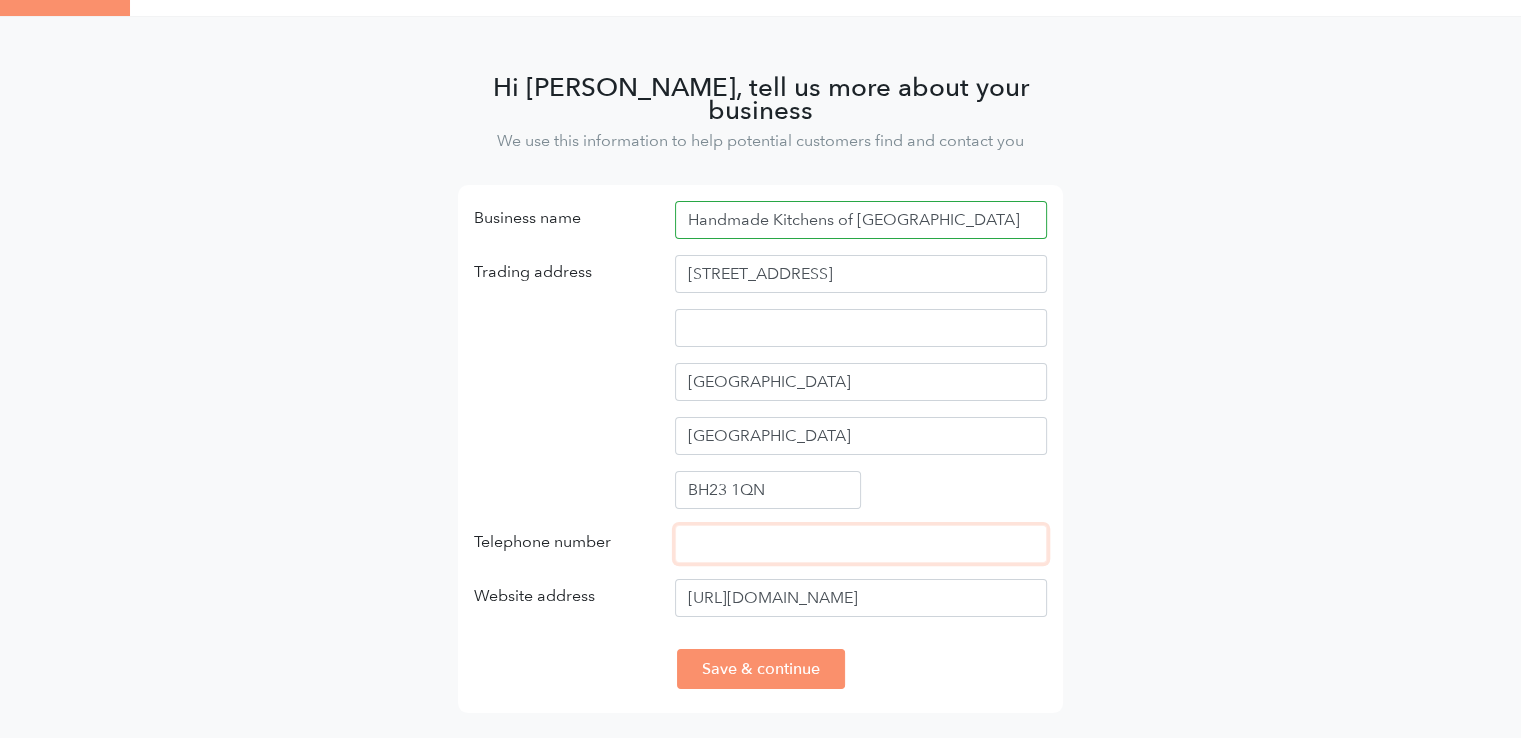 paste on "01202 475515" 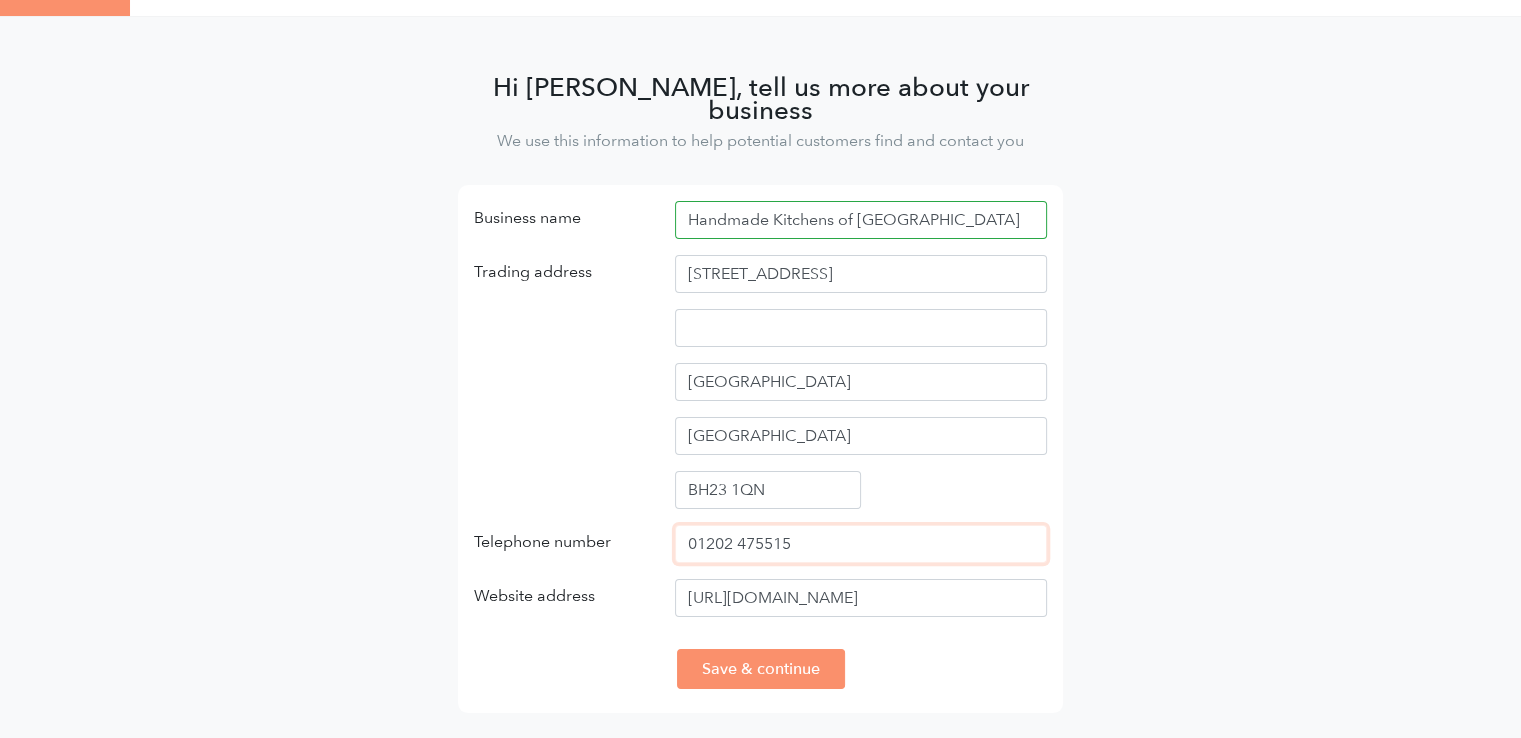type on "01202 475515" 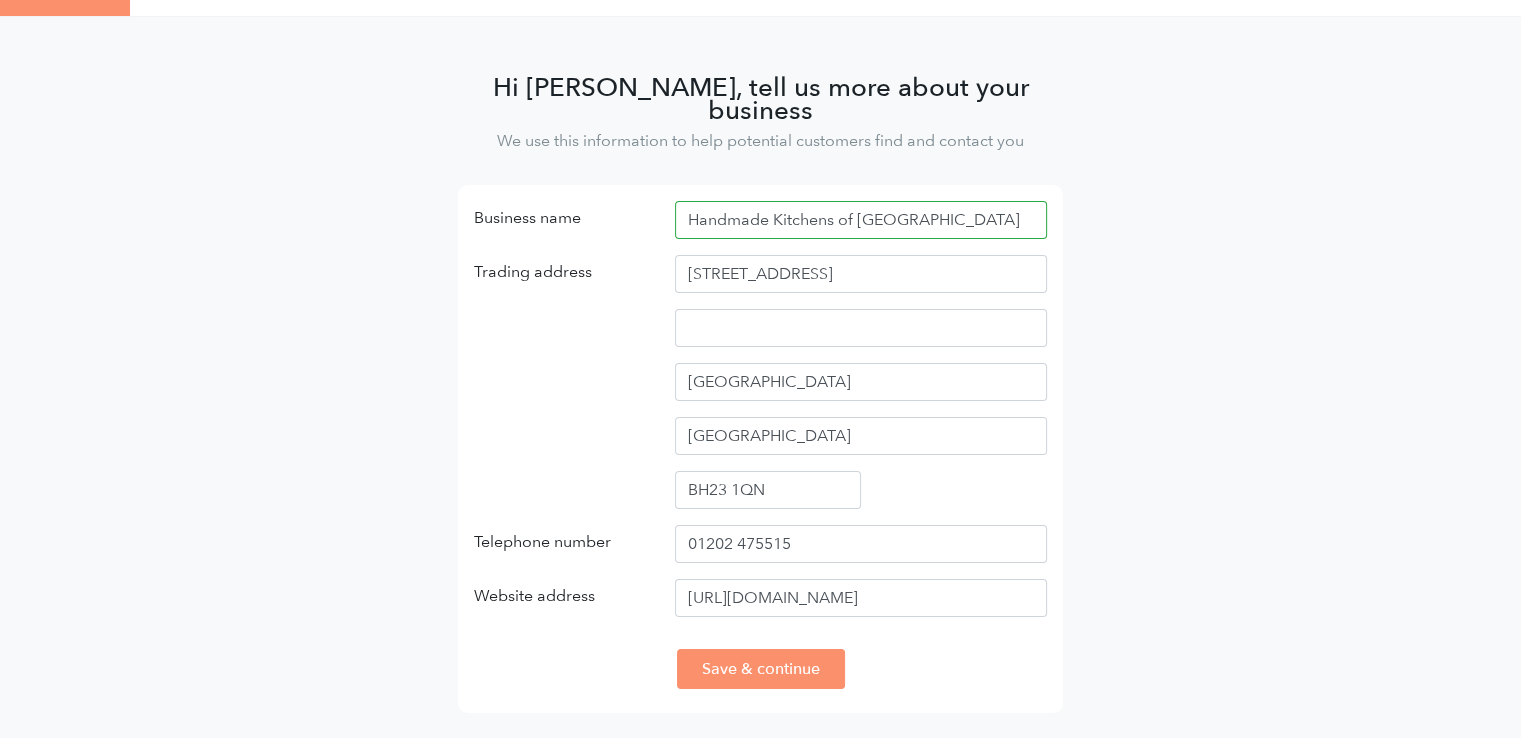 click on "Hi Russ, tell us more about your business
We use this information to help potential customers find and contact you
Business name
Handmade Kitchens of Christchurch
Trading address
6 and 7, Fountain Way
Christchurch
Dorset
BH23 1QN
Telephone number
01202 475515
Website address
https://handmadekitchensofchristchurch.co.uk/
Save & continue" at bounding box center (760, 389) 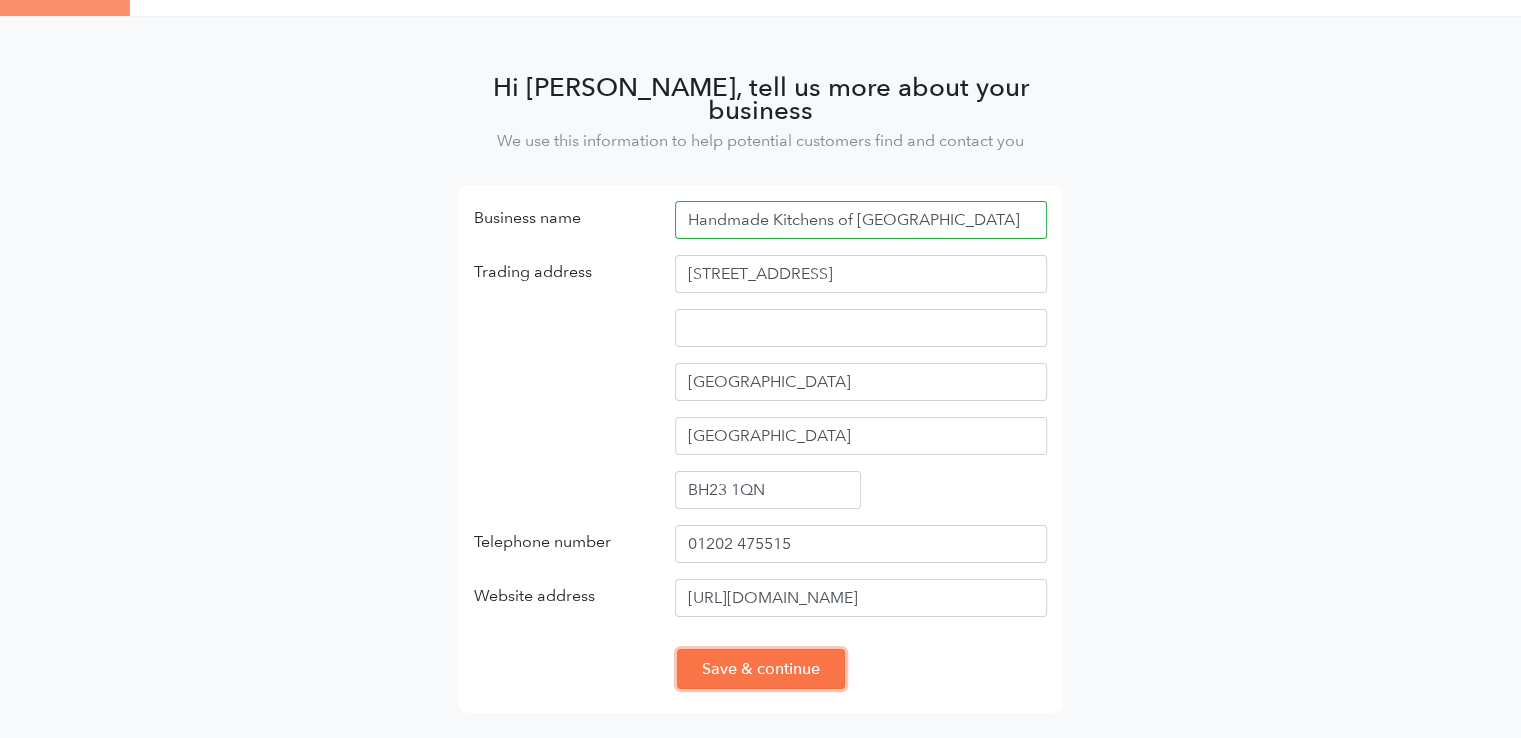 click on "Save & continue" at bounding box center (761, 669) 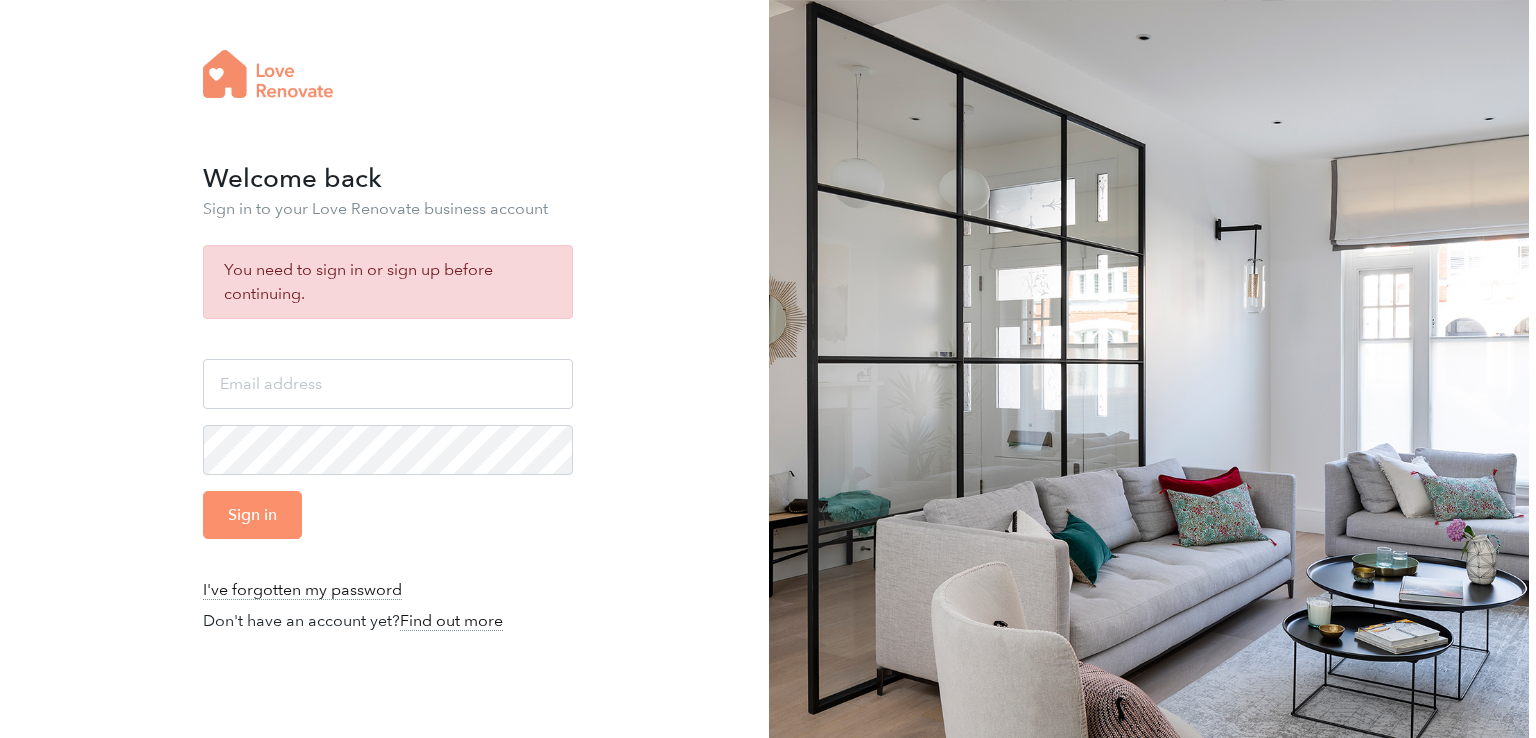 scroll, scrollTop: 0, scrollLeft: 0, axis: both 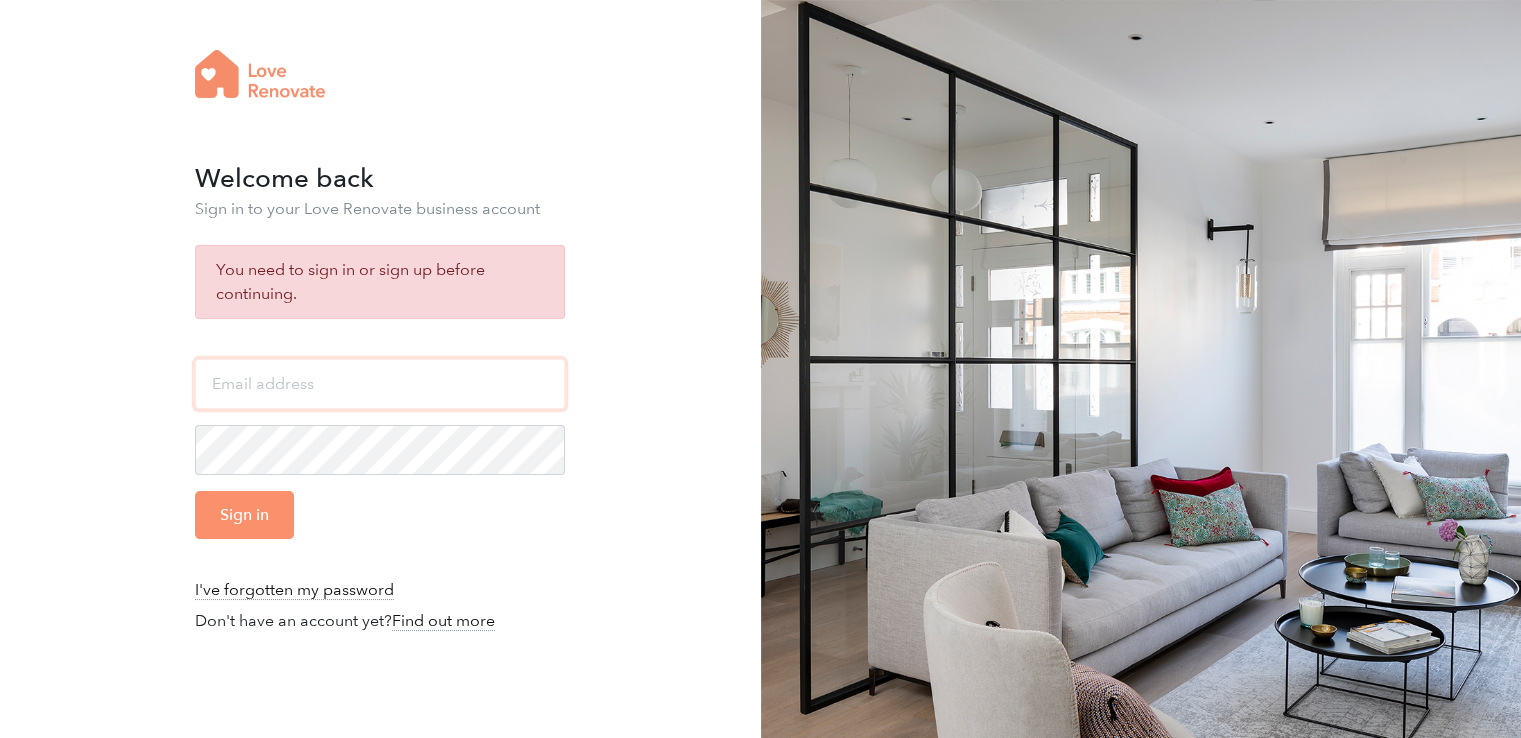 click at bounding box center (380, 384) 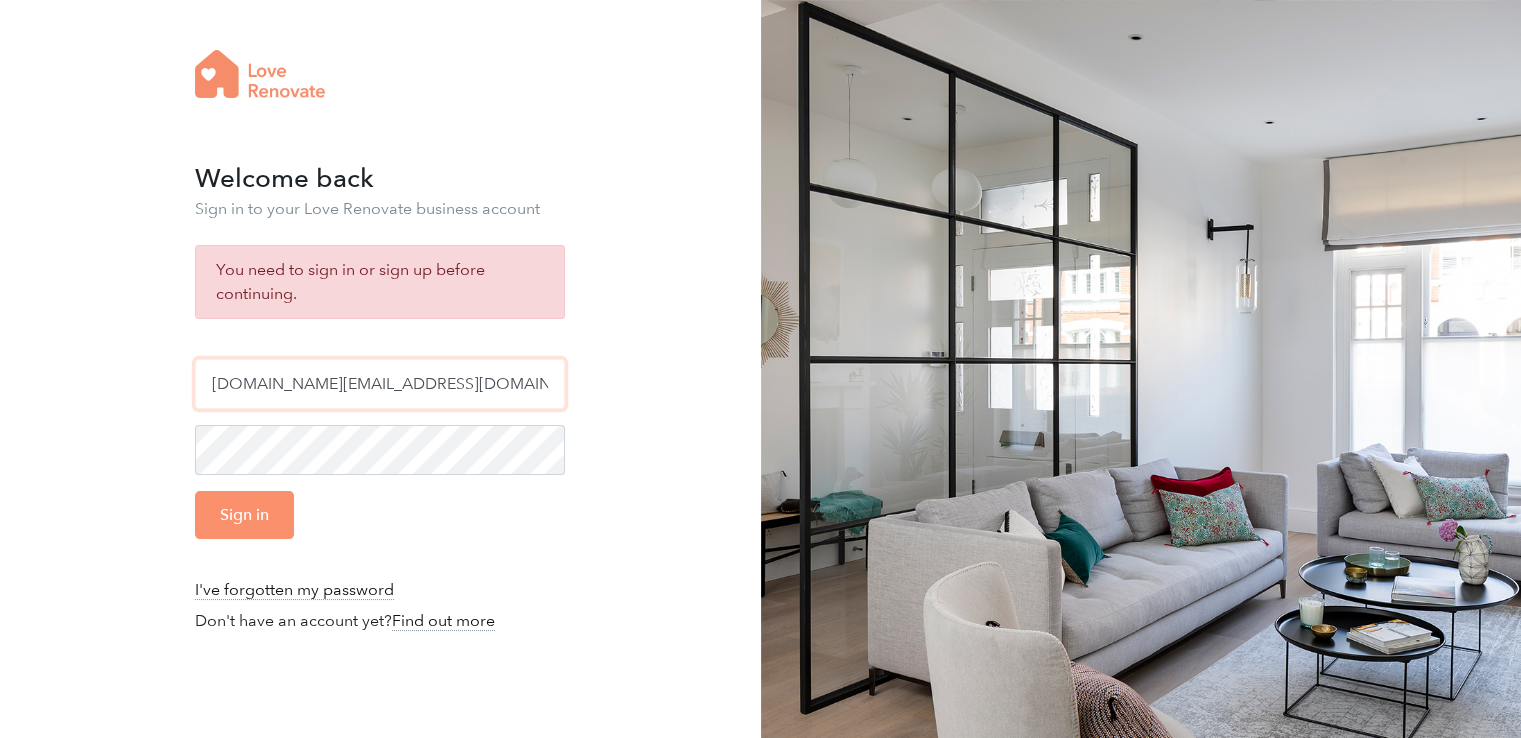 type on "[DOMAIN_NAME][EMAIL_ADDRESS][DOMAIN_NAME]" 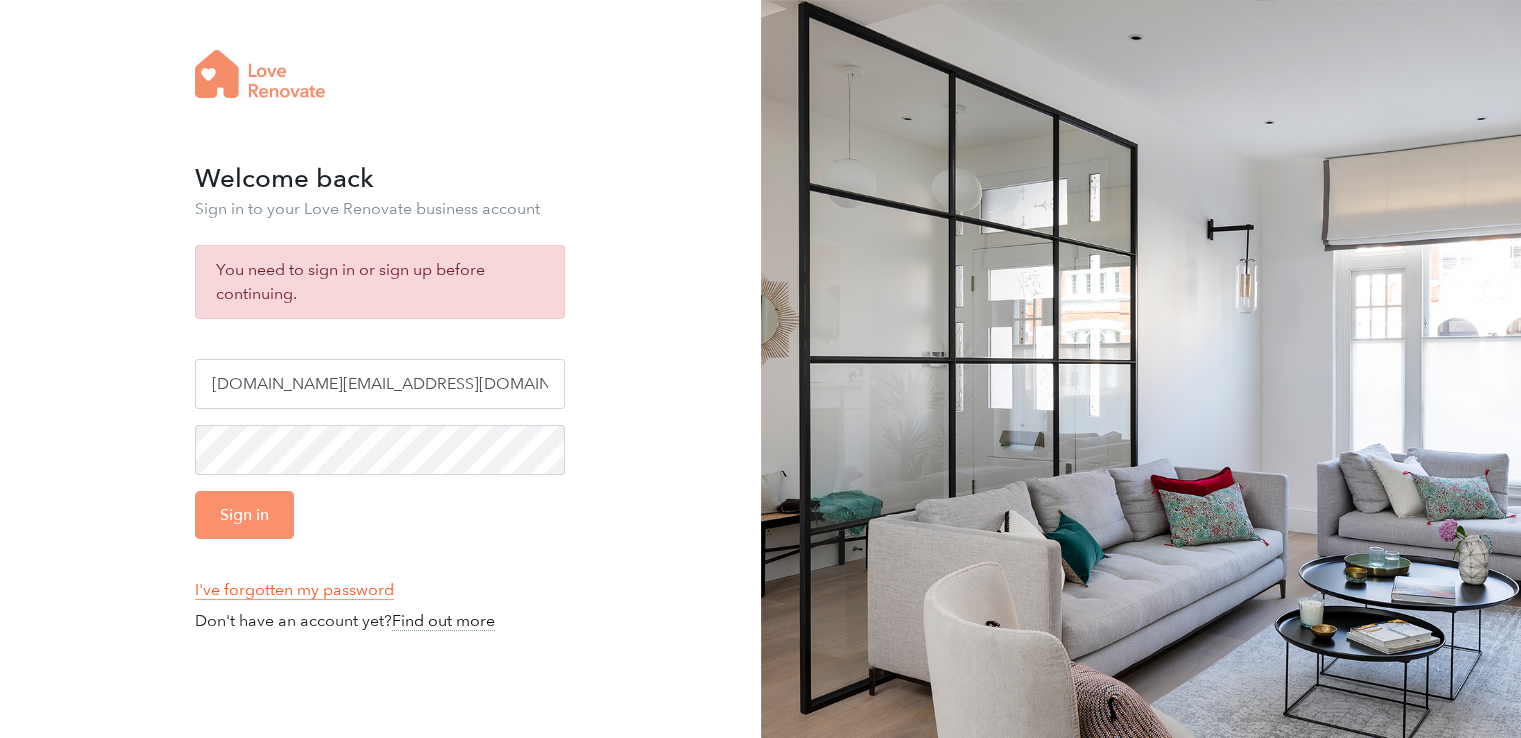 click on "I've forgotten my password" at bounding box center (294, 590) 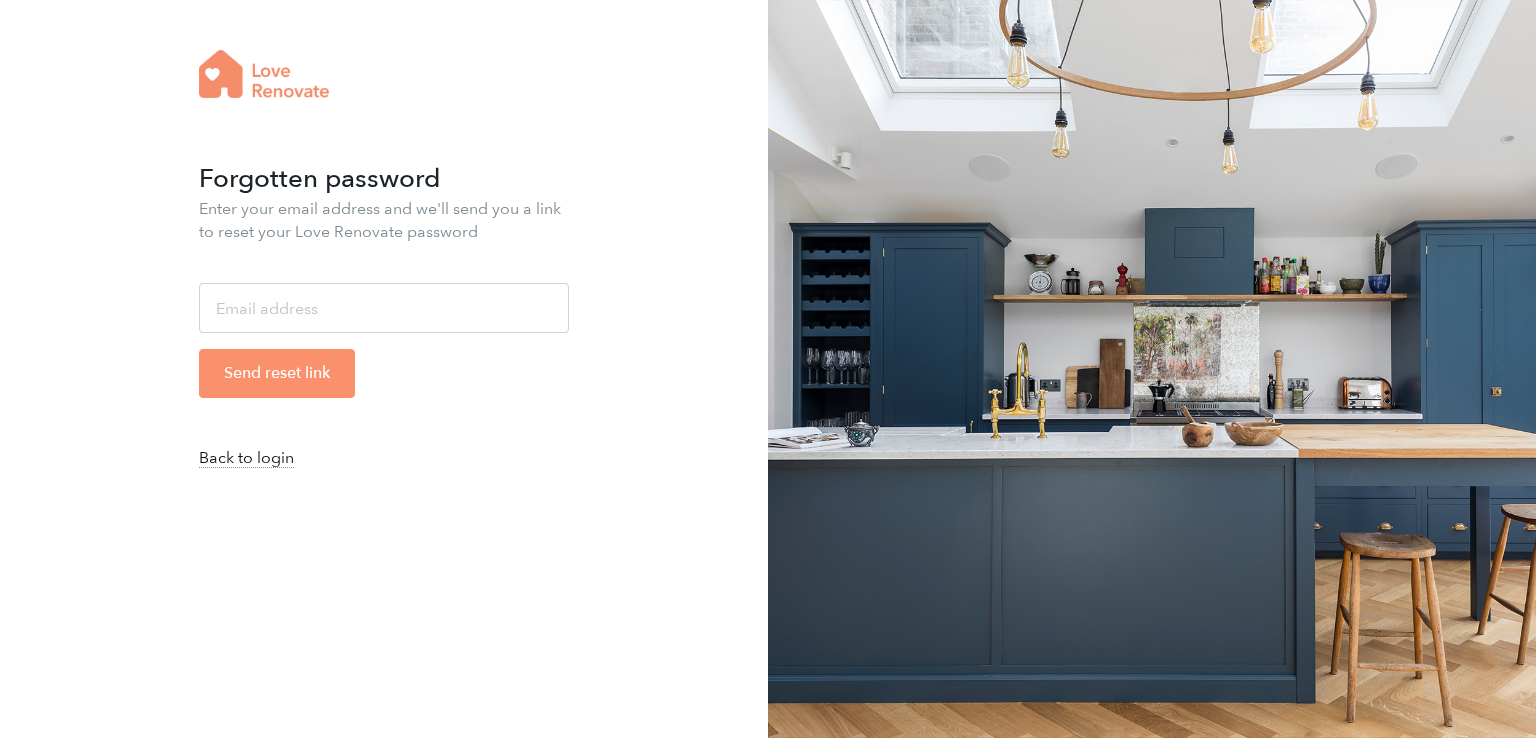 click at bounding box center (384, 308) 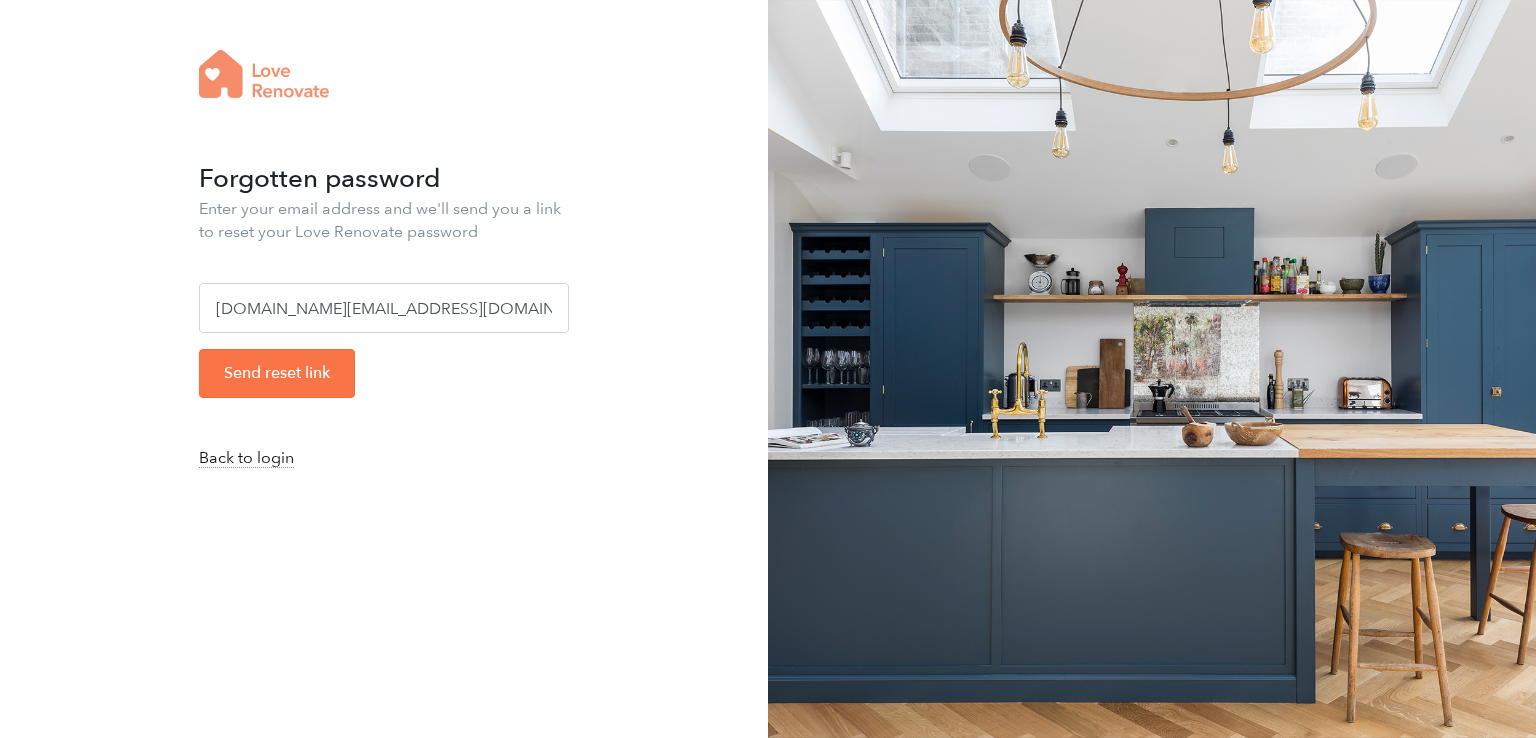 type on "hkoc.marketing@gmail.com" 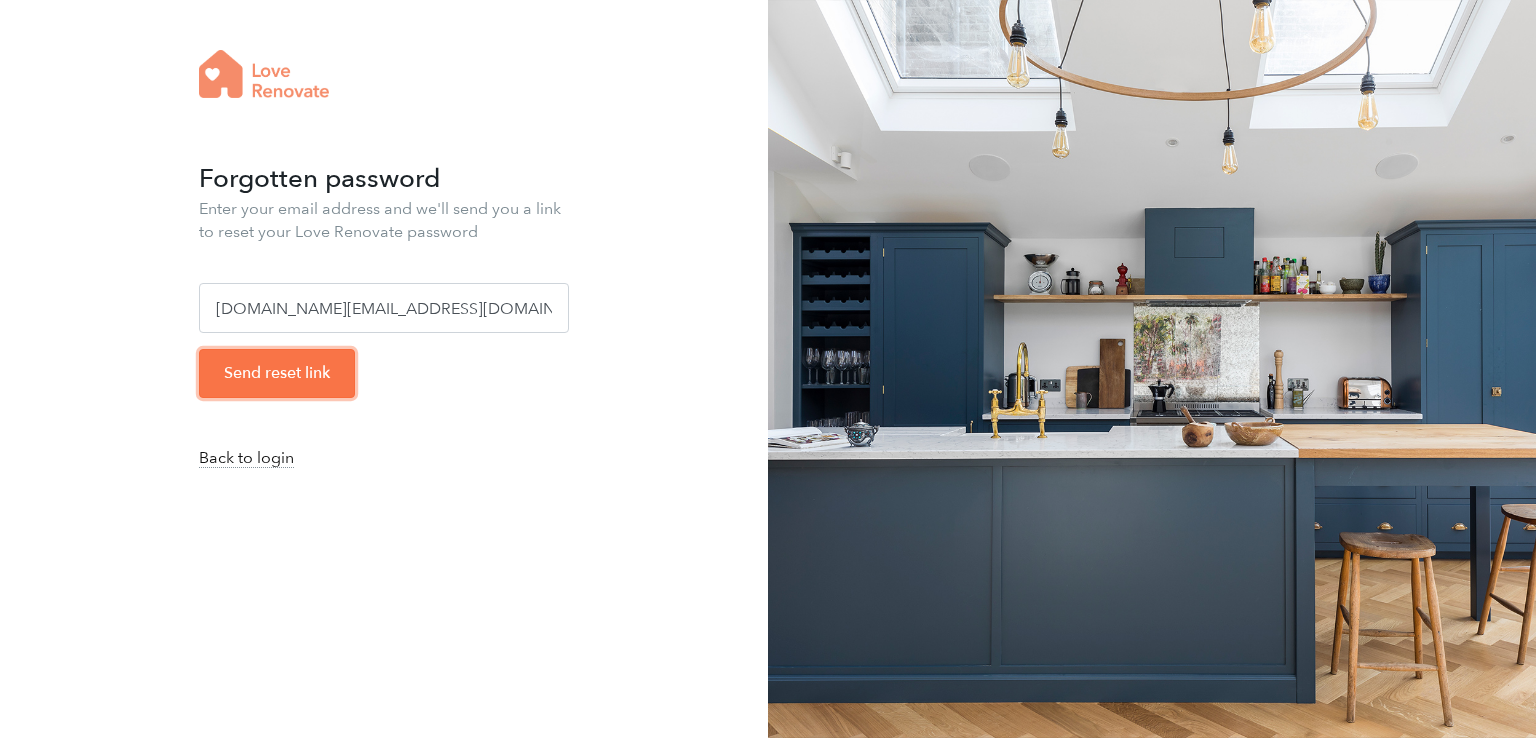 click on "Send reset link" at bounding box center [277, 373] 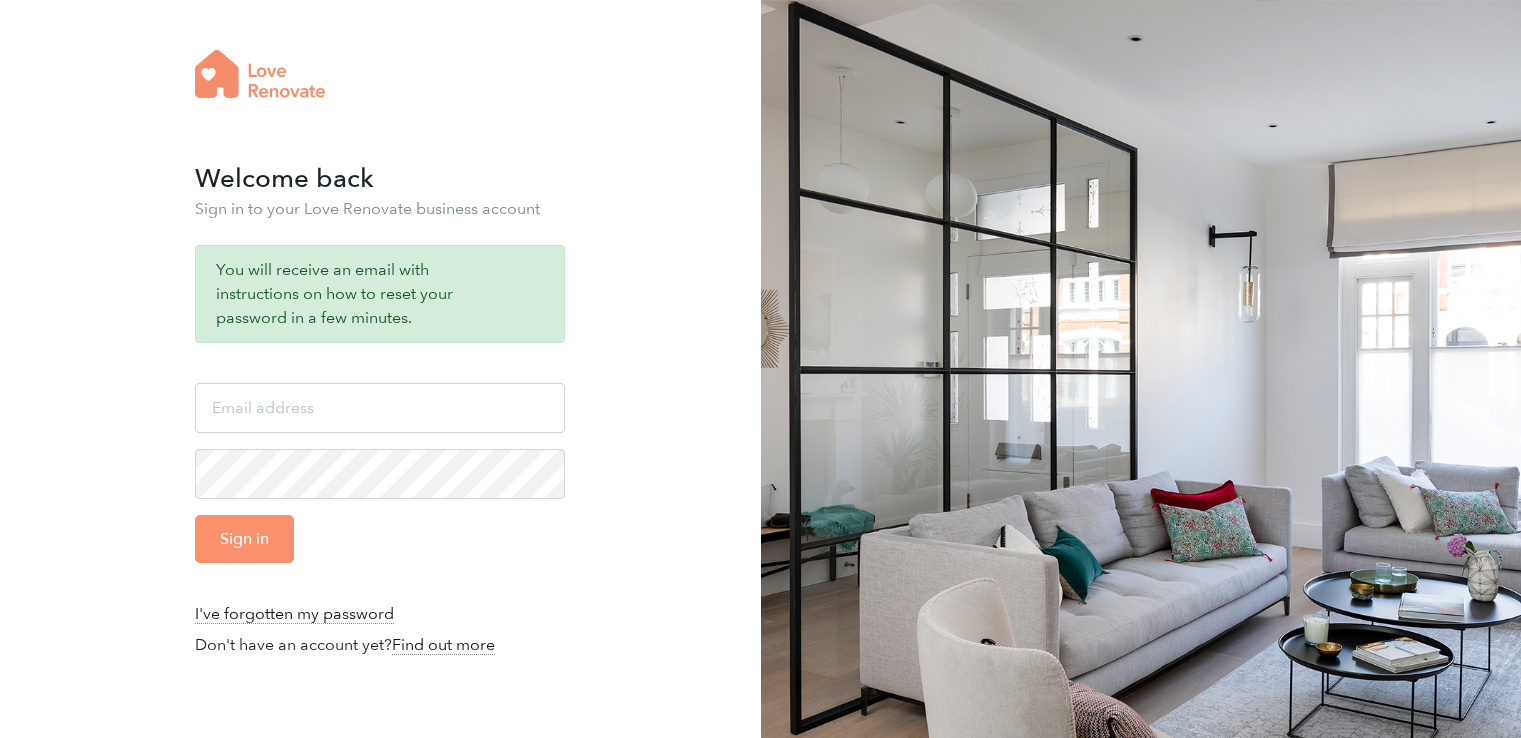 scroll, scrollTop: 0, scrollLeft: 0, axis: both 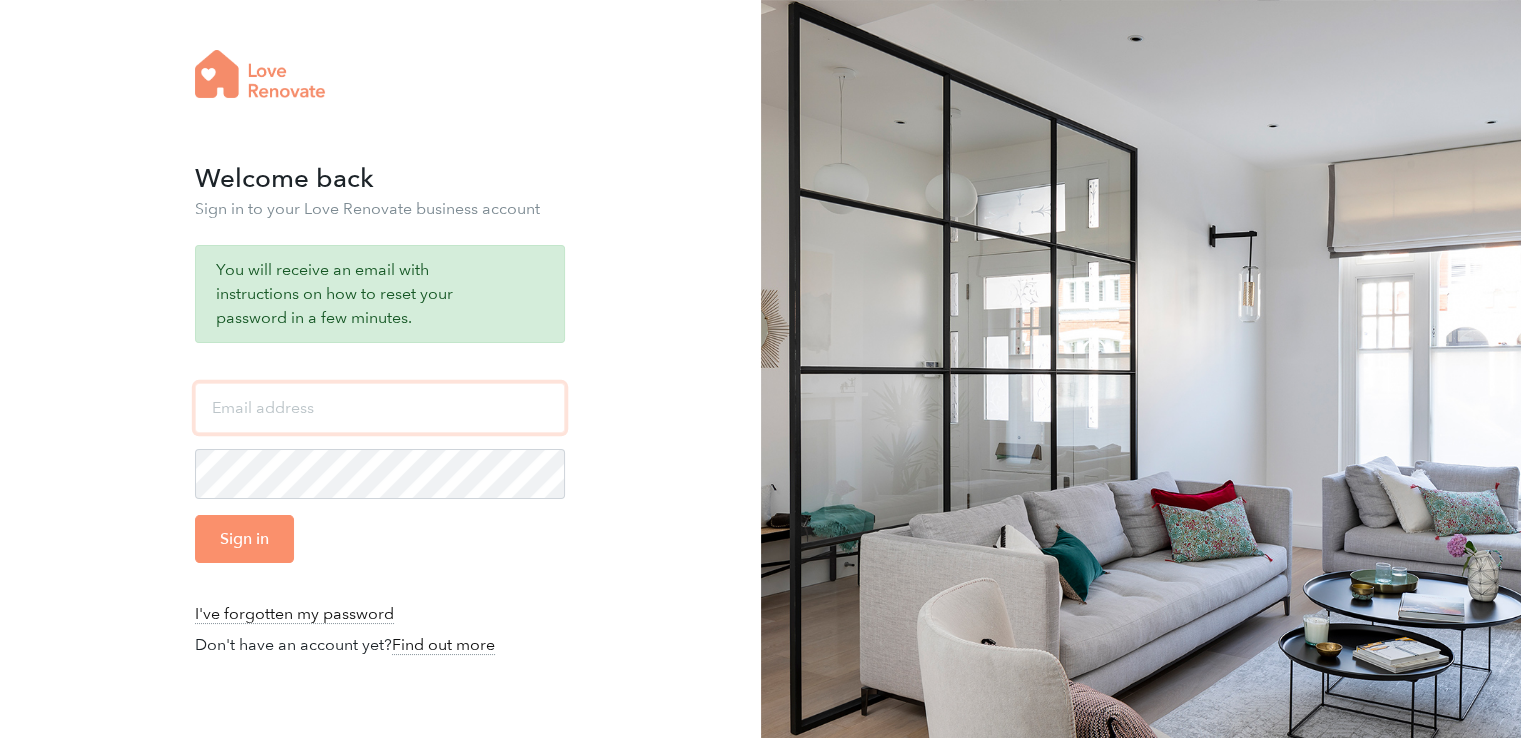 click at bounding box center (380, 408) 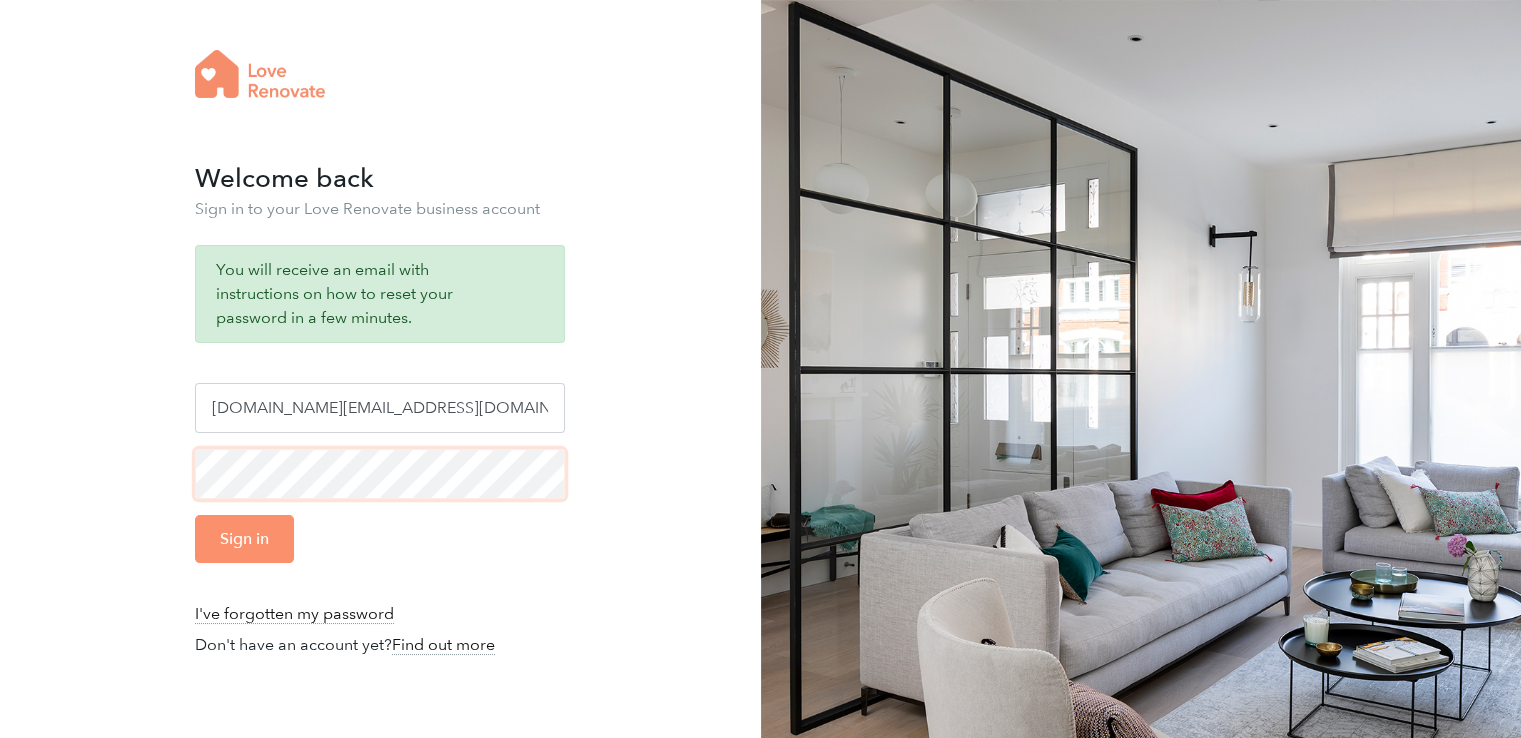 click on "Sign in" at bounding box center (244, 539) 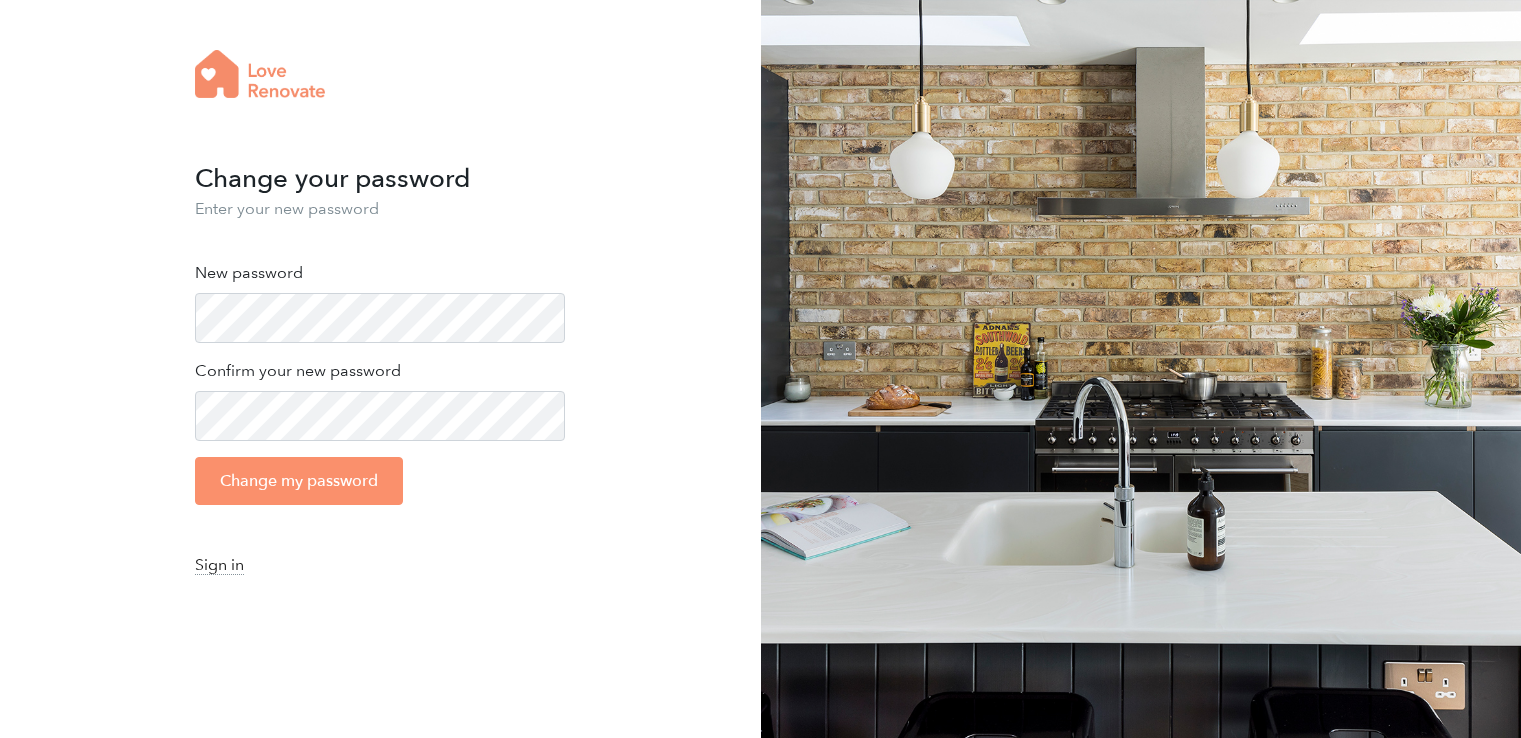 scroll, scrollTop: 0, scrollLeft: 0, axis: both 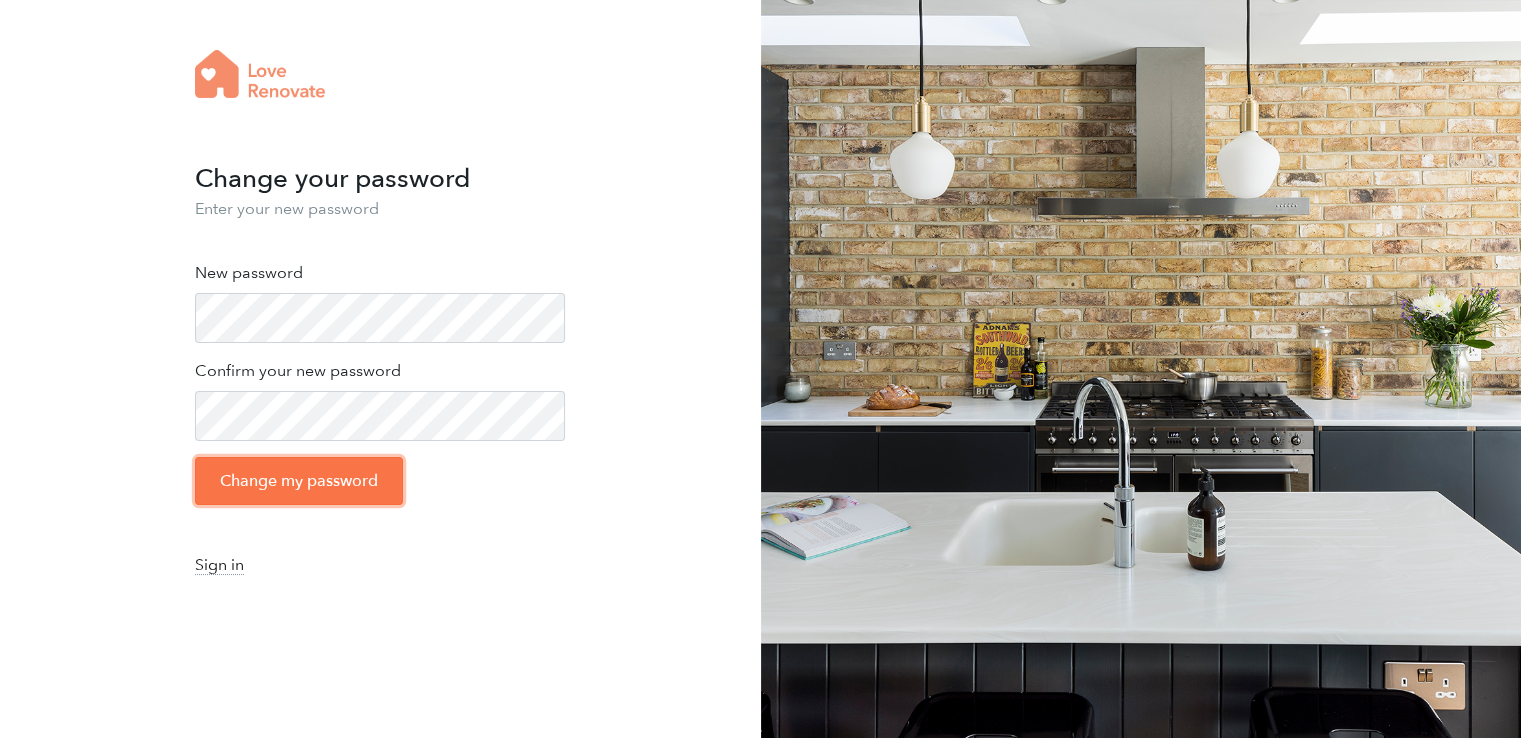 click on "Change my password" at bounding box center [299, 481] 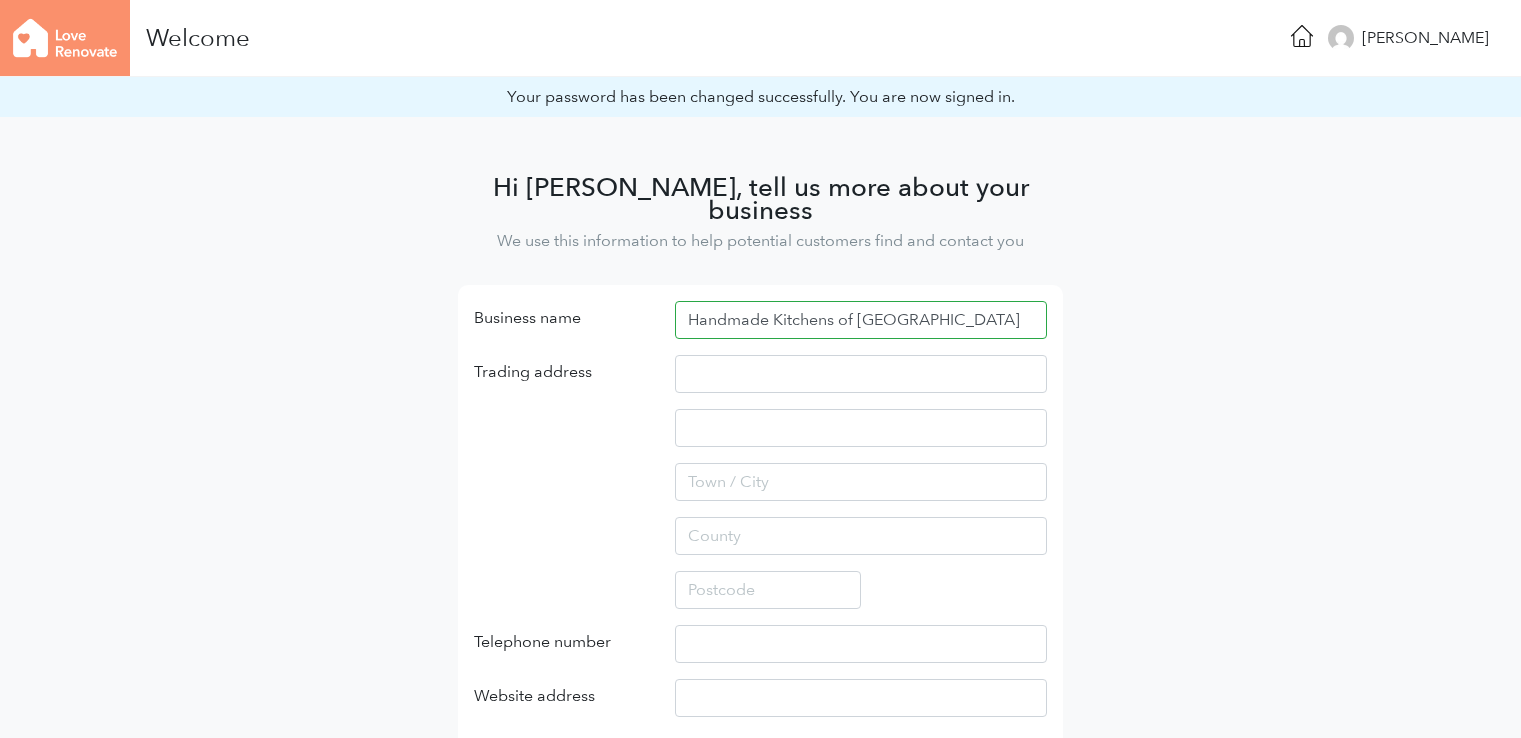 scroll, scrollTop: 0, scrollLeft: 0, axis: both 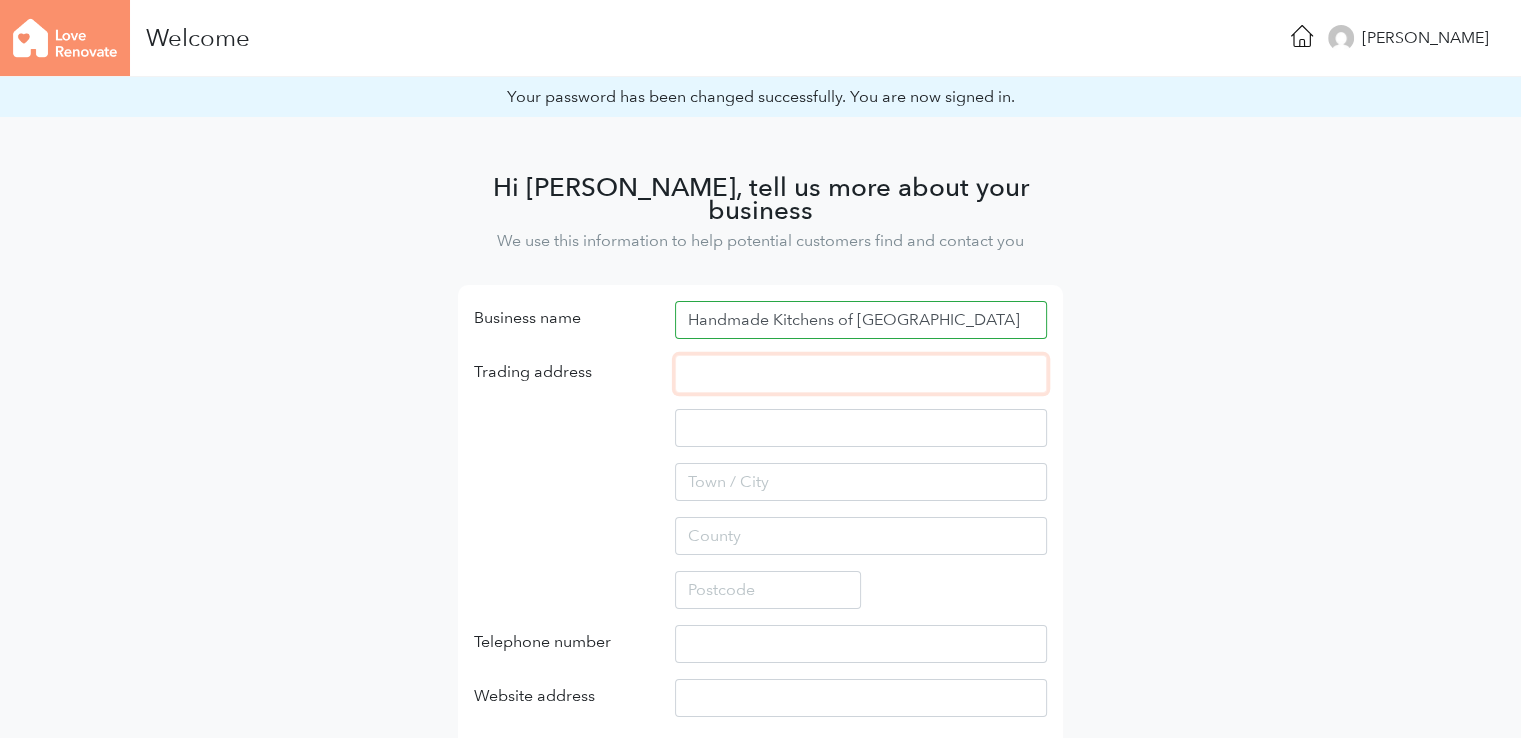 click at bounding box center (861, 374) 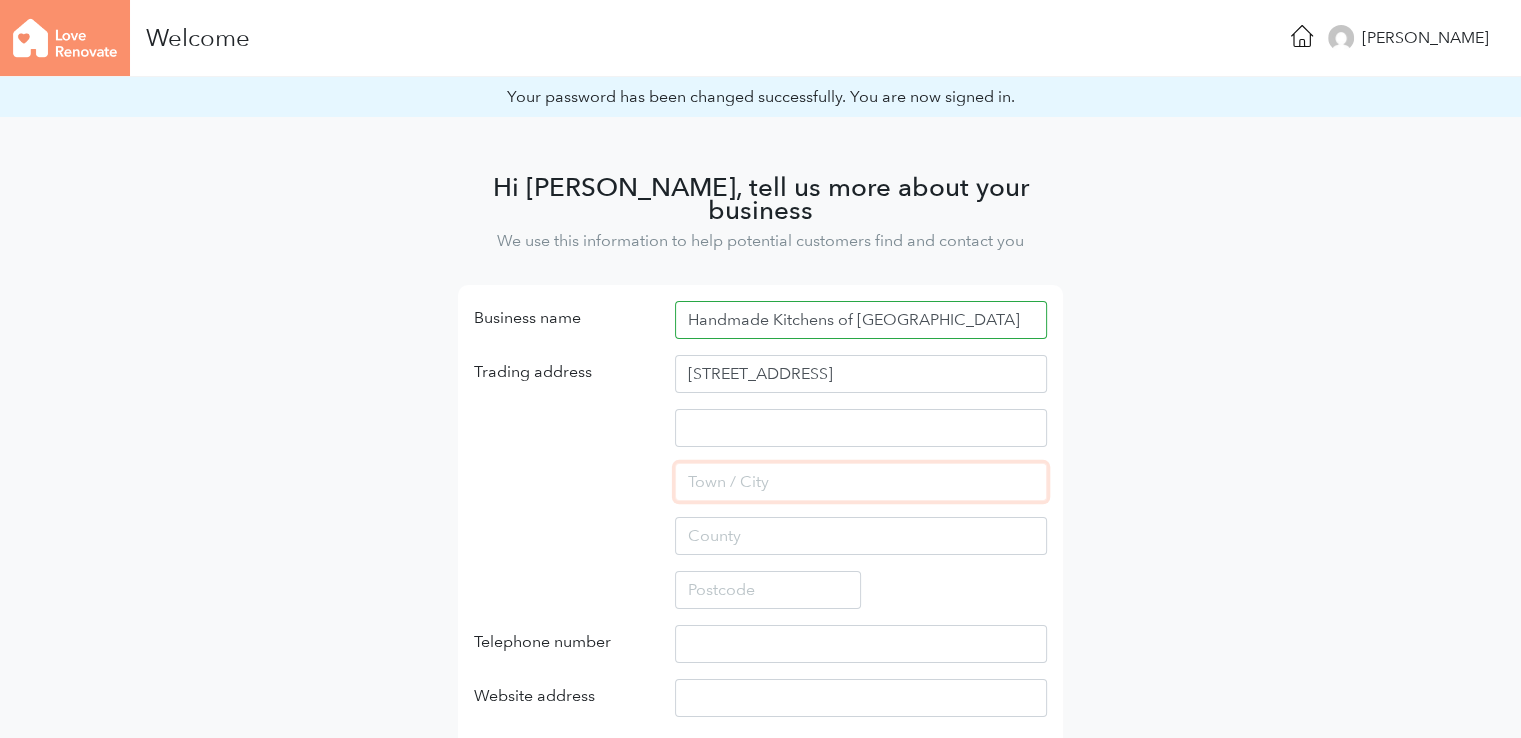 click at bounding box center (861, 482) 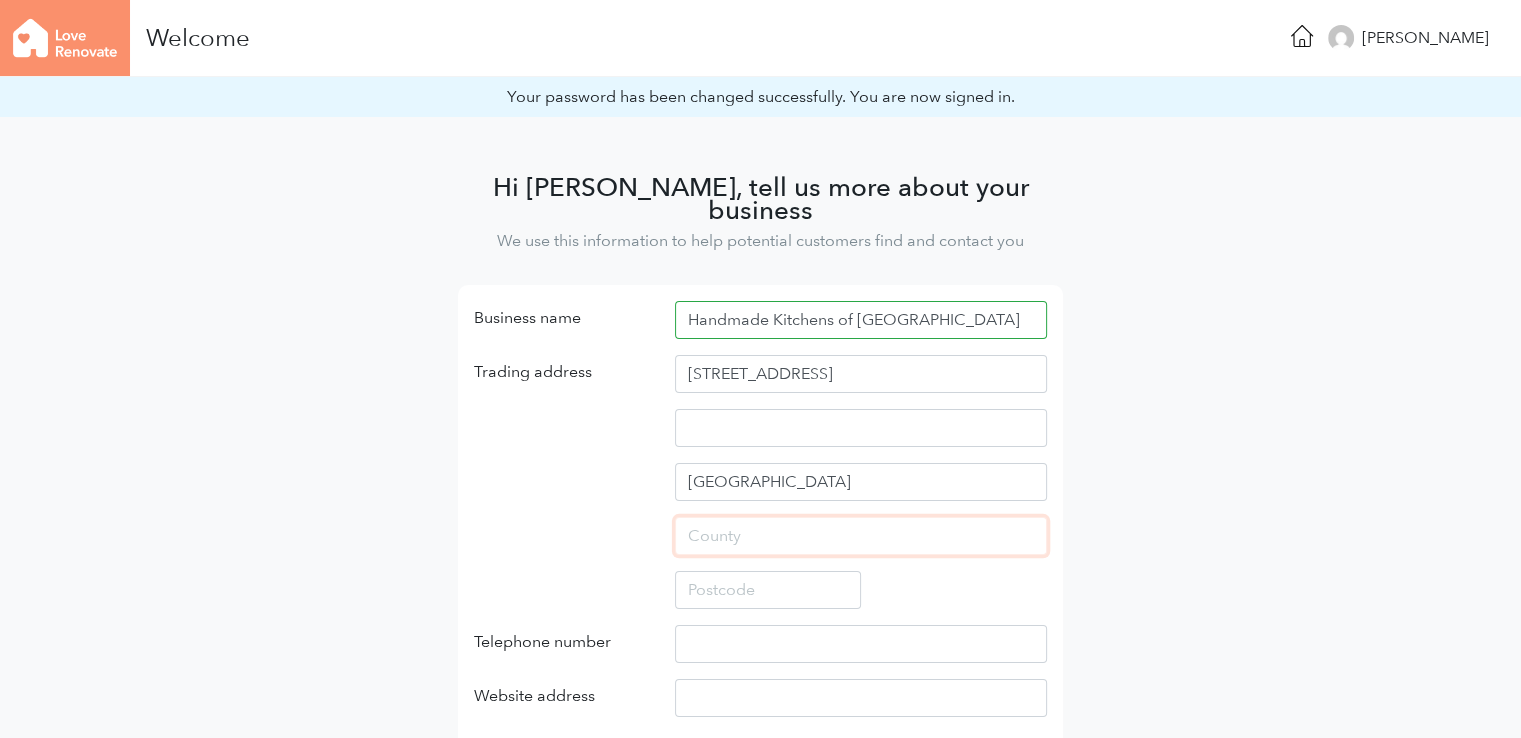 click at bounding box center [861, 536] 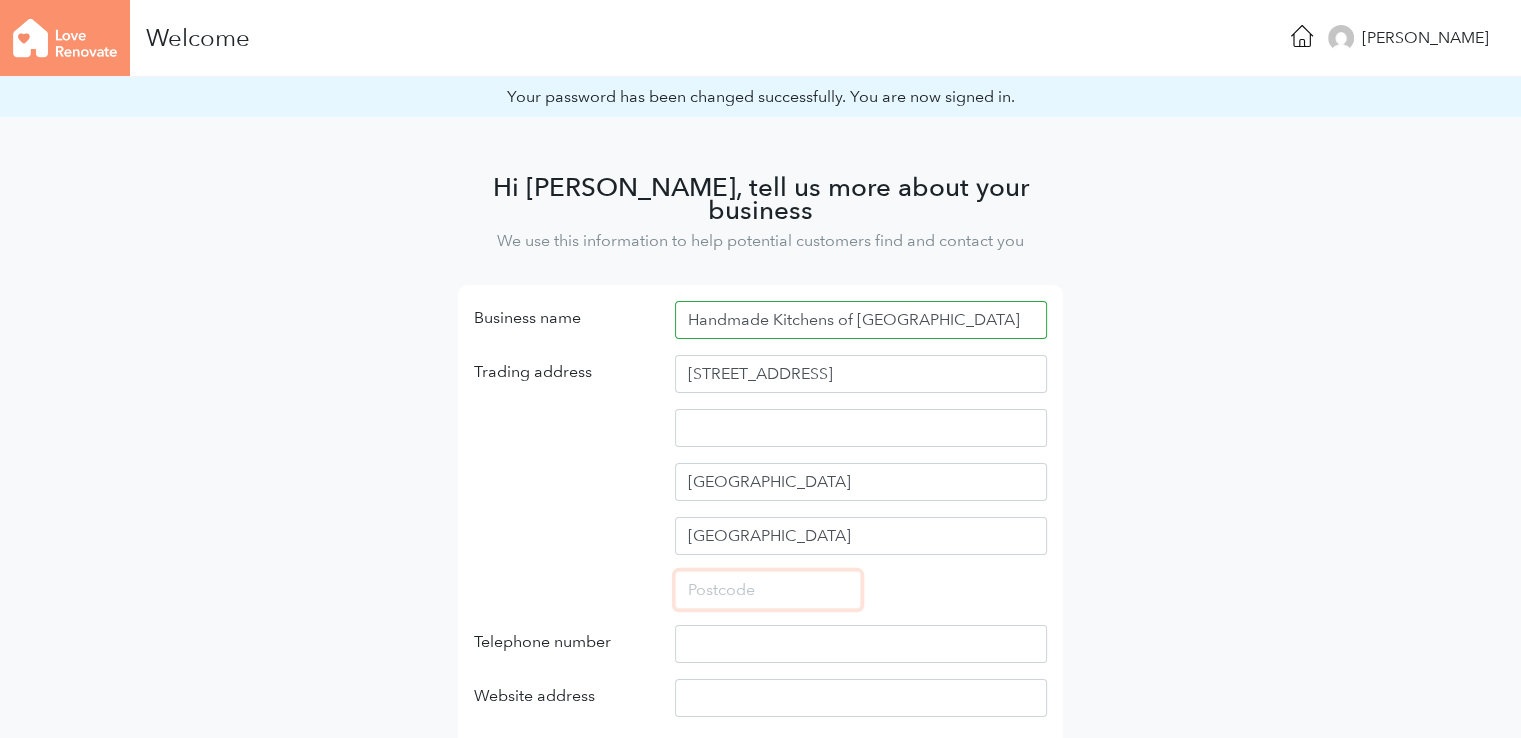 click at bounding box center (768, 590) 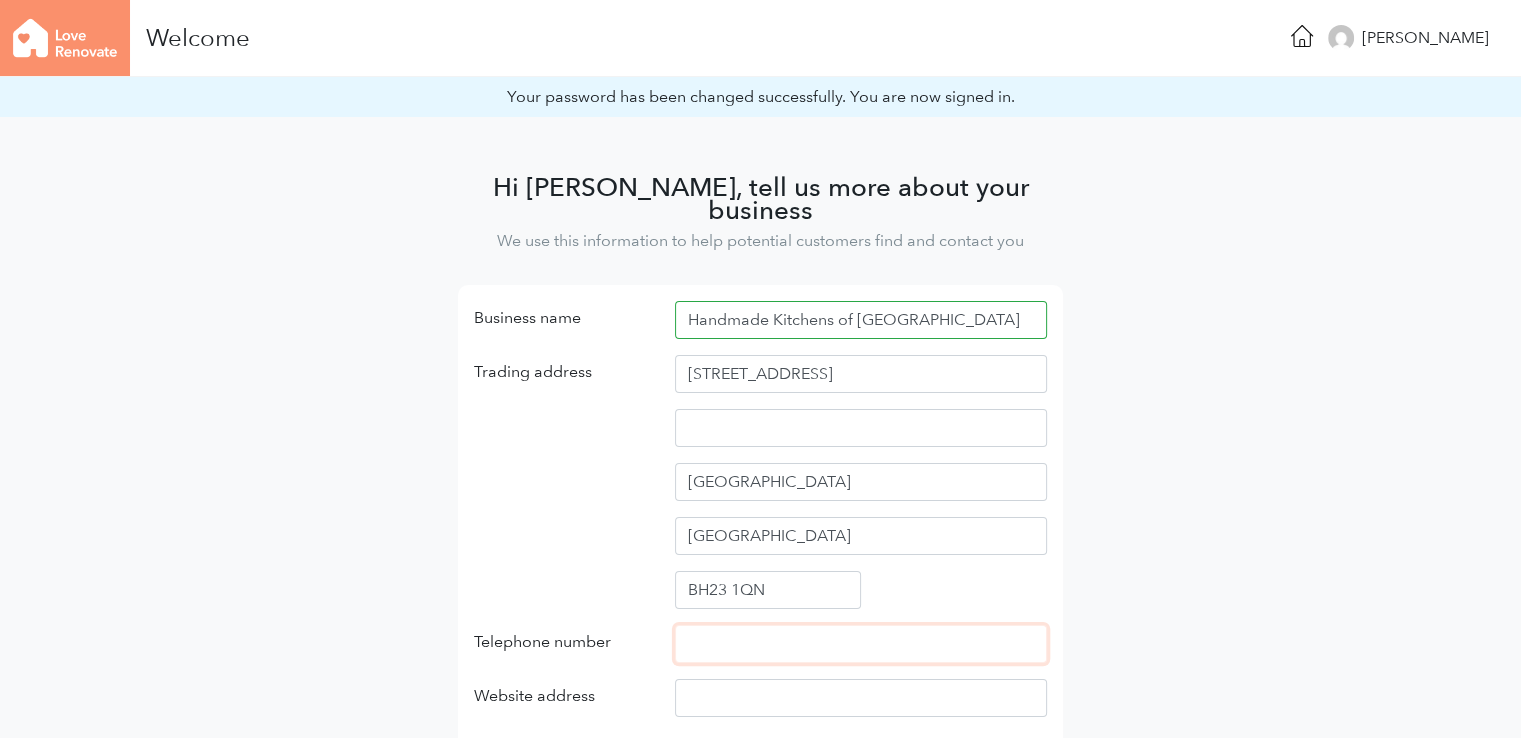 click on "Telephone number" at bounding box center (861, 644) 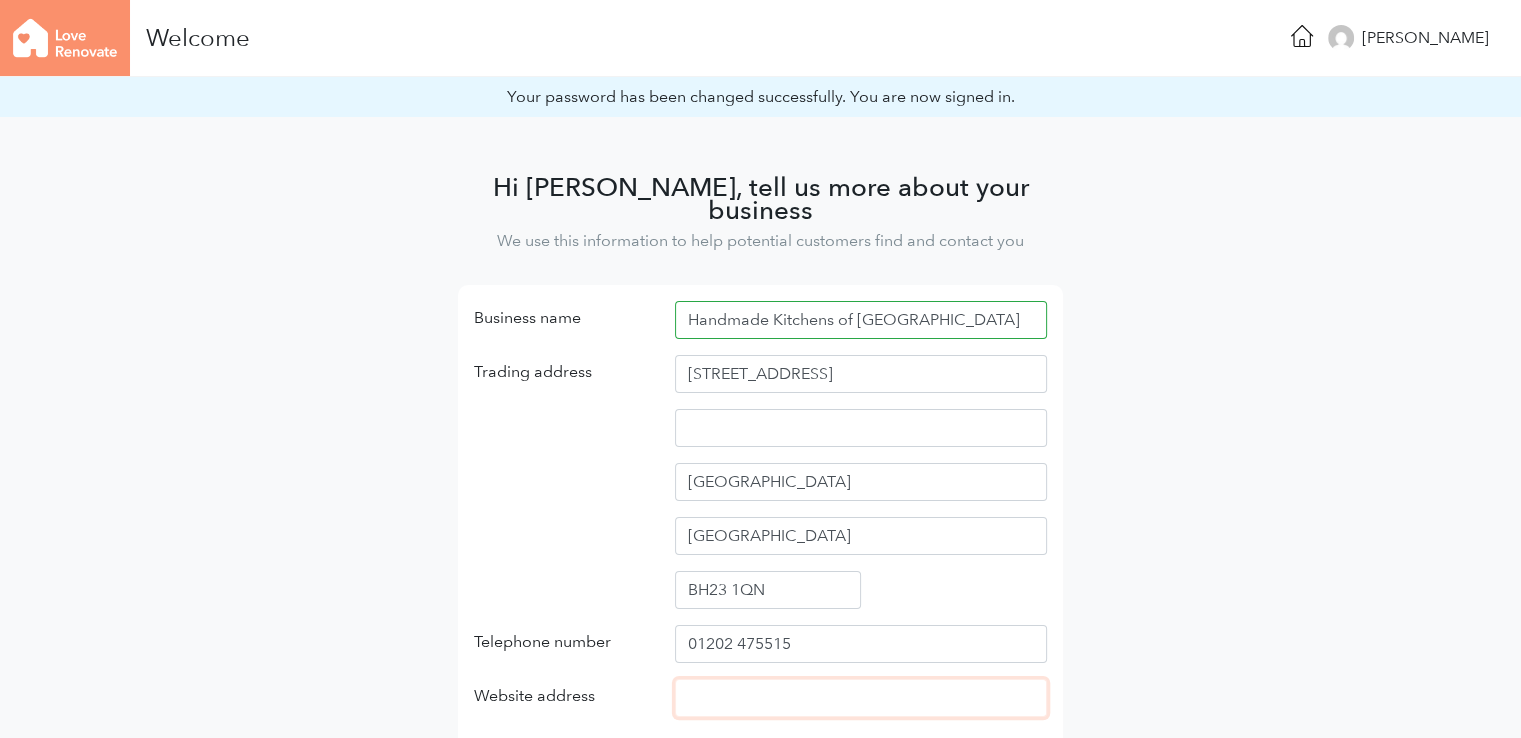 click on "Website address" at bounding box center [861, 698] 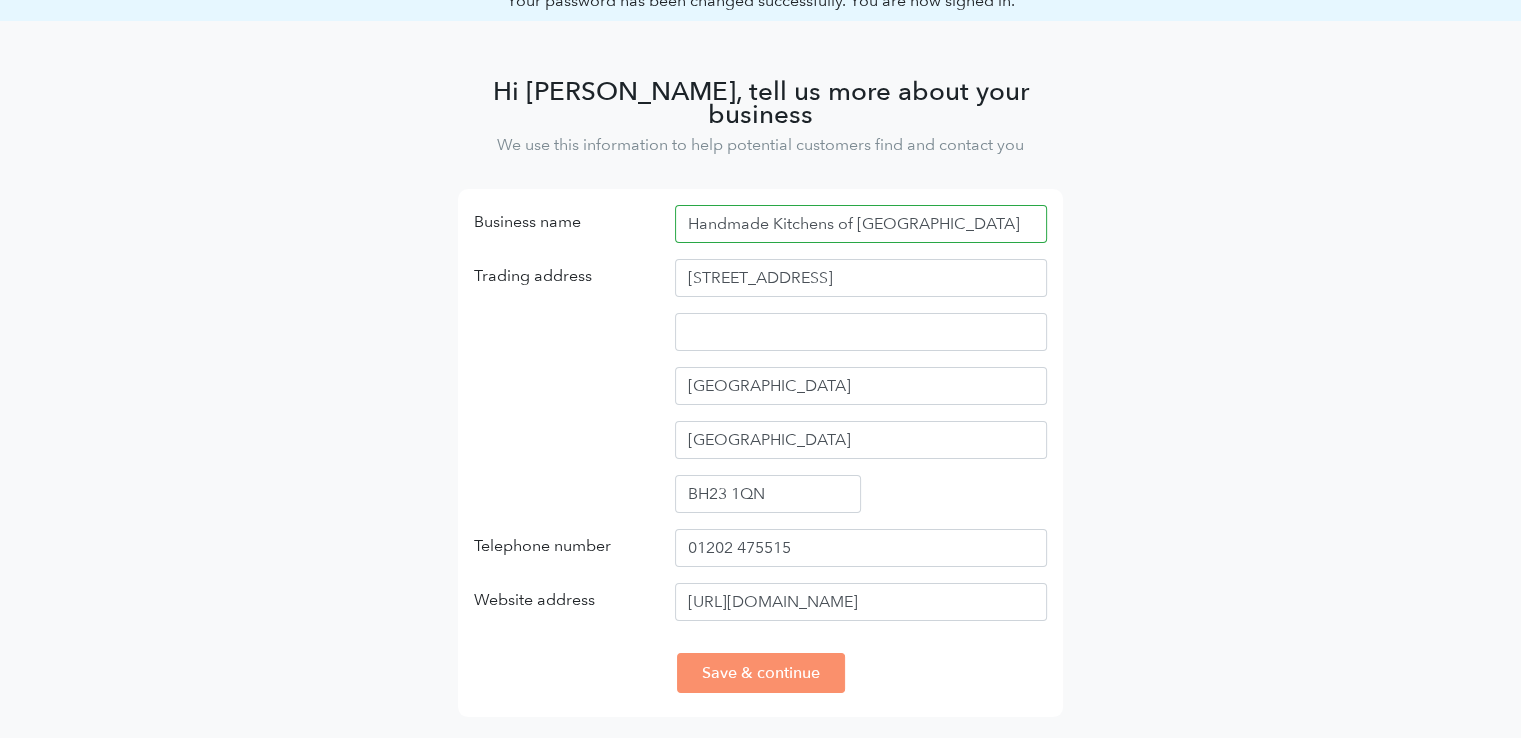 scroll, scrollTop: 100, scrollLeft: 0, axis: vertical 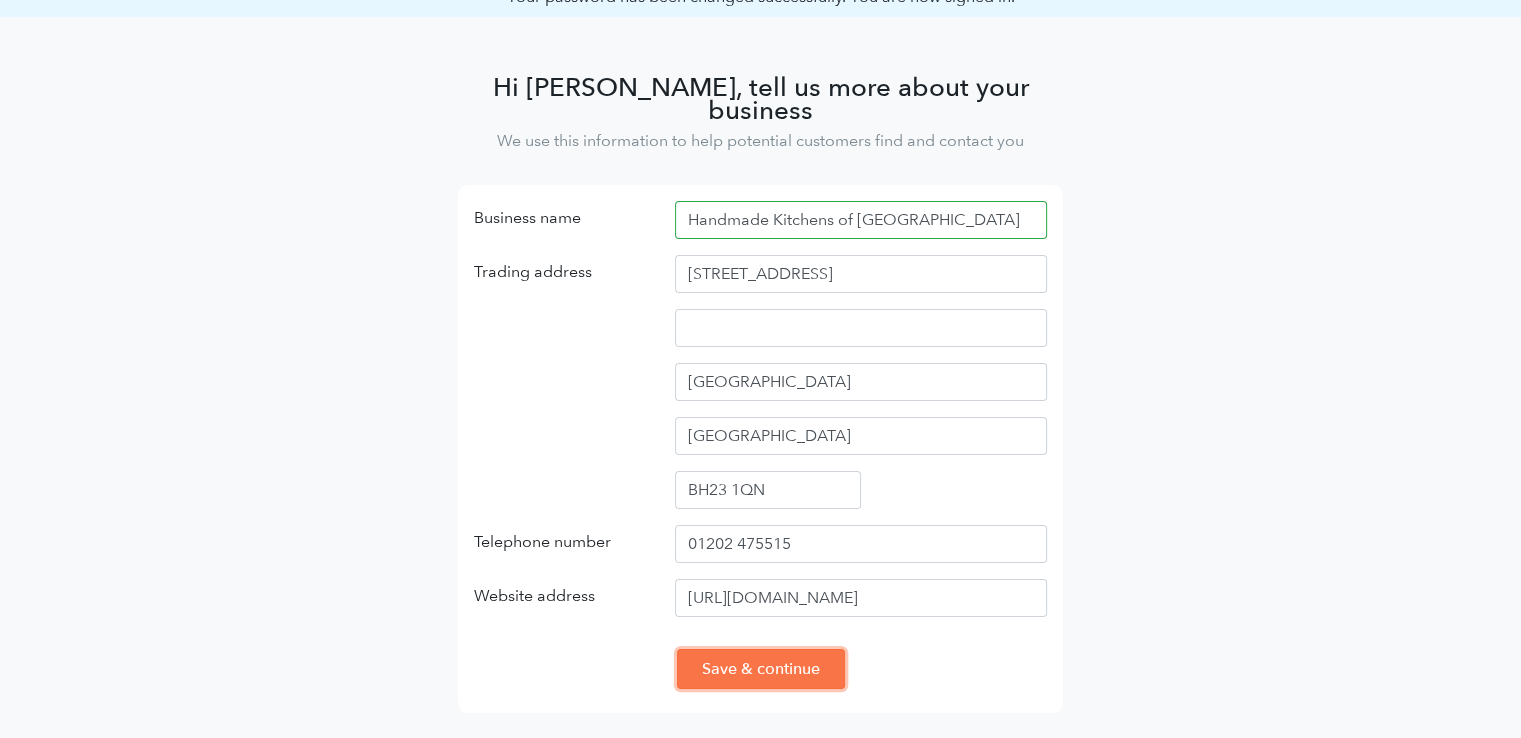 click on "Save & continue" at bounding box center [761, 669] 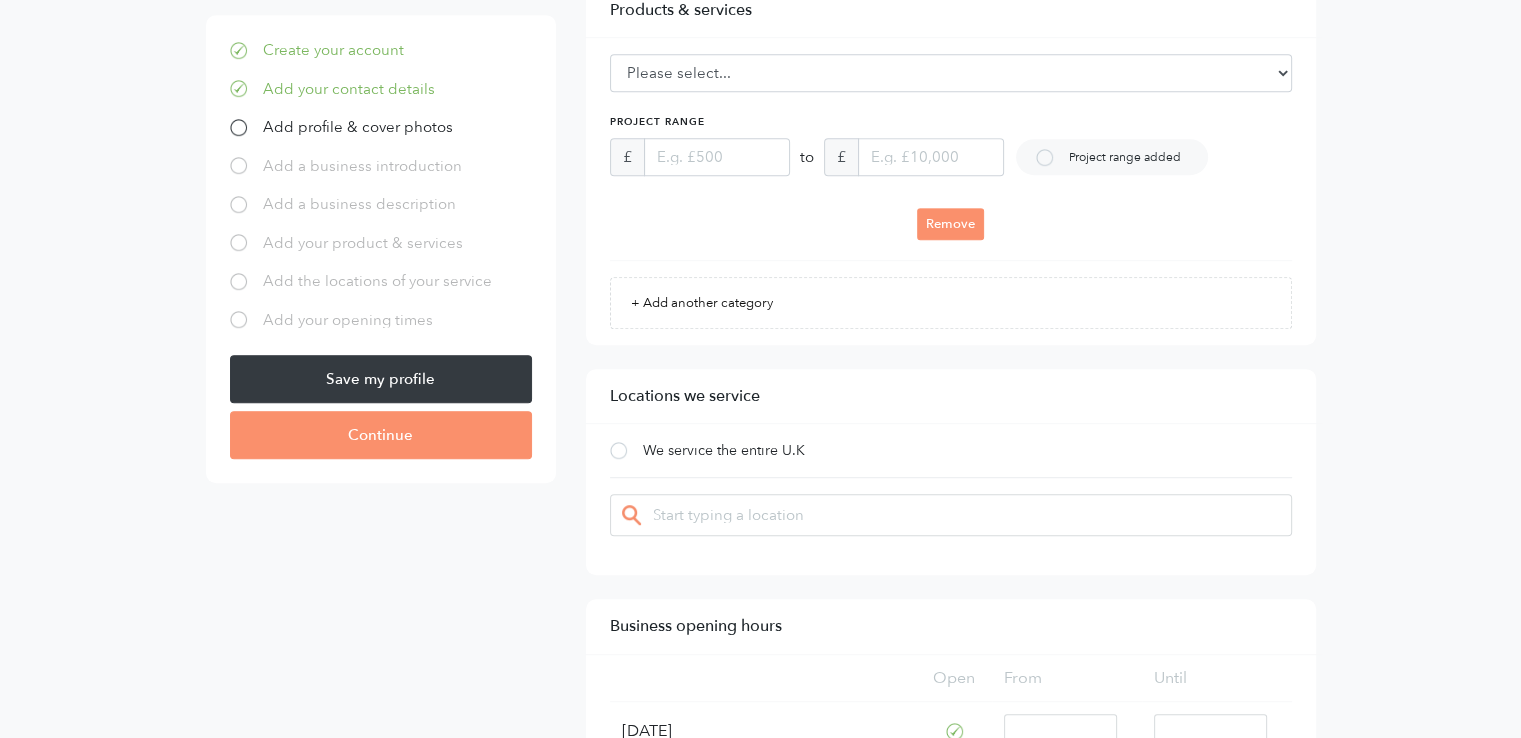 scroll, scrollTop: 1100, scrollLeft: 0, axis: vertical 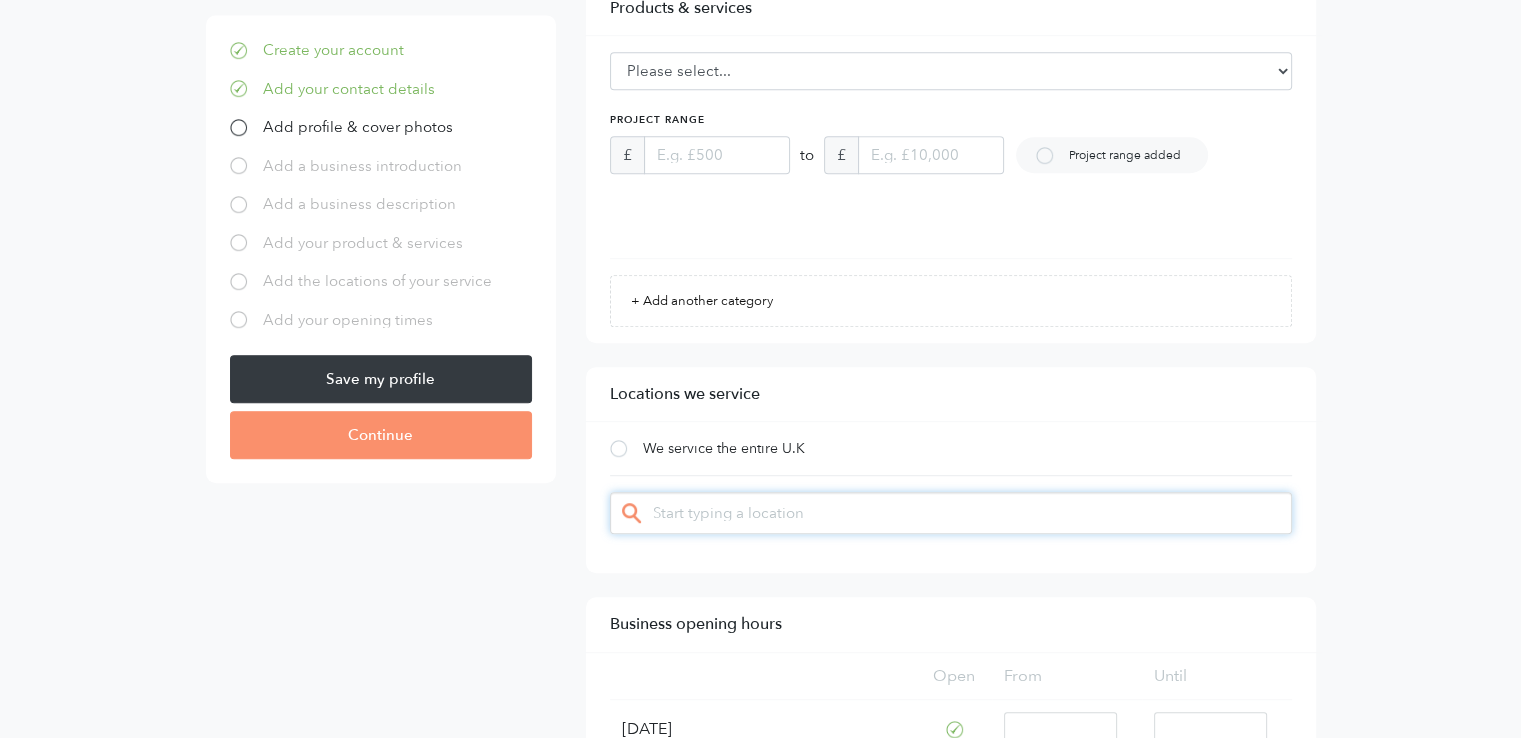 click at bounding box center (729, 513) 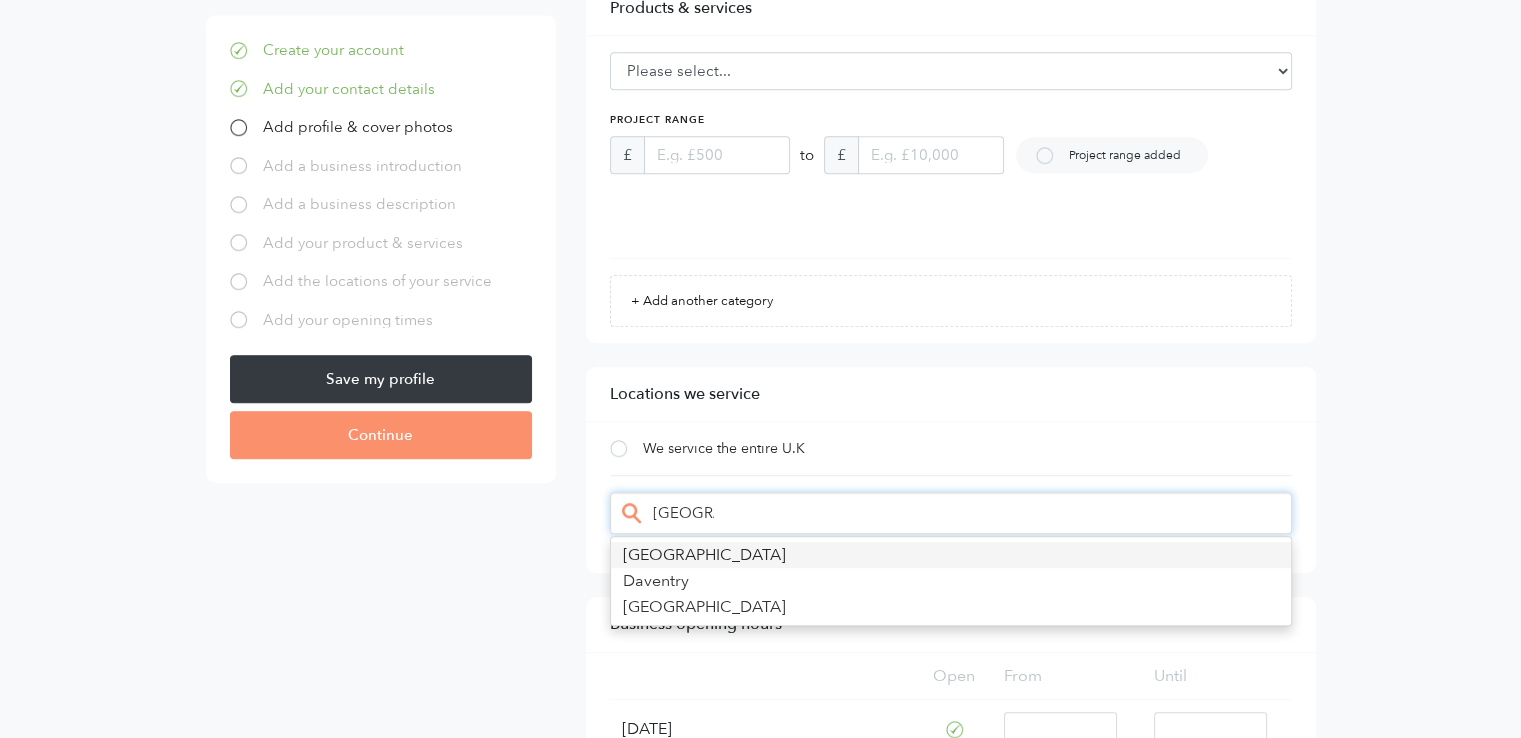 type on "England" 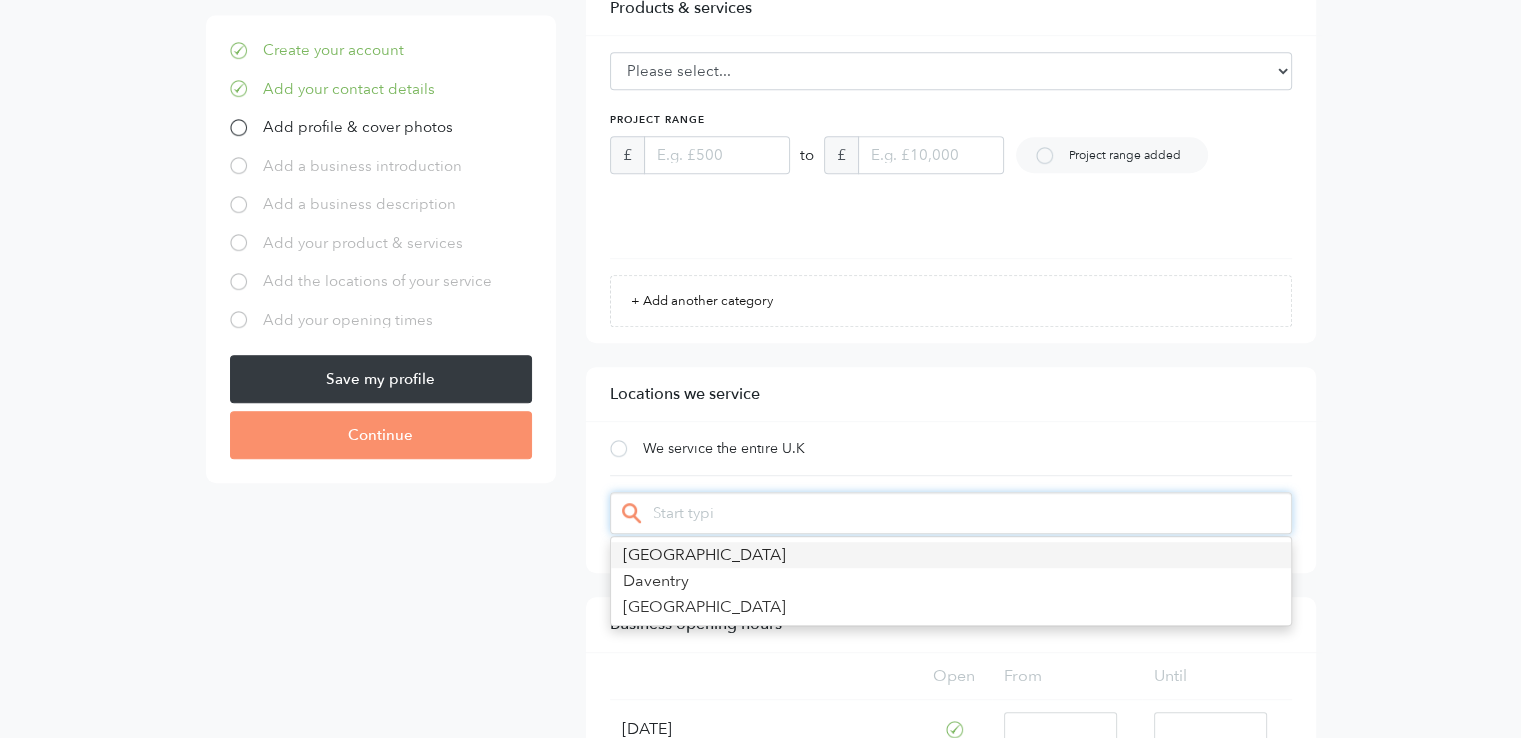 click on "Create your account
Add your contact details
Add profile & cover photos
Add a business introduction
Add a business description
Add your product & services
Add the locations of your service
Add your opening times
Lock version 1
Change count 0
Save my profile
Continue
Your changes have not been saved because there is a newer version of your profile.
Please refresh the page and fill your changes again." at bounding box center [761, 452] 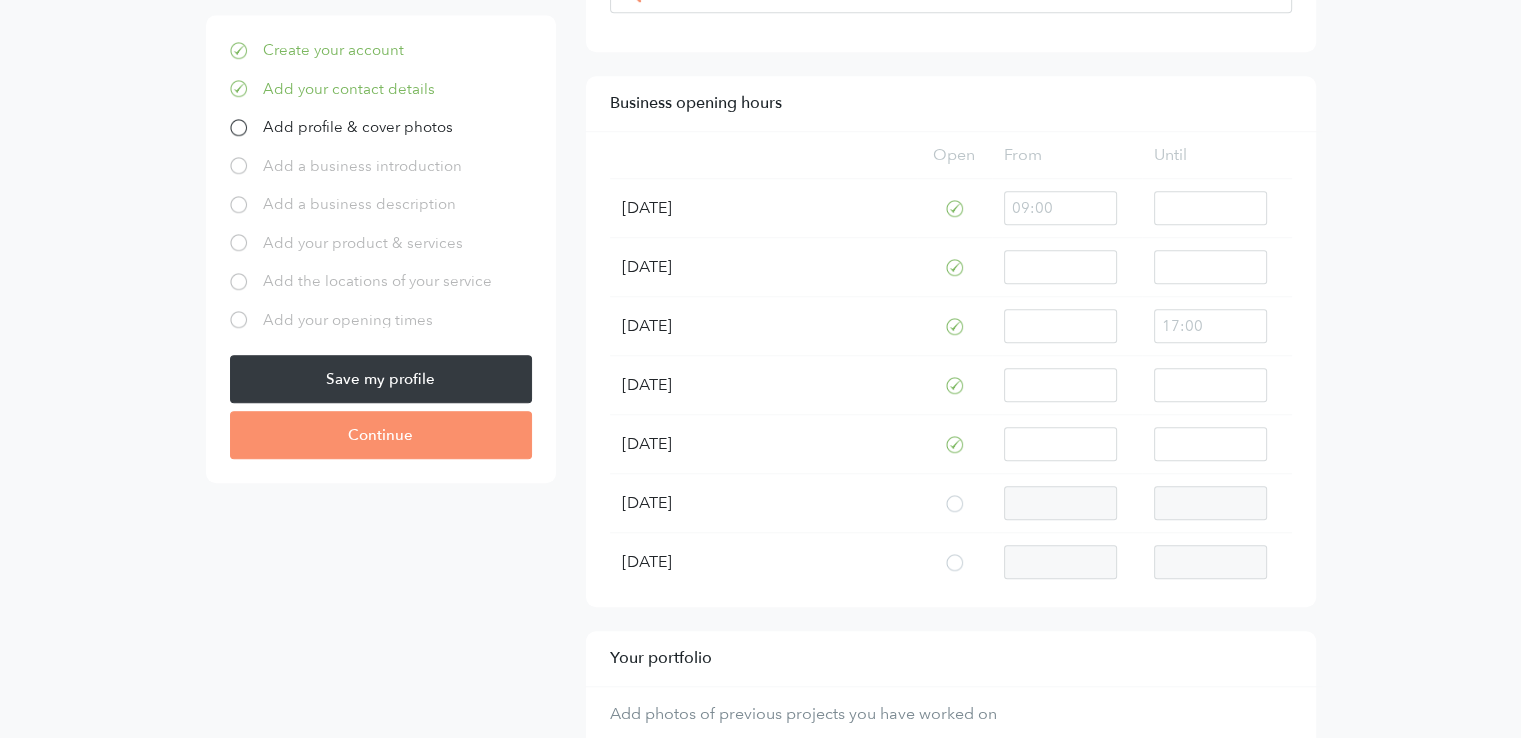 scroll, scrollTop: 1700, scrollLeft: 0, axis: vertical 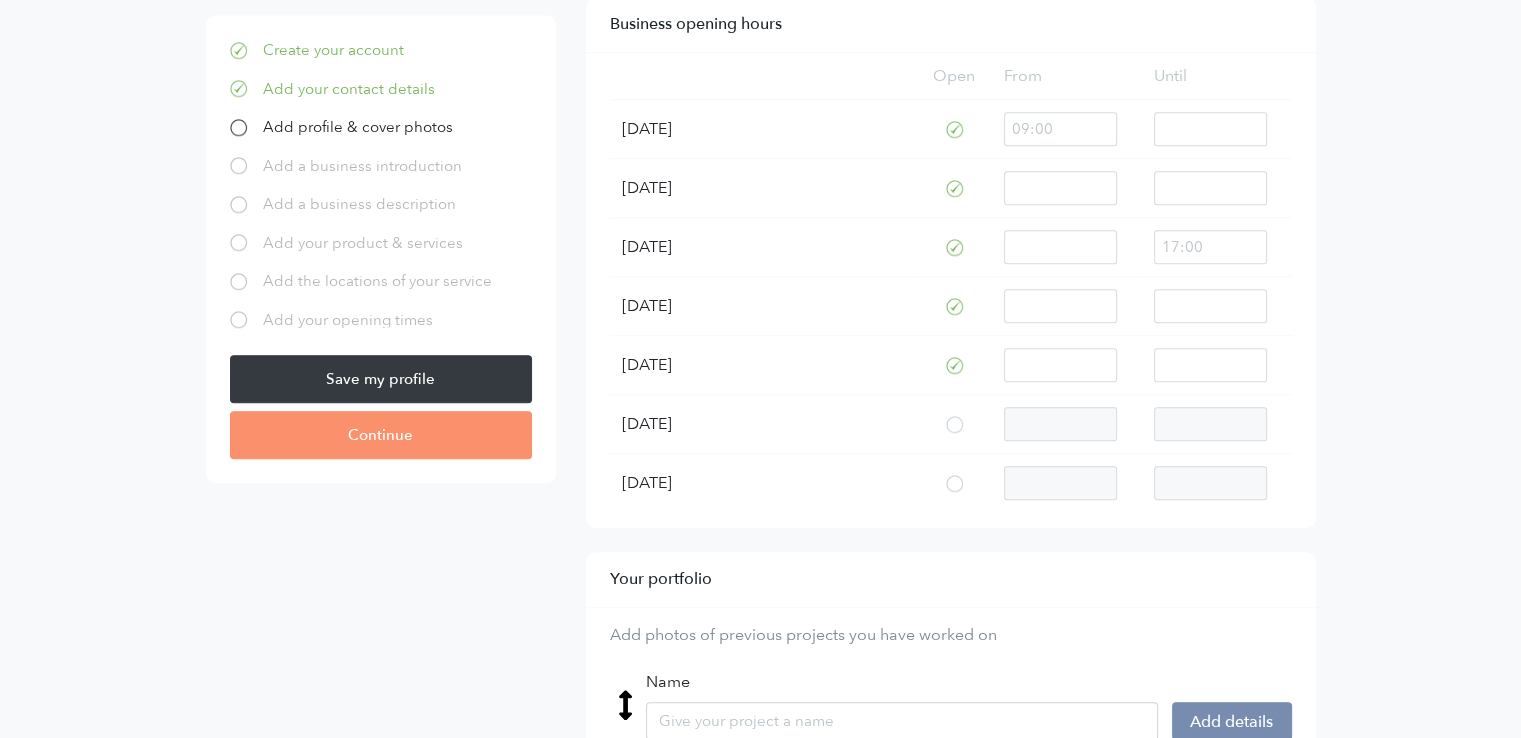 click at bounding box center (954, 424) 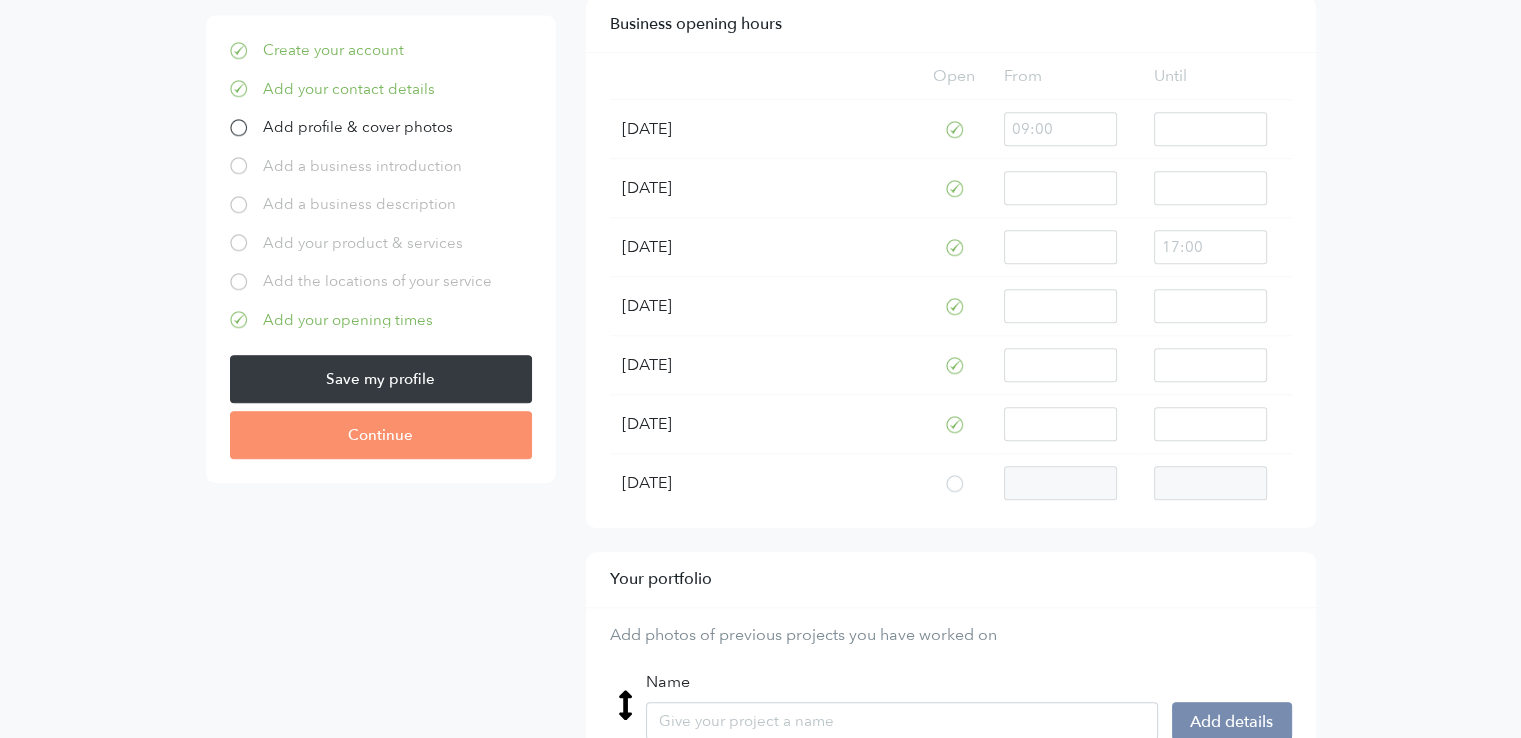 click at bounding box center [954, 424] 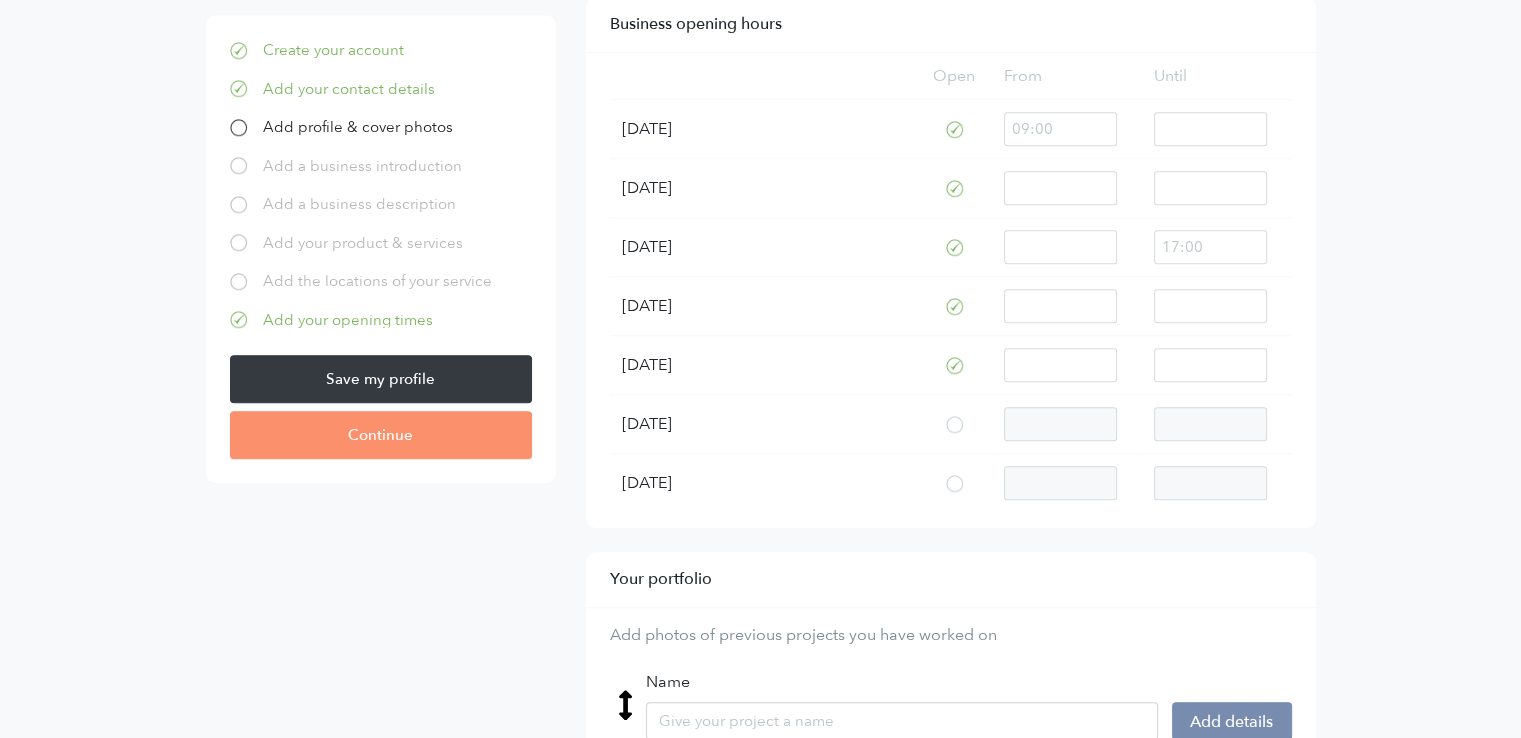 click at bounding box center [954, 424] 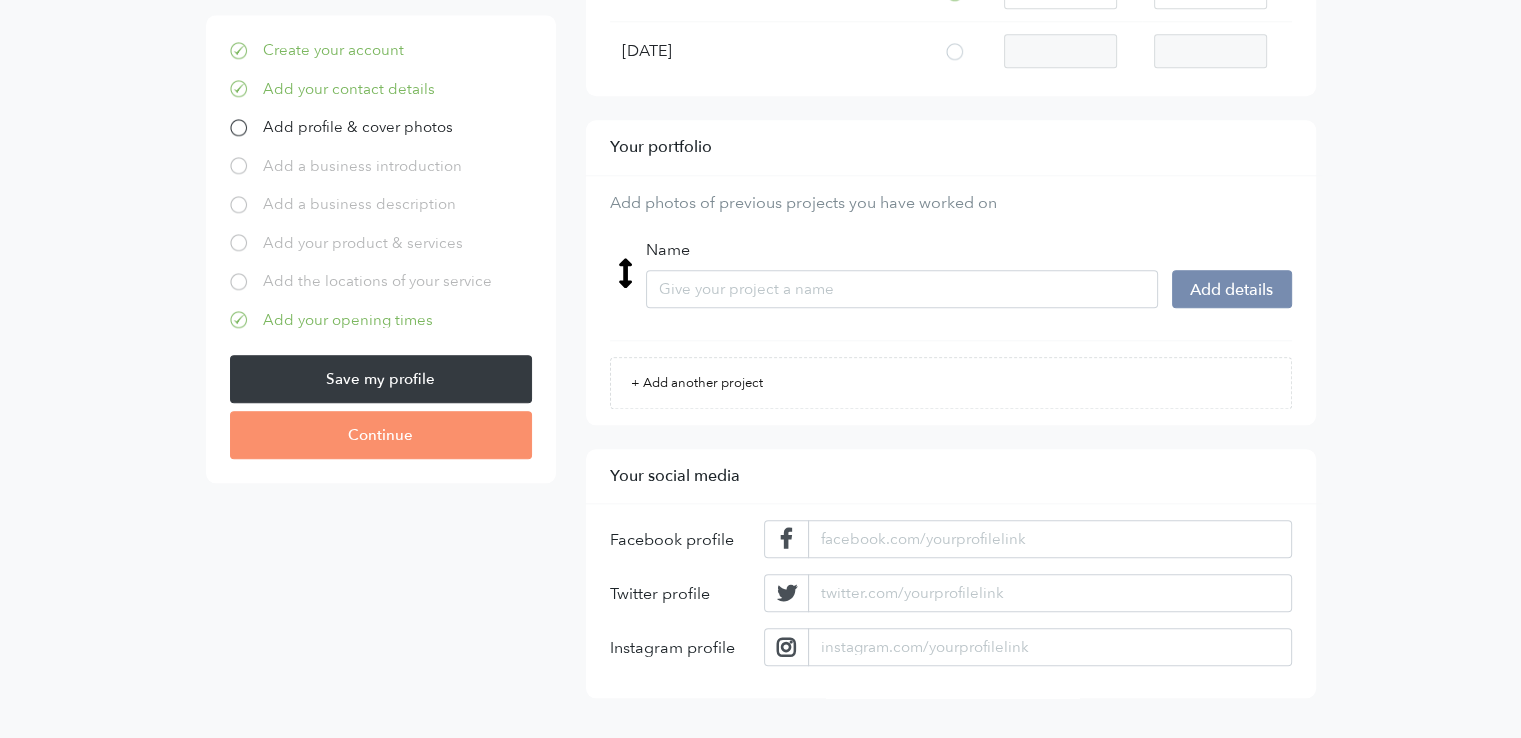 scroll, scrollTop: 2135, scrollLeft: 0, axis: vertical 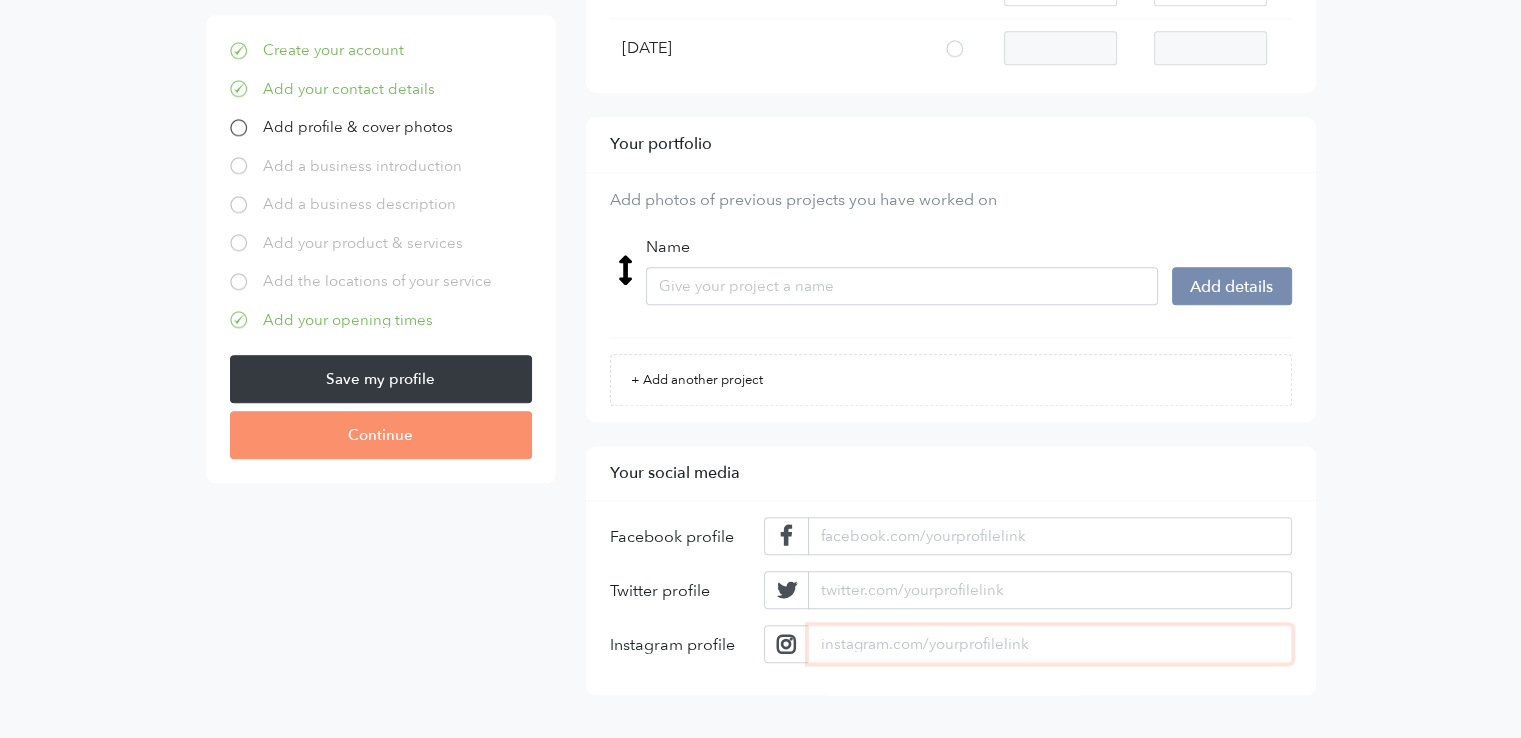 click at bounding box center [1049, 644] 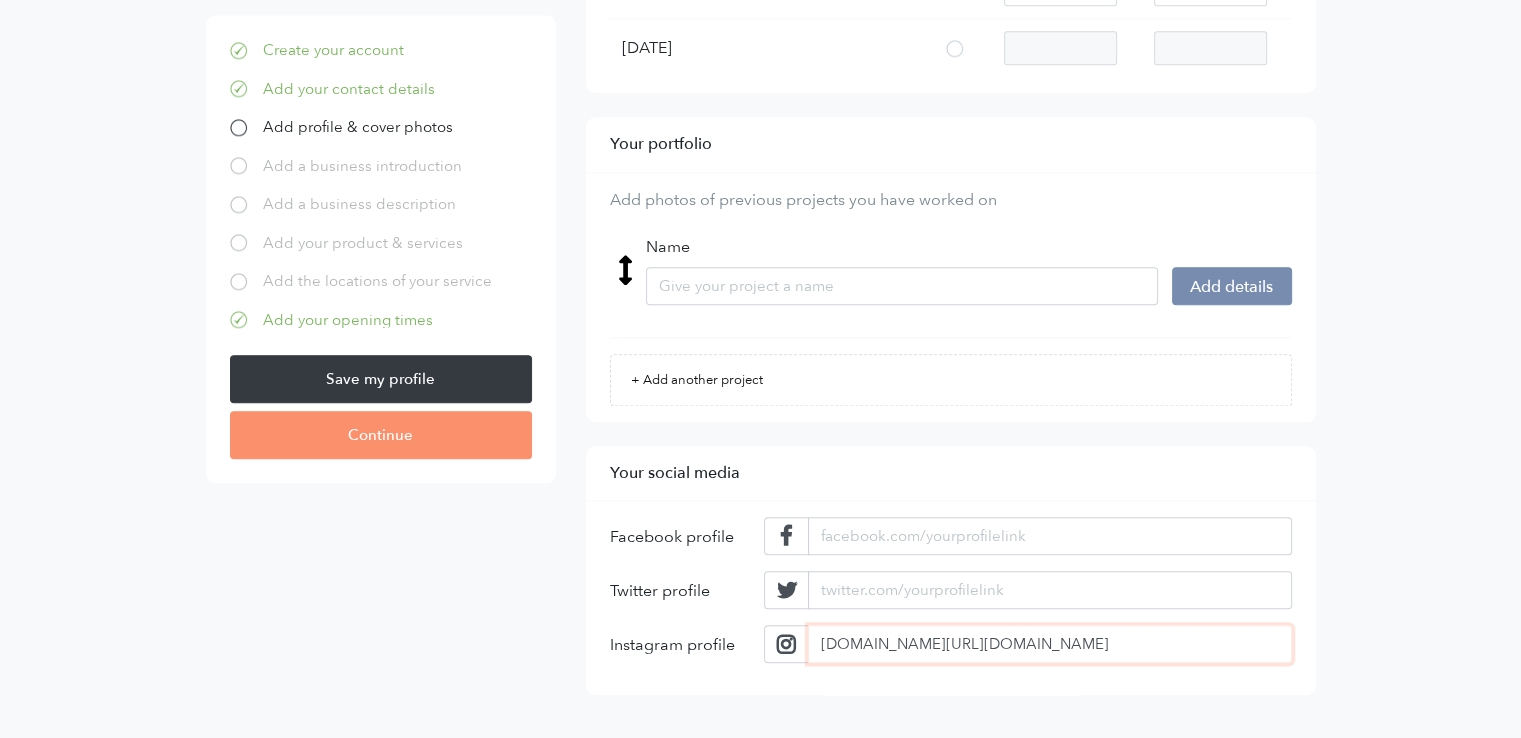 click on "instagram.com/httpswww.instagram.comhandmade" at bounding box center (1049, 644) 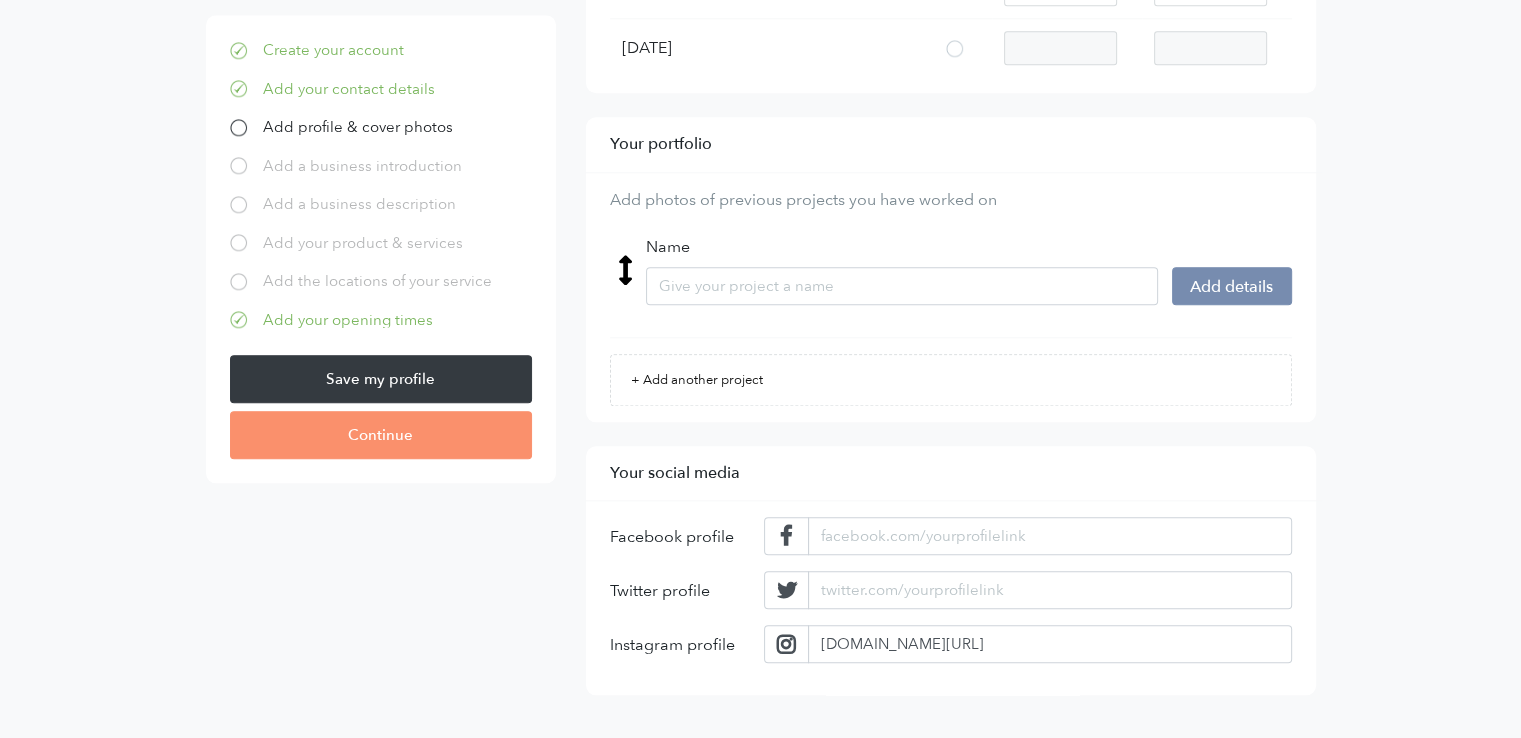 click on "Your business profile
Customise your profile to attract potential customers. You can change this information later.
Create your account
Add your contact details
Add profile & cover photos
Add a business introduction
Add a business description
Add your product & services
Add the locations of your service
Add your opening times
Lock version 1
Change count 10
Save my profile
Continue" at bounding box center (760, -658) 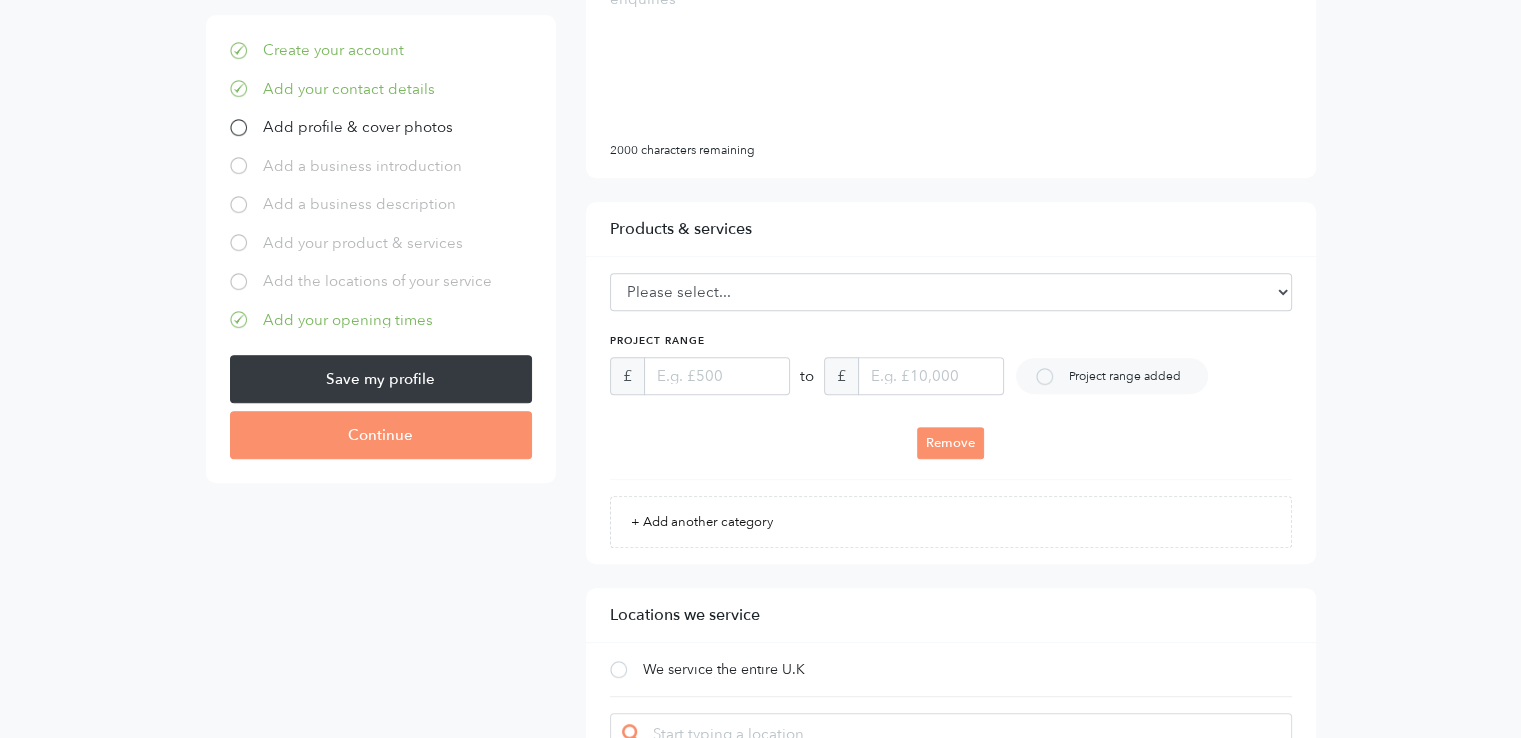 scroll, scrollTop: 735, scrollLeft: 0, axis: vertical 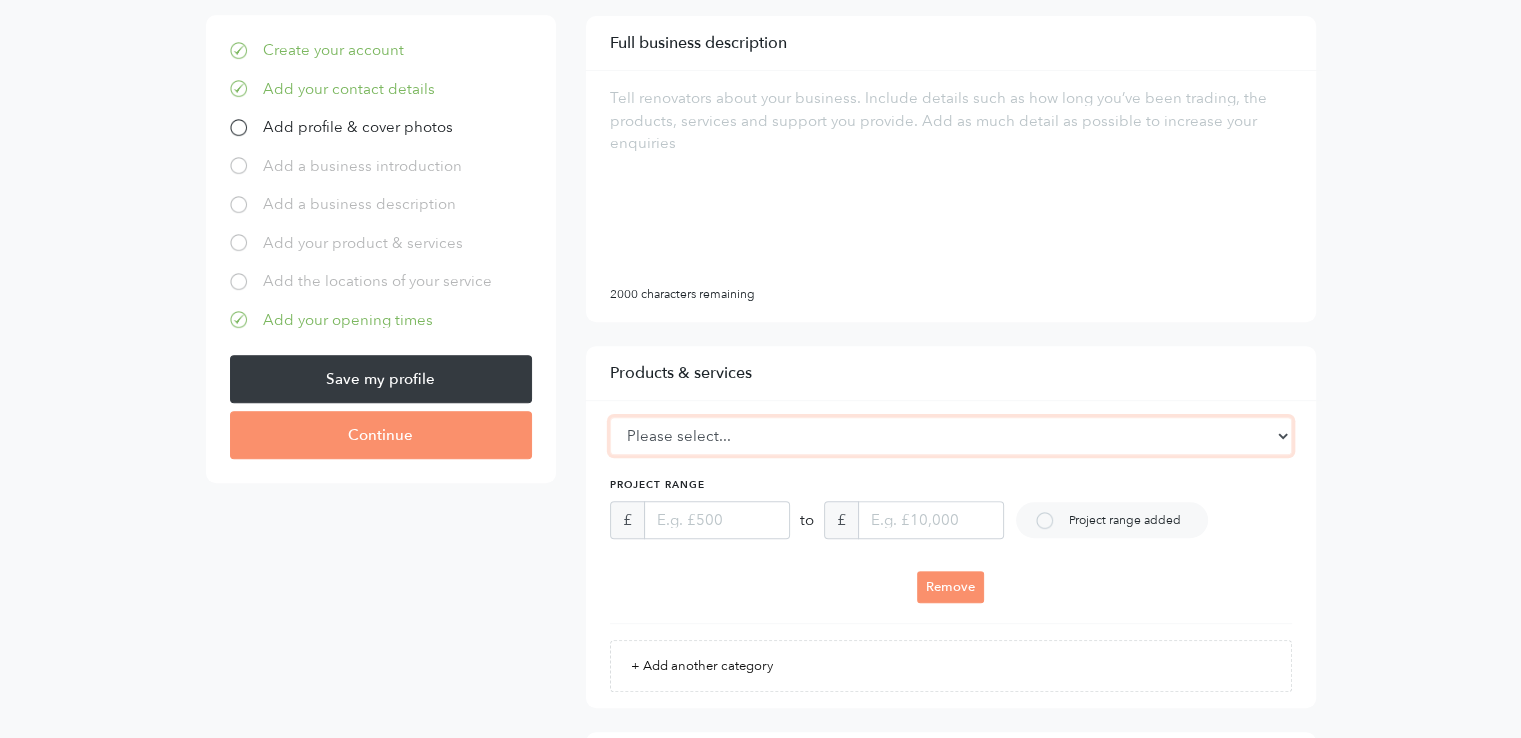 click on "Please select...
Flooring
Bedrooms
Structural Engineers
Tiles
Windows
Bathrooms
Architects & Designers
Kitchen Designers
Doors
Worktops" at bounding box center [951, 436] 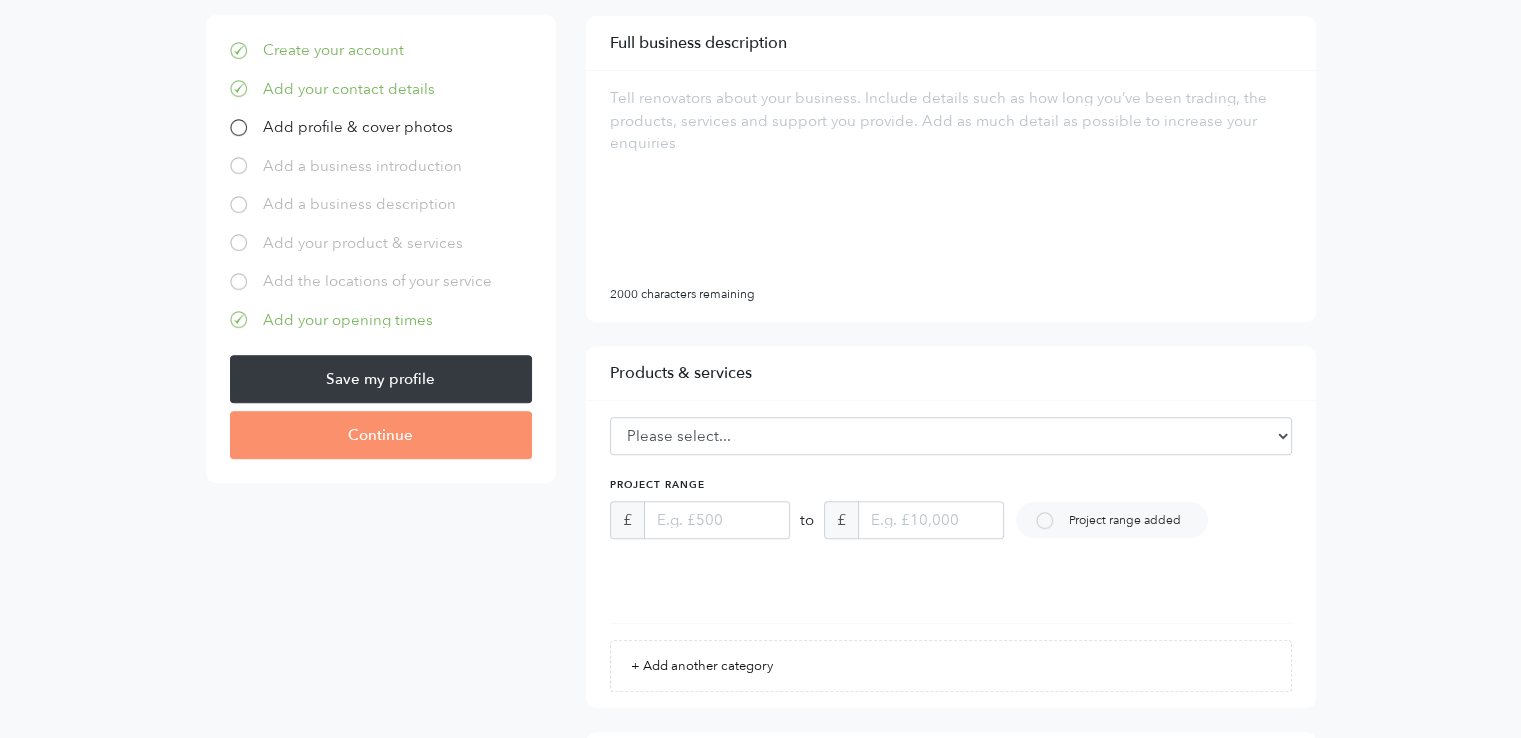 click on "Create your account
Add your contact details
Add profile & cover photos
Add a business introduction
Add a business description
Add your product & services
Add the locations of your service
Add your opening times
Lock version 1
Change count 10
Save my profile
Continue
Your changes have not been saved because there is a newer version of your profile.
Please refresh the page and fill your changes again." at bounding box center (761, 817) 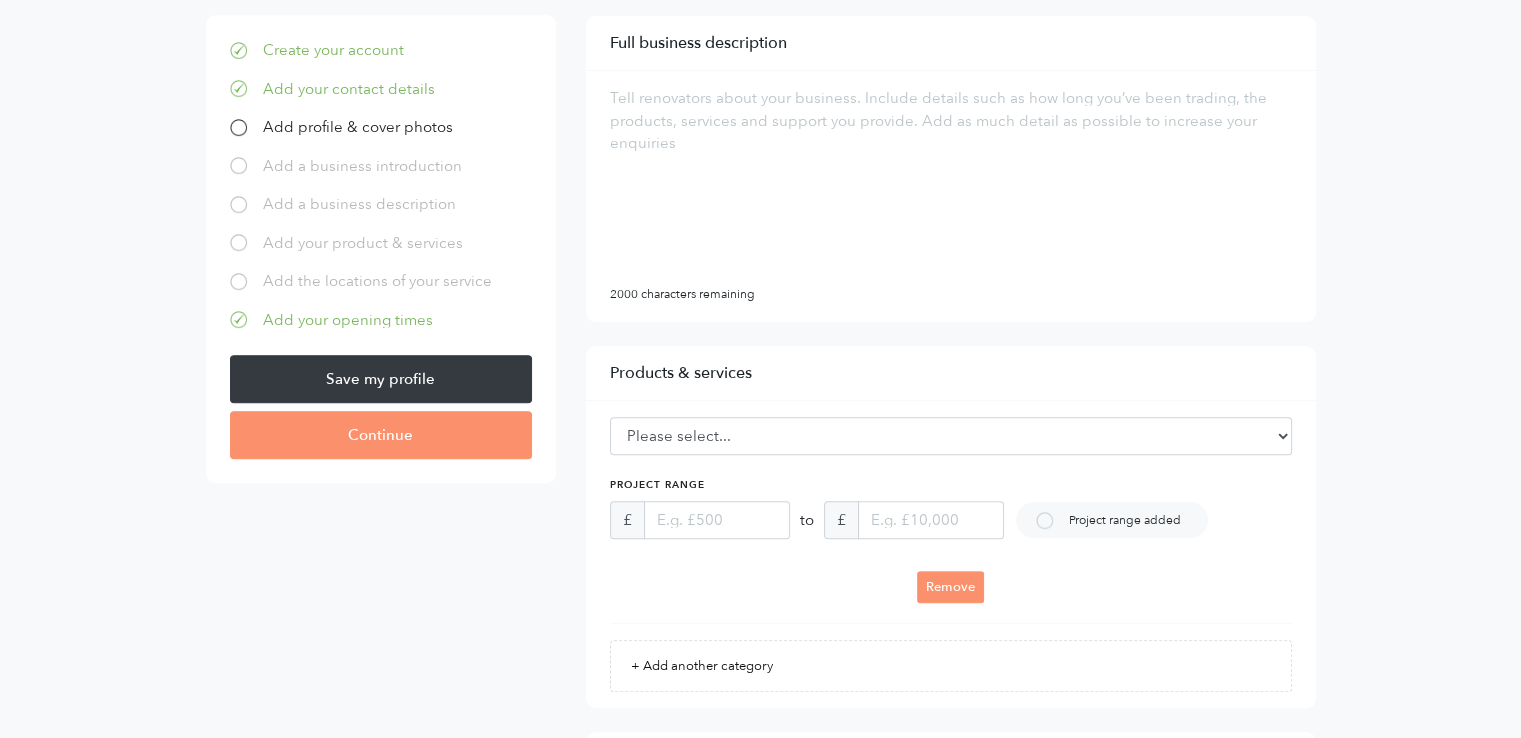 click on "Please select...
Flooring
Bedrooms
Structural Engineers
Tiles
Windows
Bathrooms
Architects & Designers
Kitchen Designers
Doors
Worktops
Project range
£
to
£
Project range added
Services
Supply Only
Fitting
After Care
Restoration
Products
Carpets
Solid Wood
Engineered Wood
Laminate
Vinyl Tile" at bounding box center [951, 520] 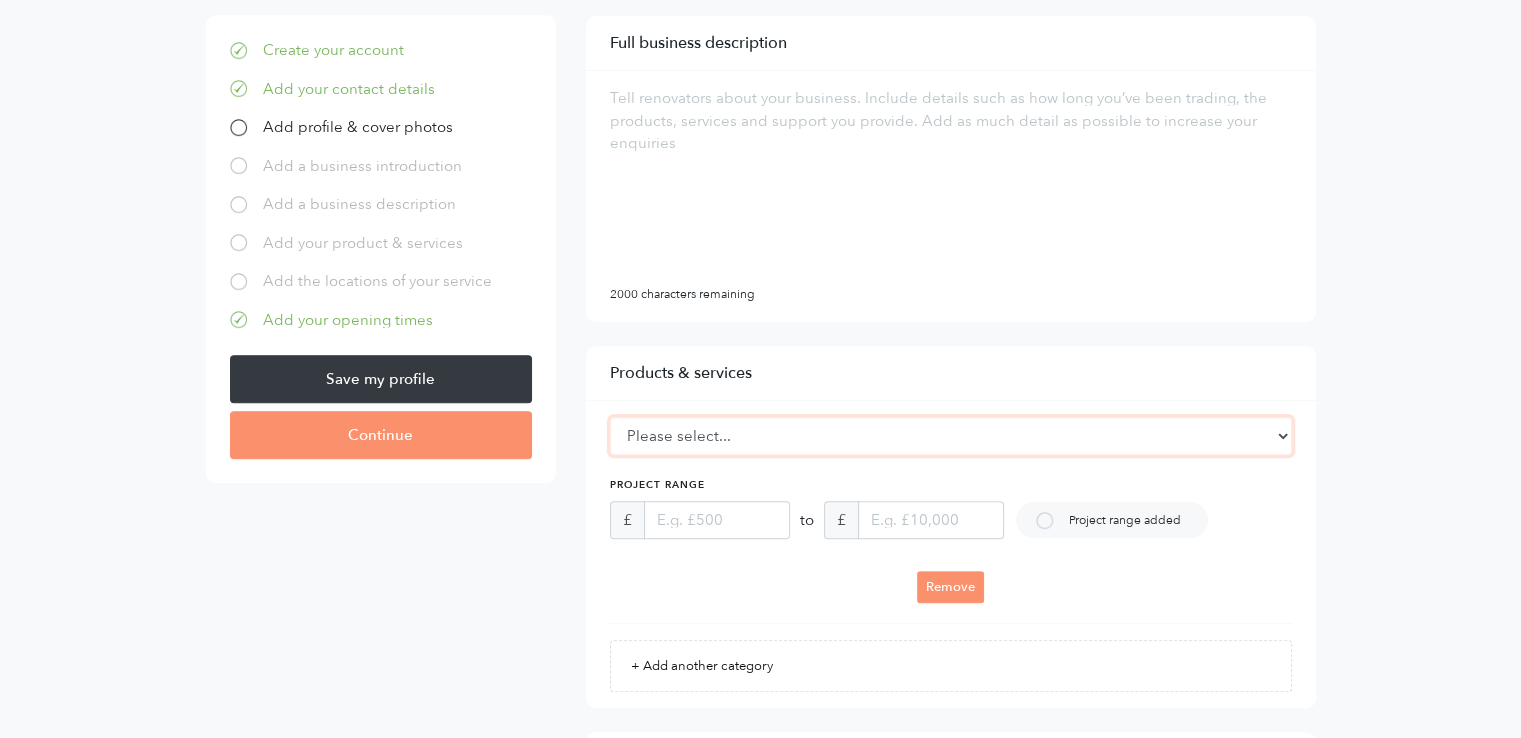 click on "Please select...
Flooring
Bedrooms
Structural Engineers
Tiles
Windows
Bathrooms
Architects & Designers
Kitchen Designers
Doors
Worktops" at bounding box center [951, 436] 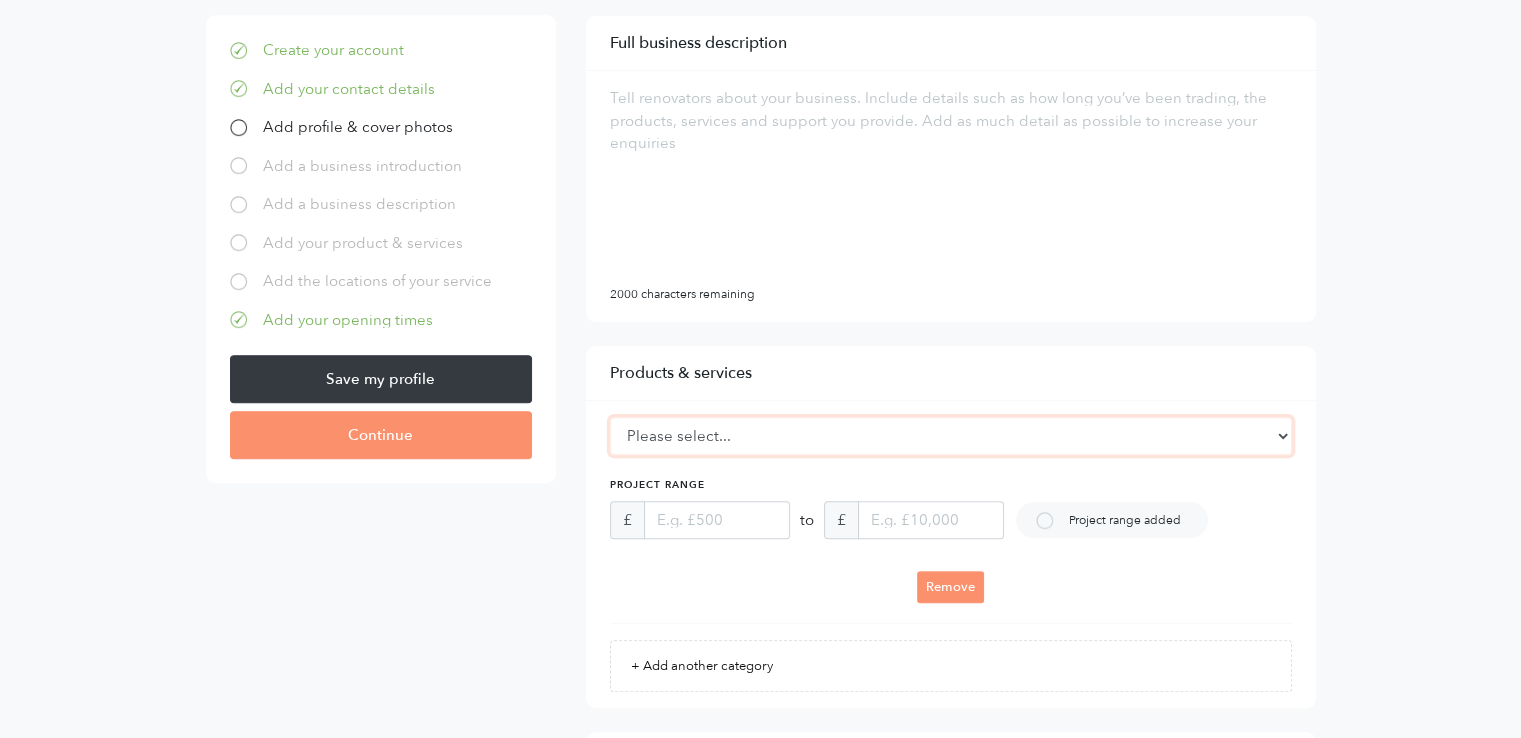 select on "3" 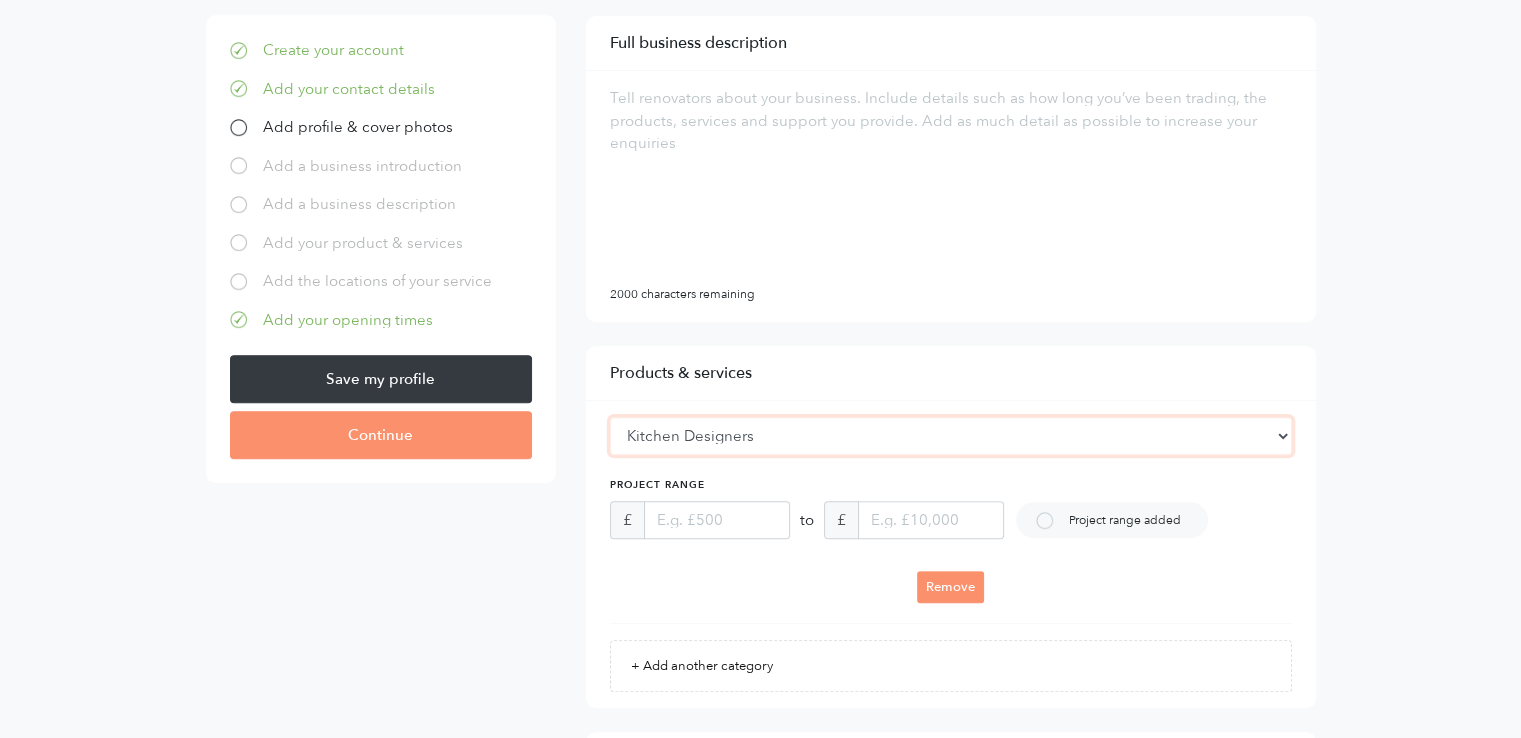 click on "Please select...
Flooring
Bedrooms
Structural Engineers
Tiles
Windows
Bathrooms
Architects & Designers
Kitchen Designers
Doors
Worktops" at bounding box center (951, 436) 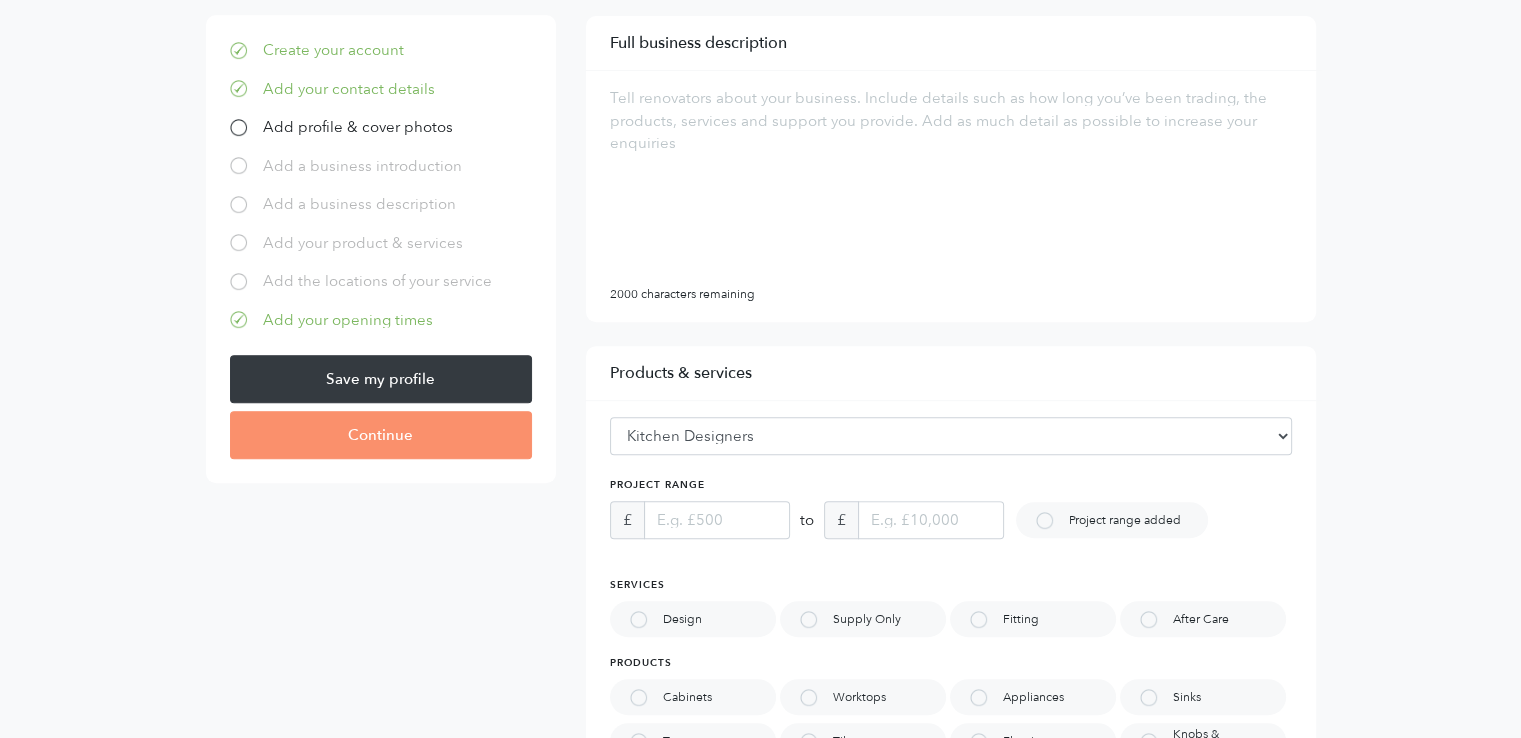 click on "Create your account
Add your contact details
Add profile & cover photos
Add a business introduction
Add a business description
Add your product & services
Add the locations of your service
Add your opening times
Lock version 1
Change count 10
Save my profile
Continue
Your changes have not been saved because there is a newer version of your profile.
Please refresh the page and fill your changes again." at bounding box center [761, 984] 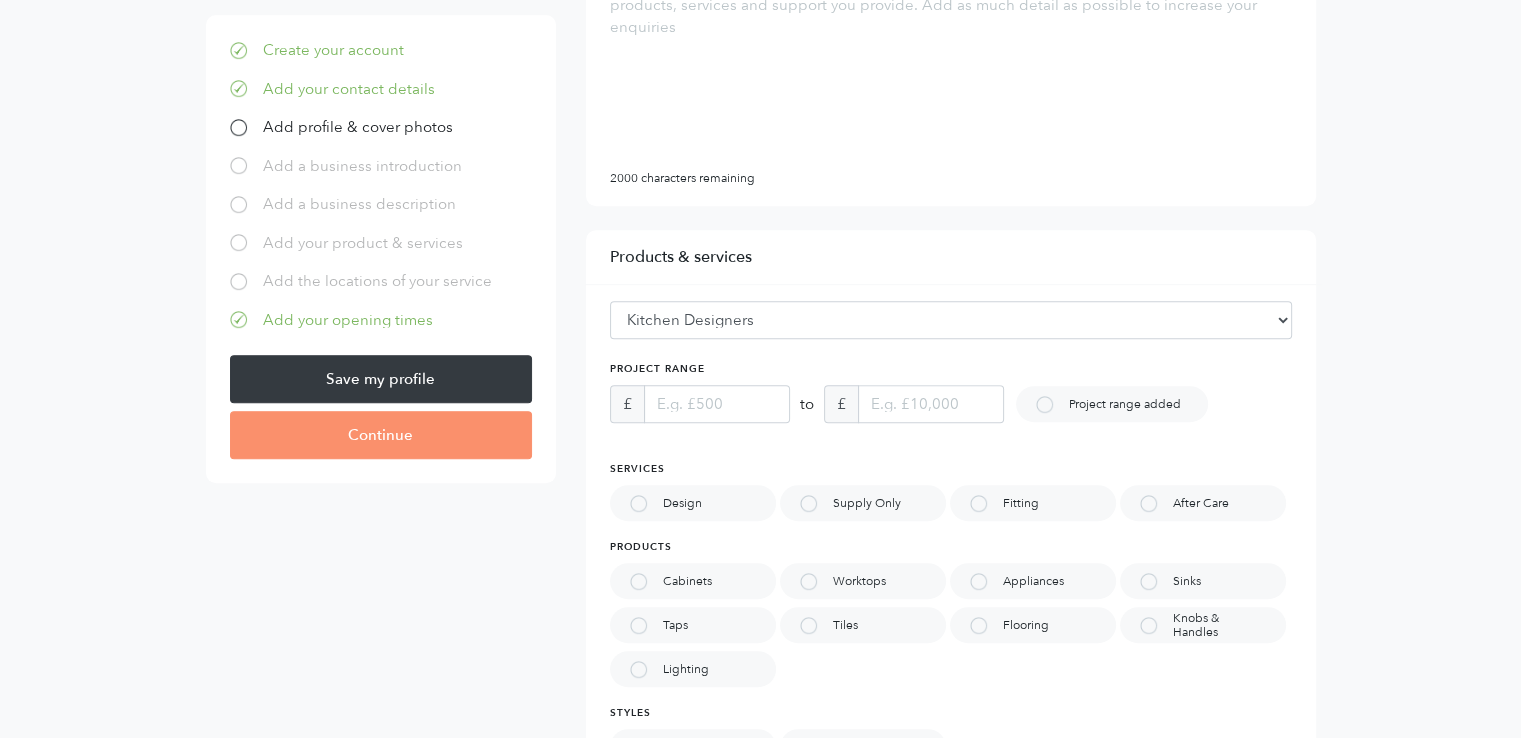 scroll, scrollTop: 1035, scrollLeft: 0, axis: vertical 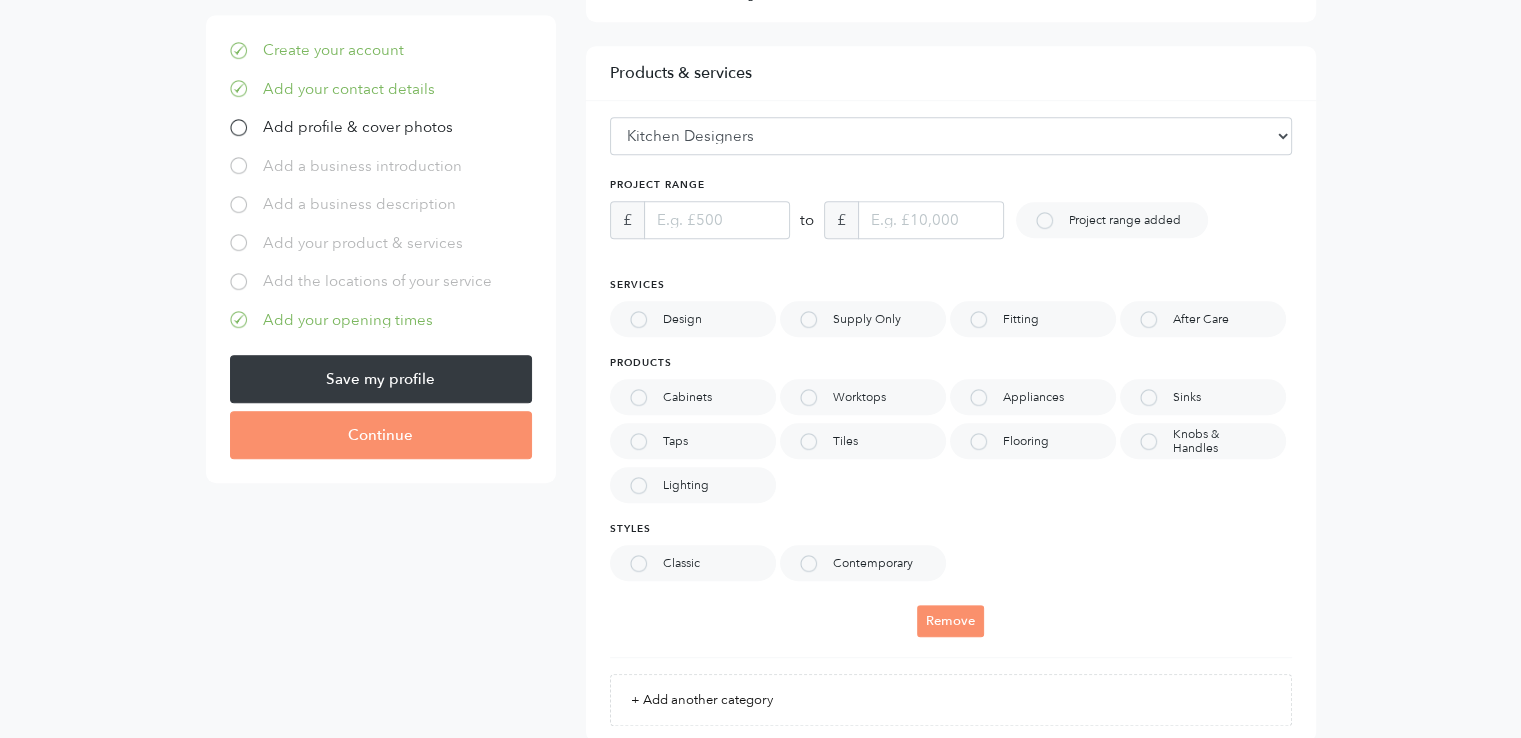 click at bounding box center (808, 319) 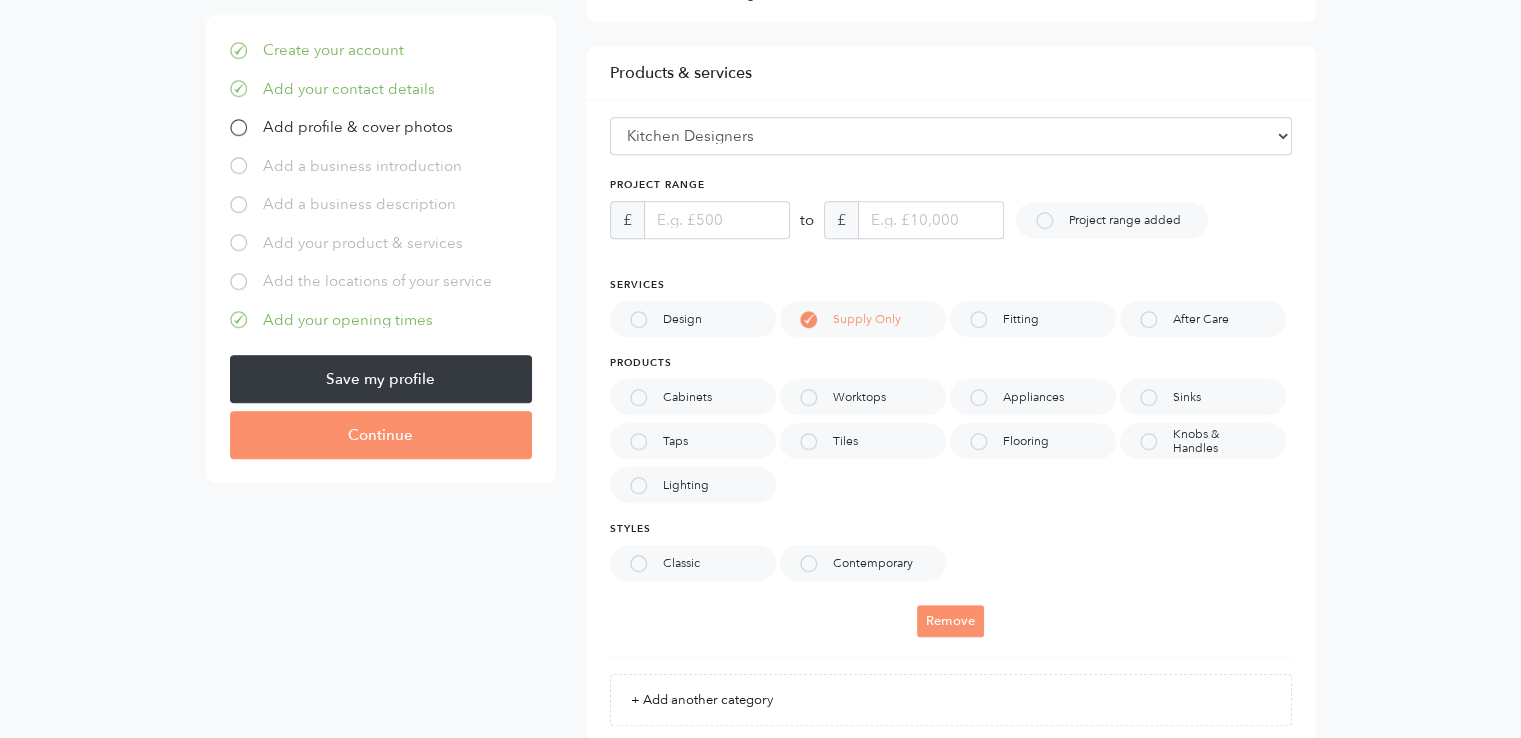 click at bounding box center [808, 319] 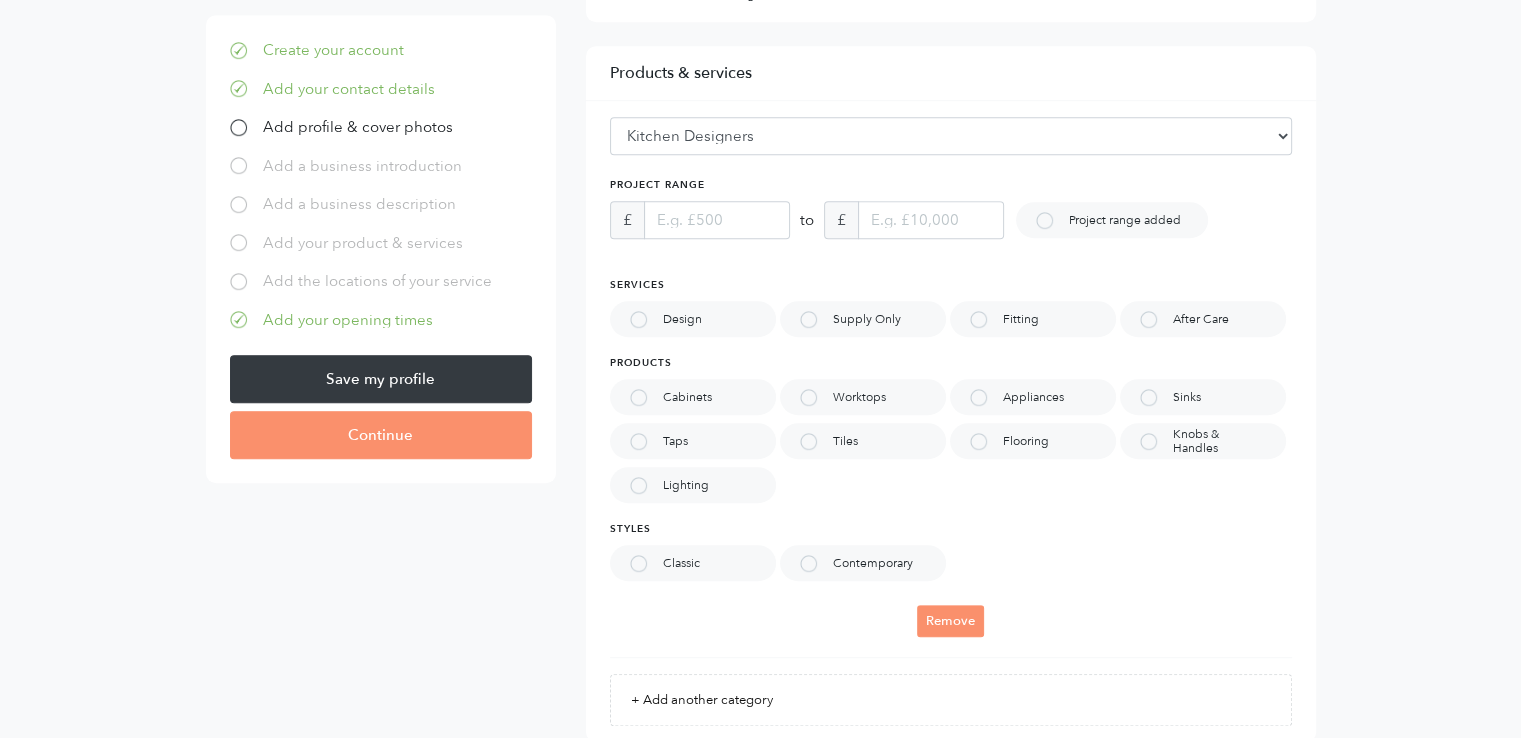 click at bounding box center [808, 319] 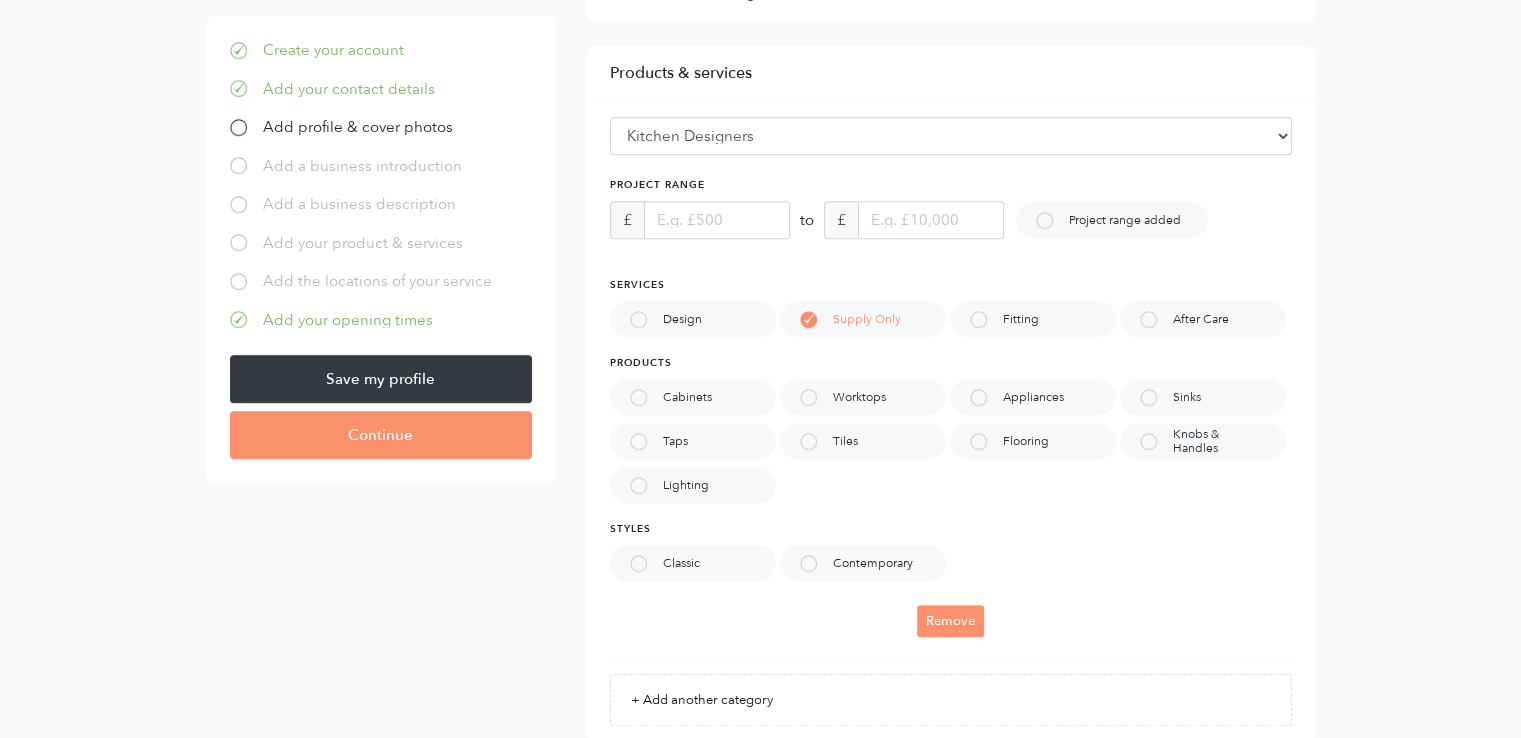 click at bounding box center (638, 319) 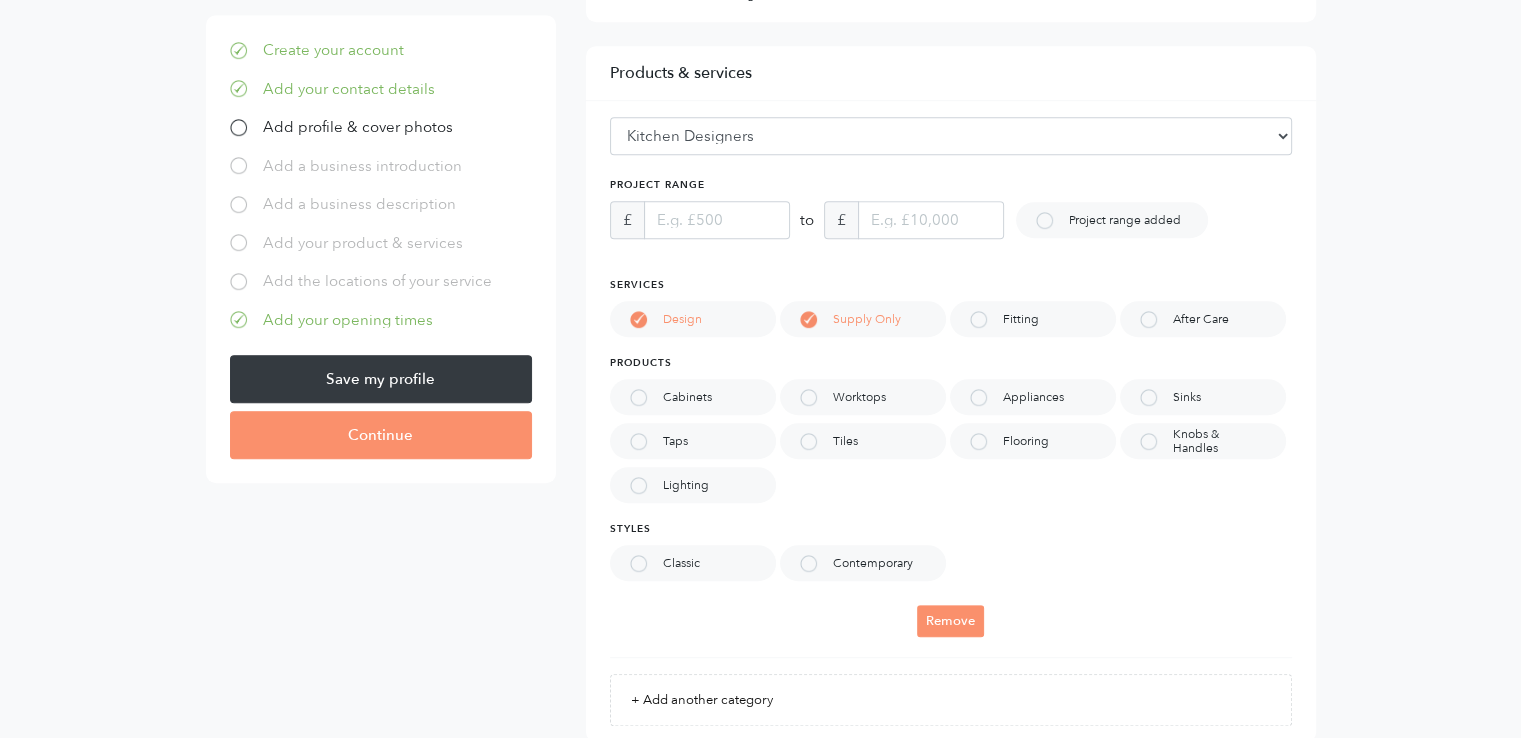 click at bounding box center [638, 319] 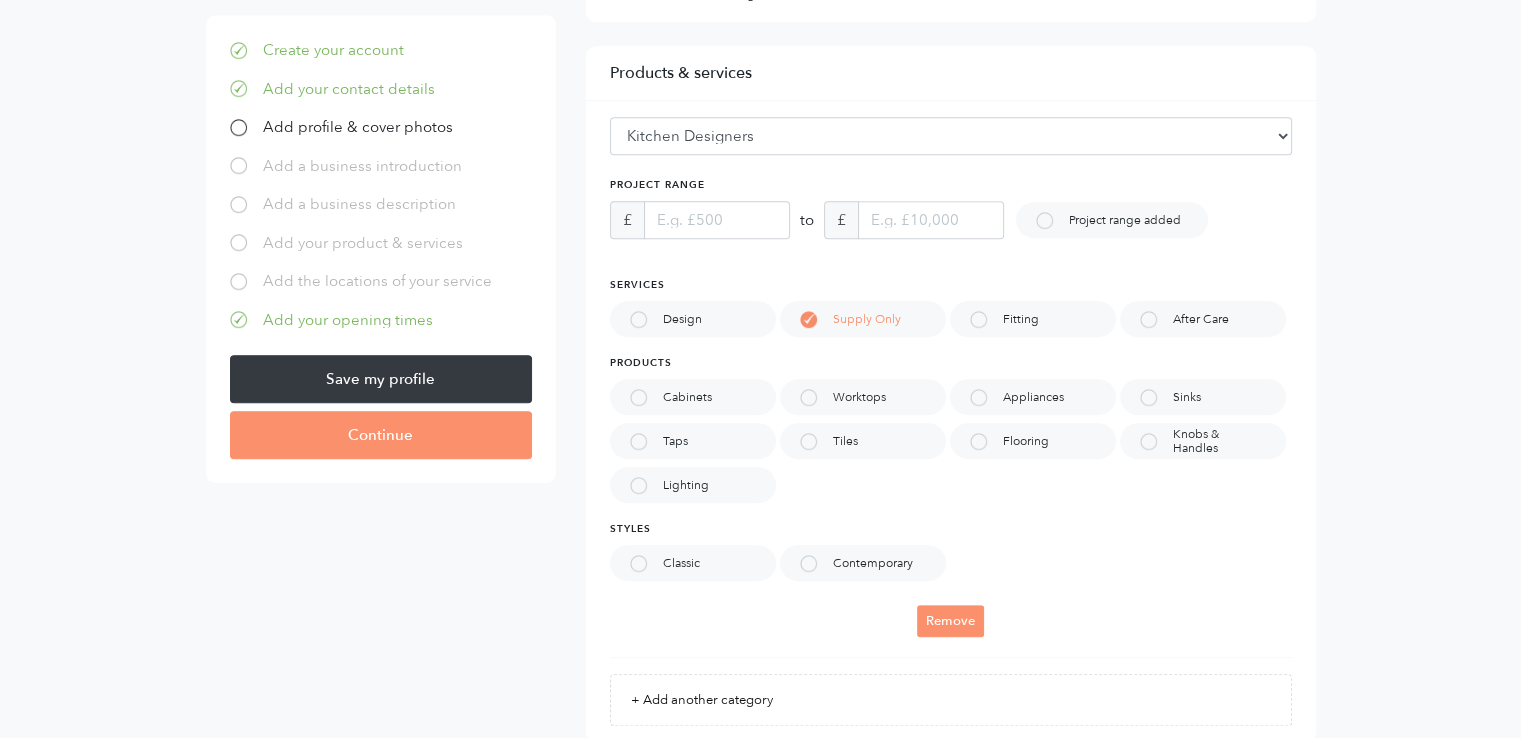 click at bounding box center [638, 319] 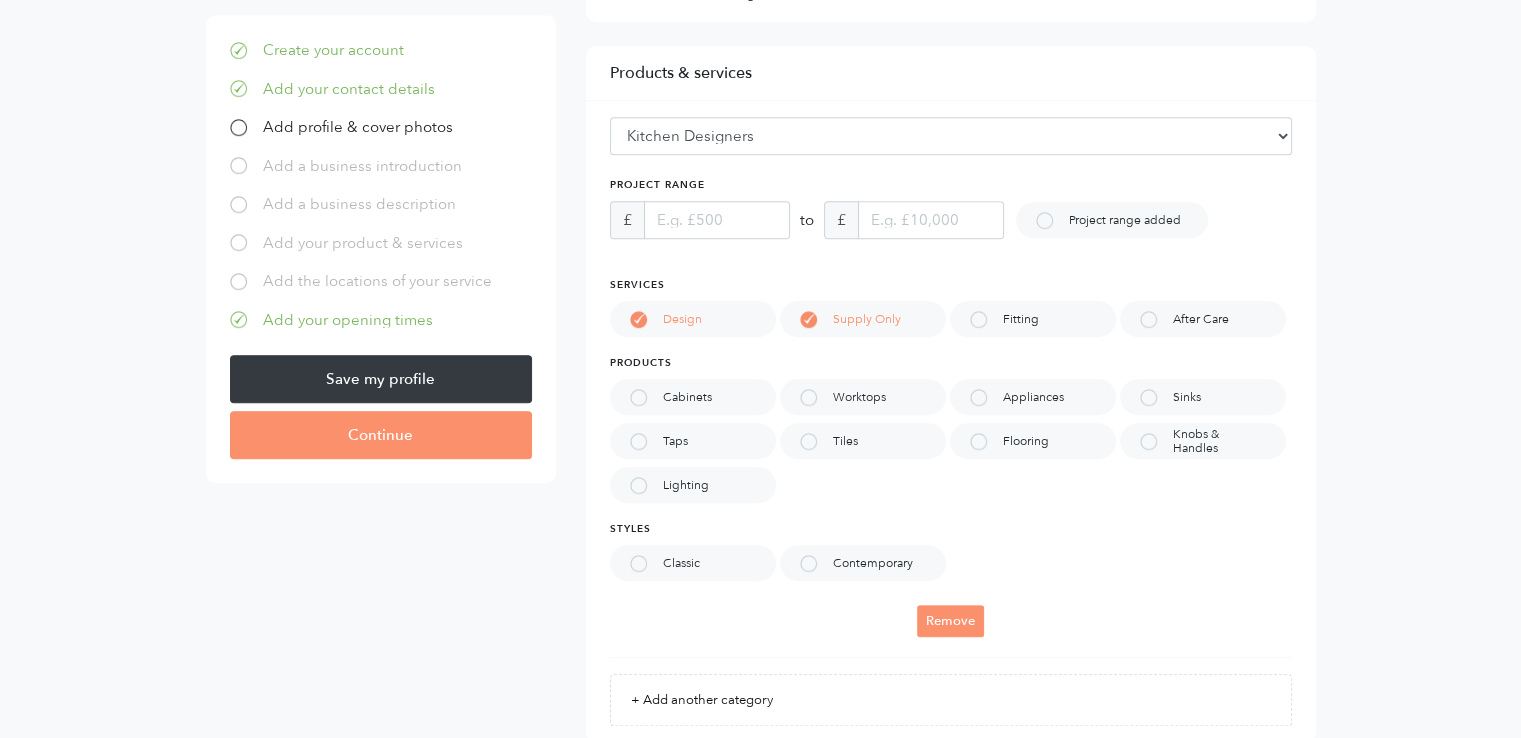 click at bounding box center [638, 319] 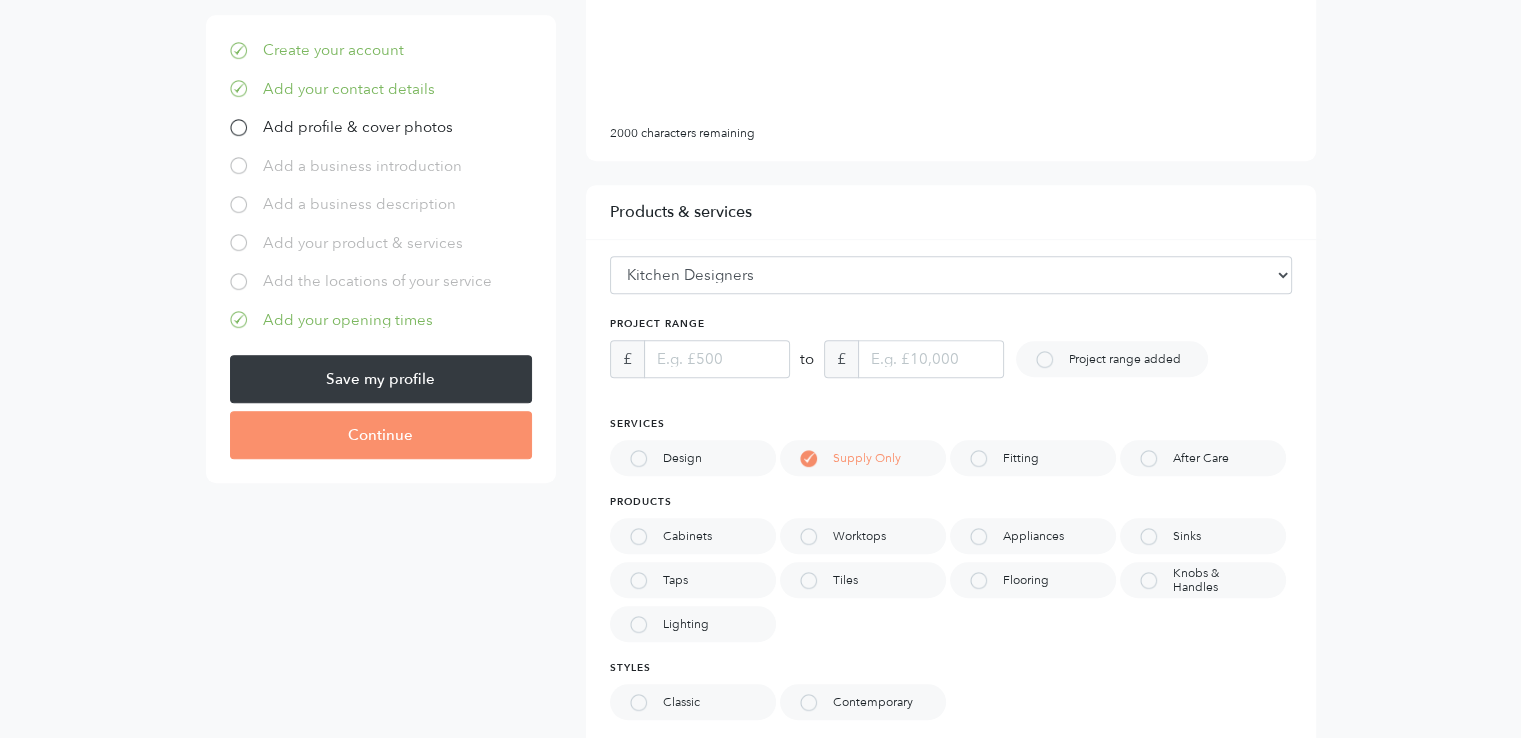 scroll, scrollTop: 835, scrollLeft: 0, axis: vertical 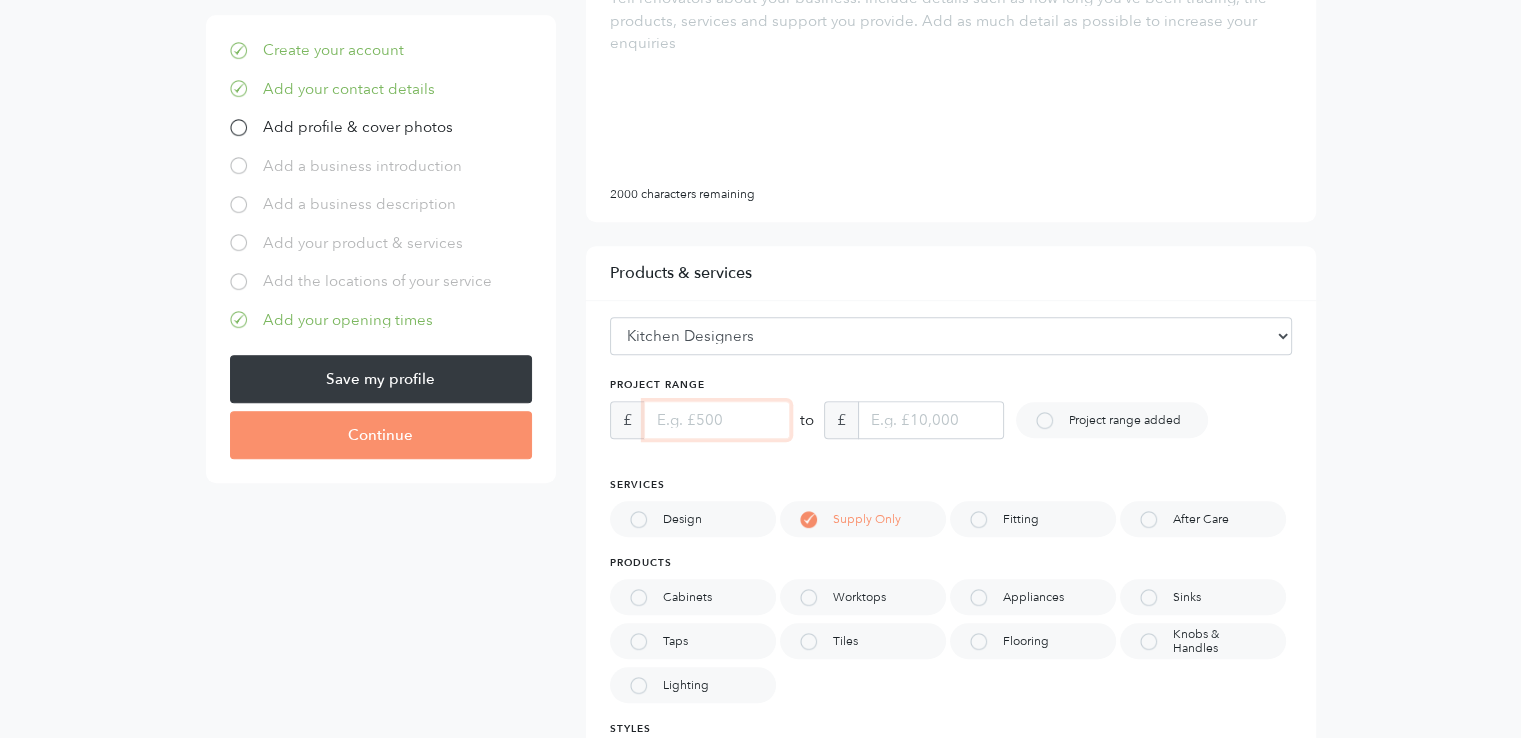 click at bounding box center (717, 420) 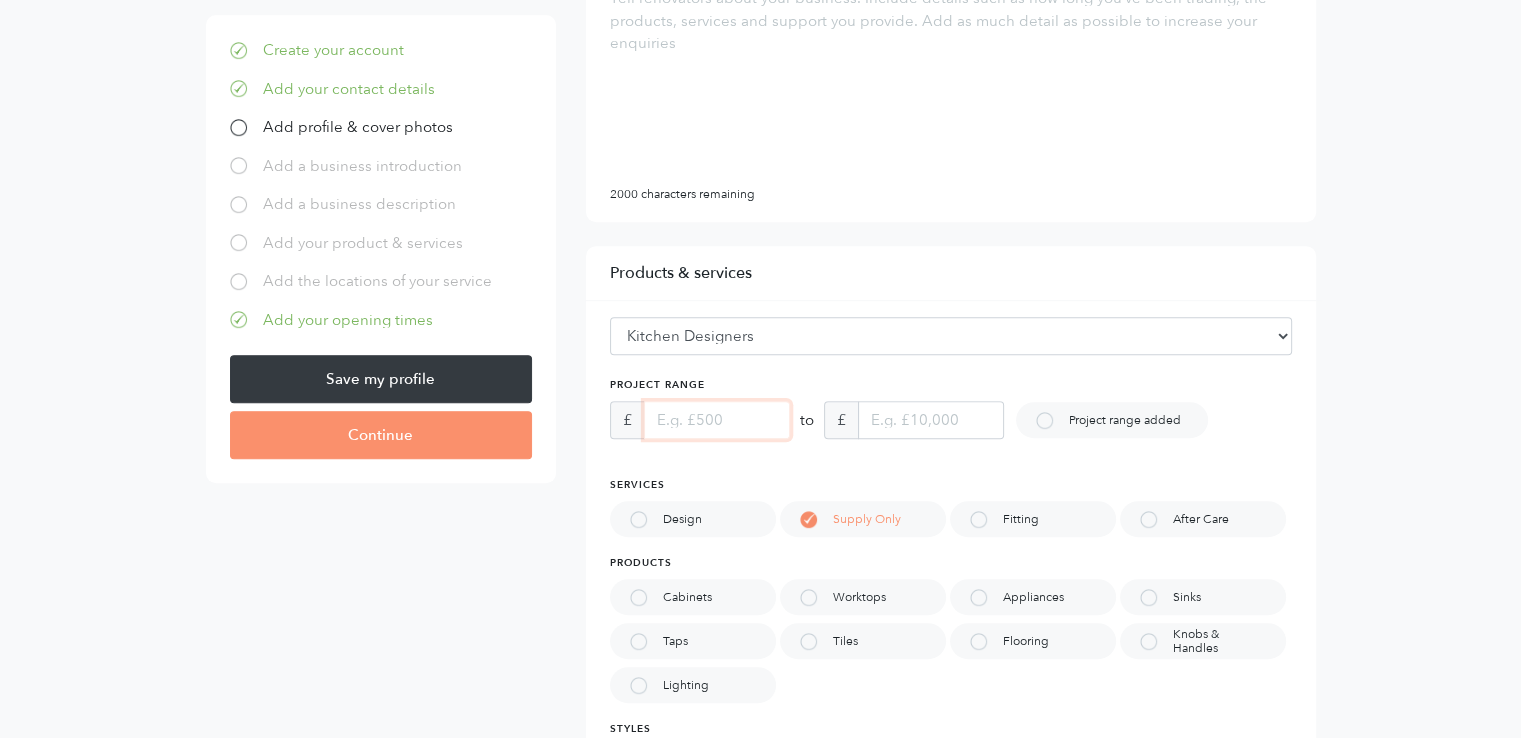 scroll, scrollTop: 1035, scrollLeft: 0, axis: vertical 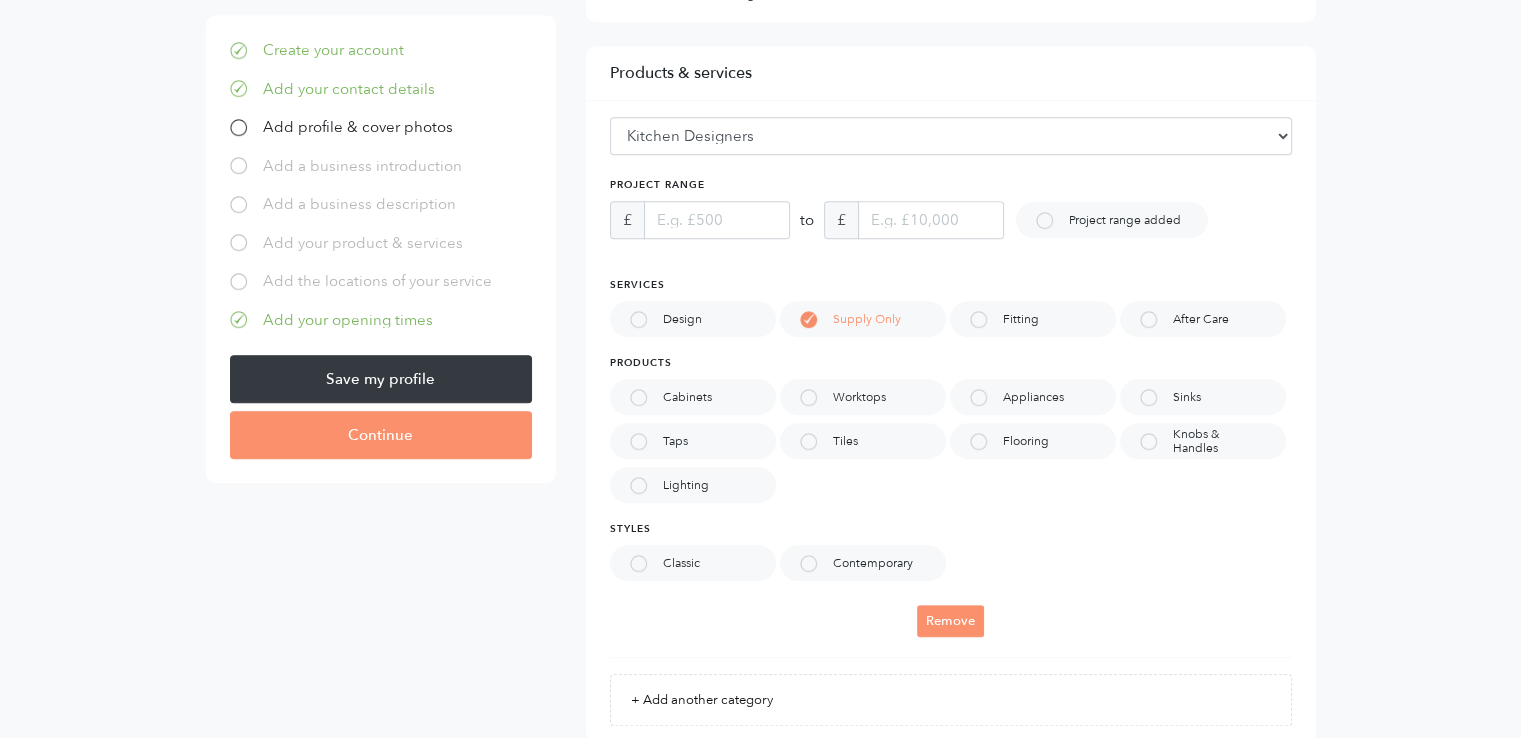 click at bounding box center (638, 563) 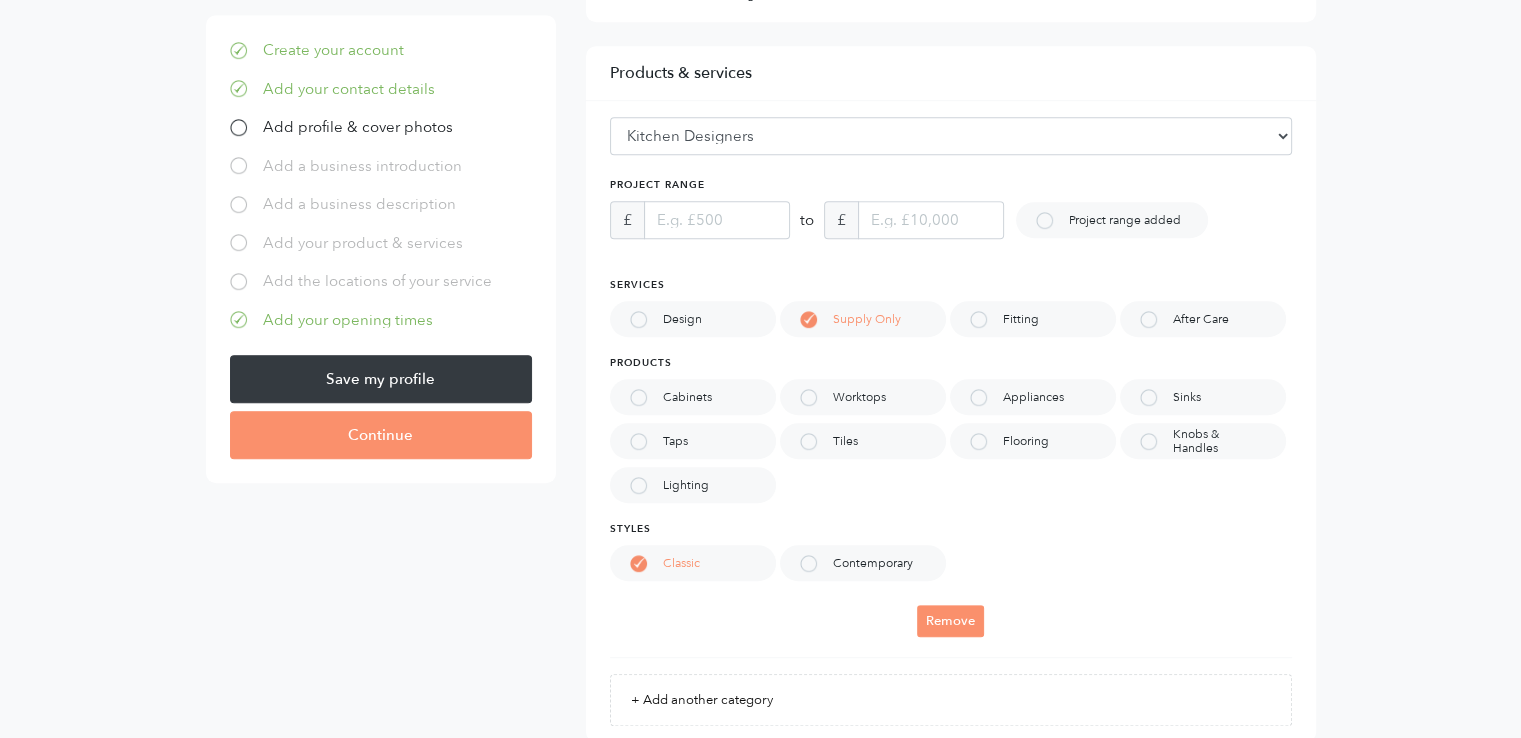 click at bounding box center (808, 563) 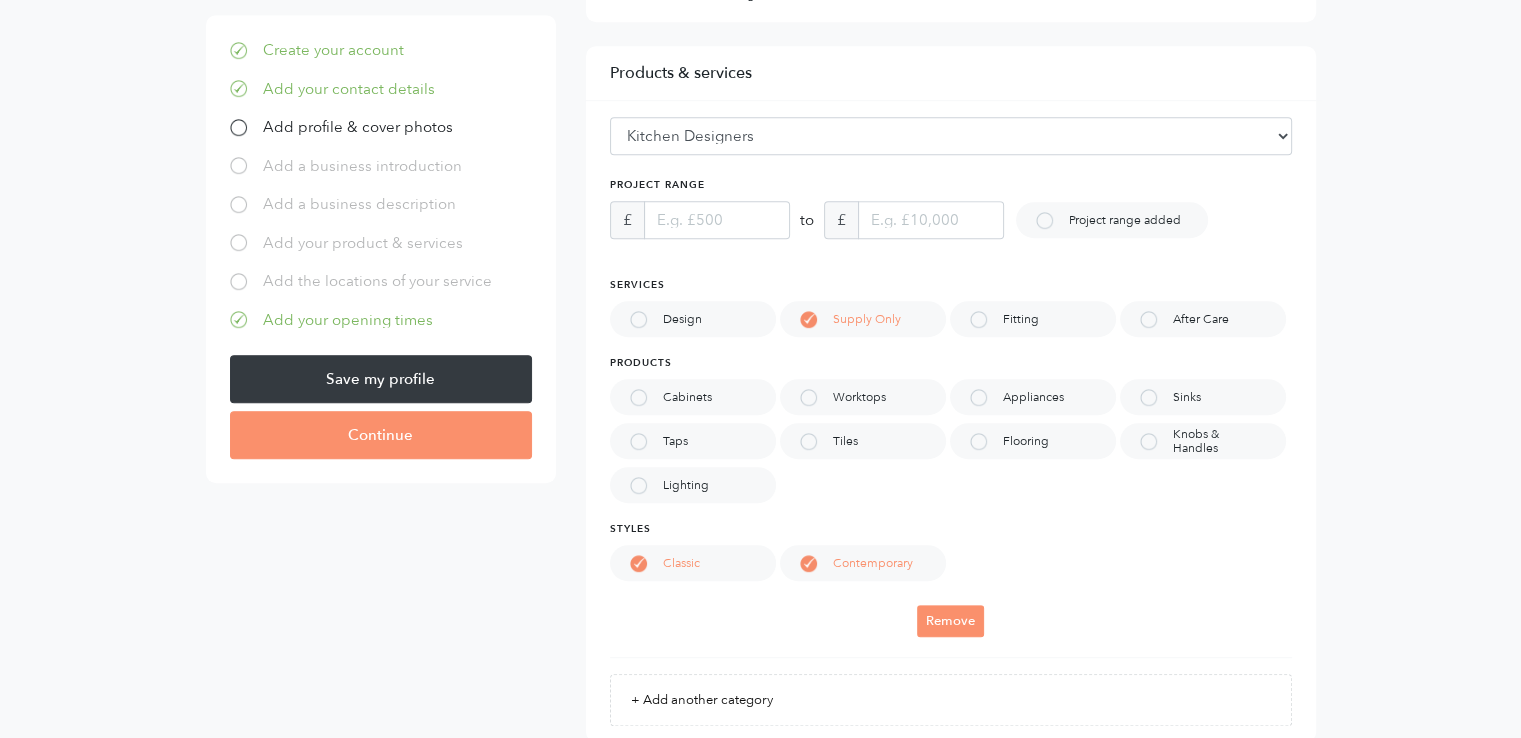 click at bounding box center [638, 397] 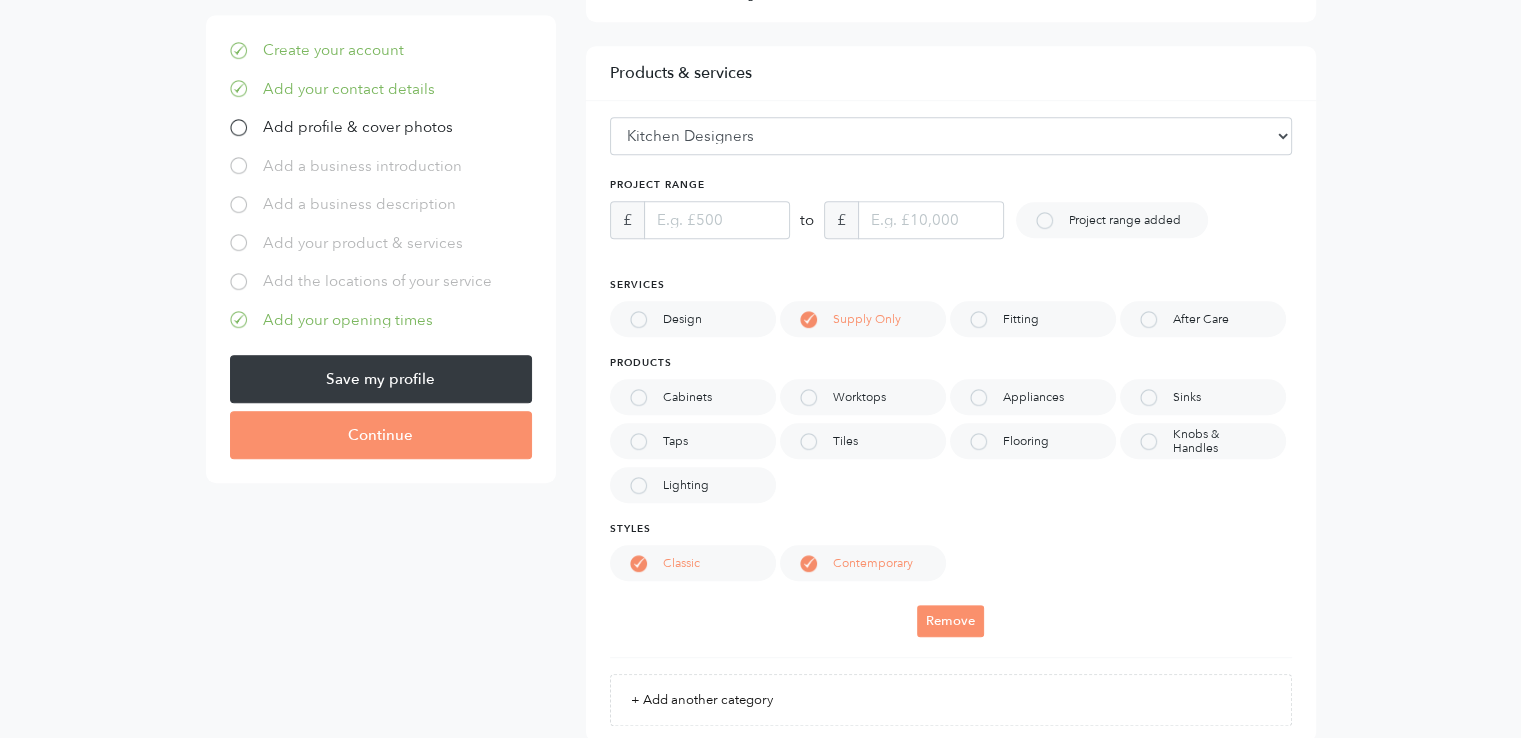 click at bounding box center [638, 397] 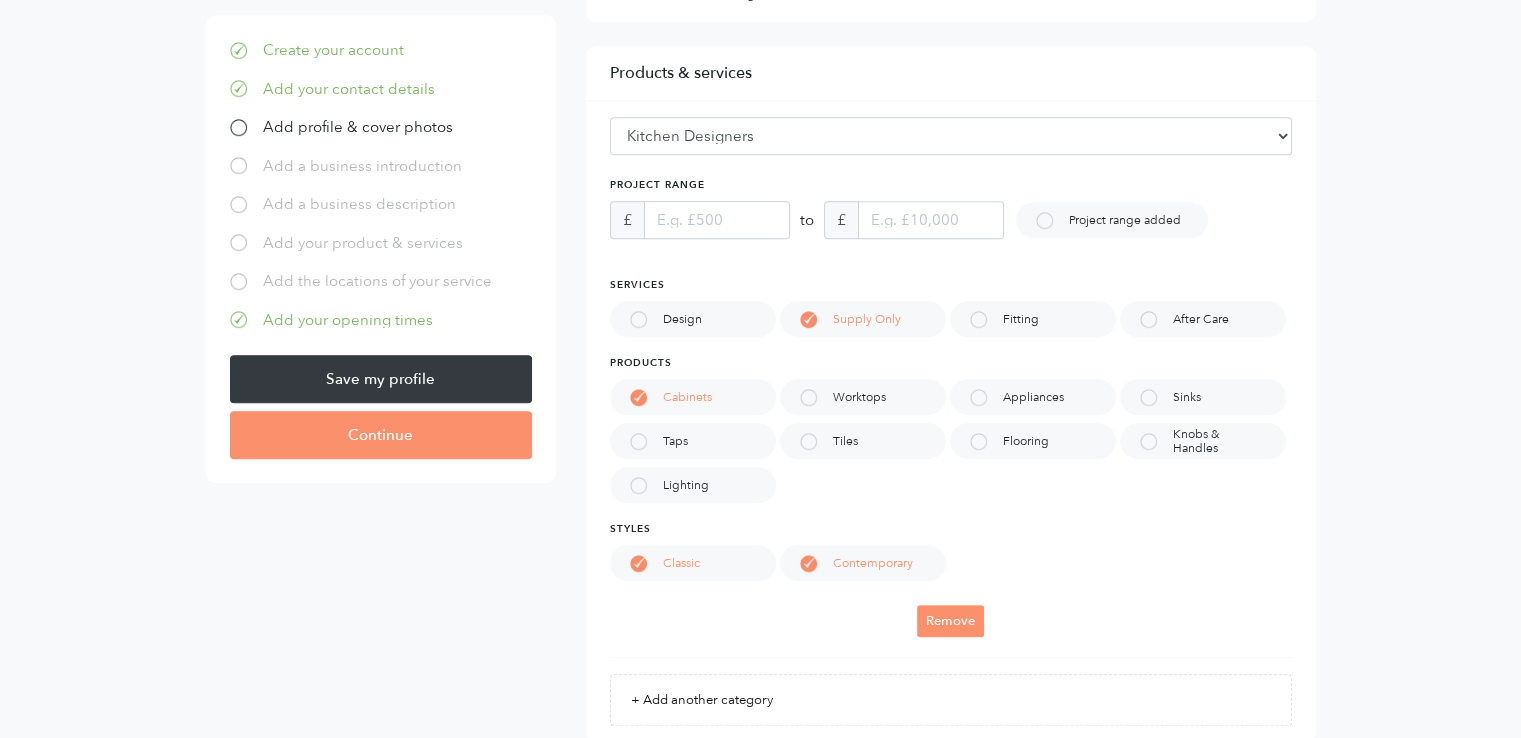 click at bounding box center (808, 397) 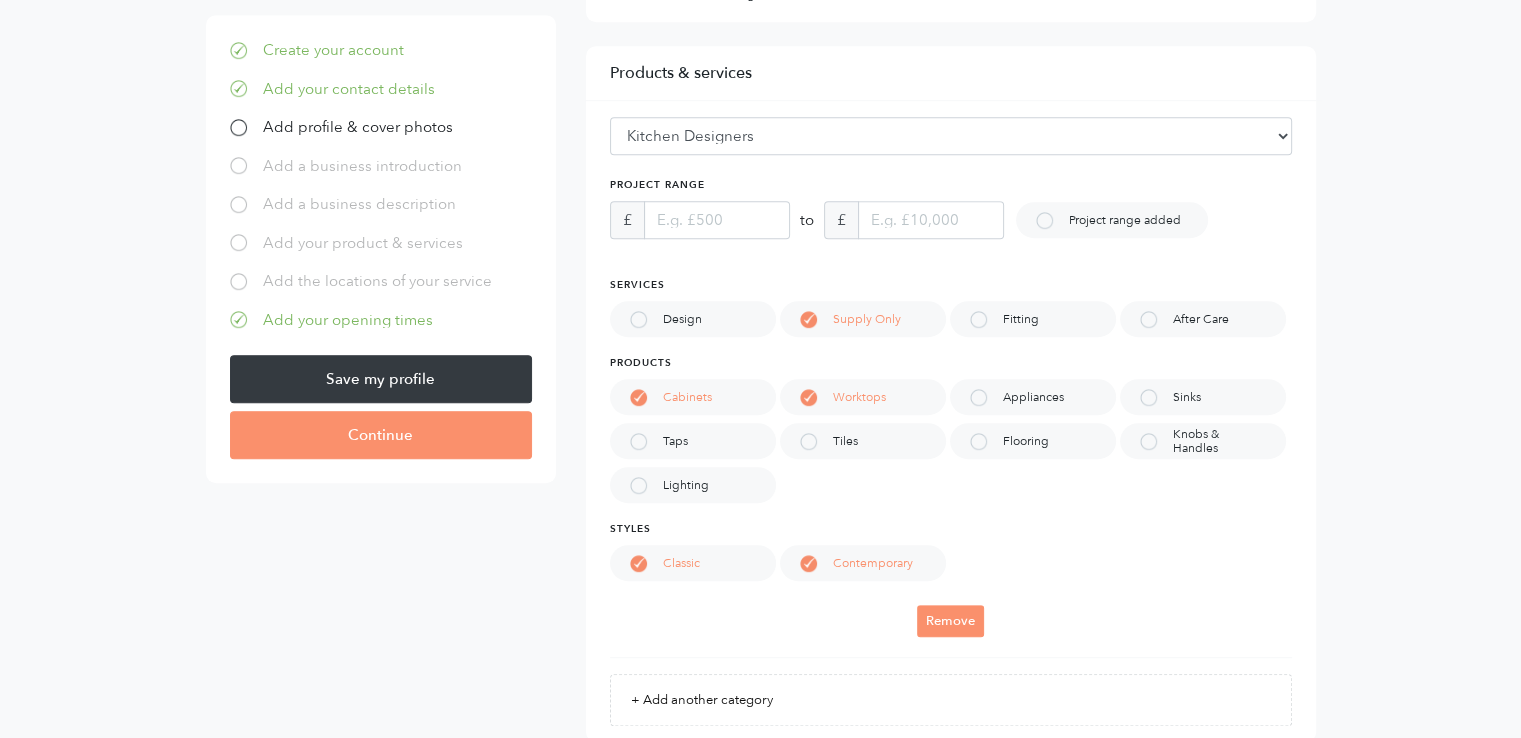 click at bounding box center (808, 397) 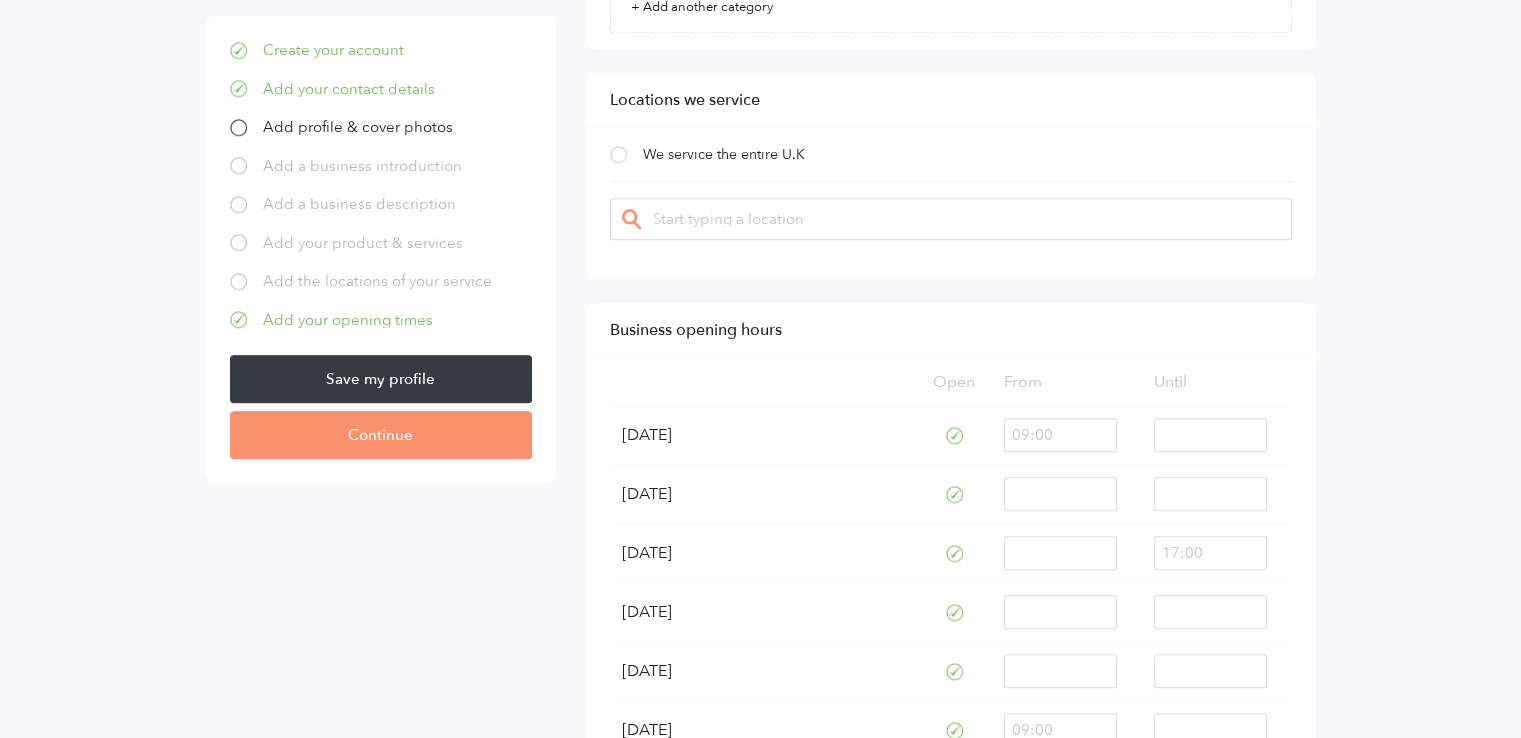 scroll, scrollTop: 1735, scrollLeft: 0, axis: vertical 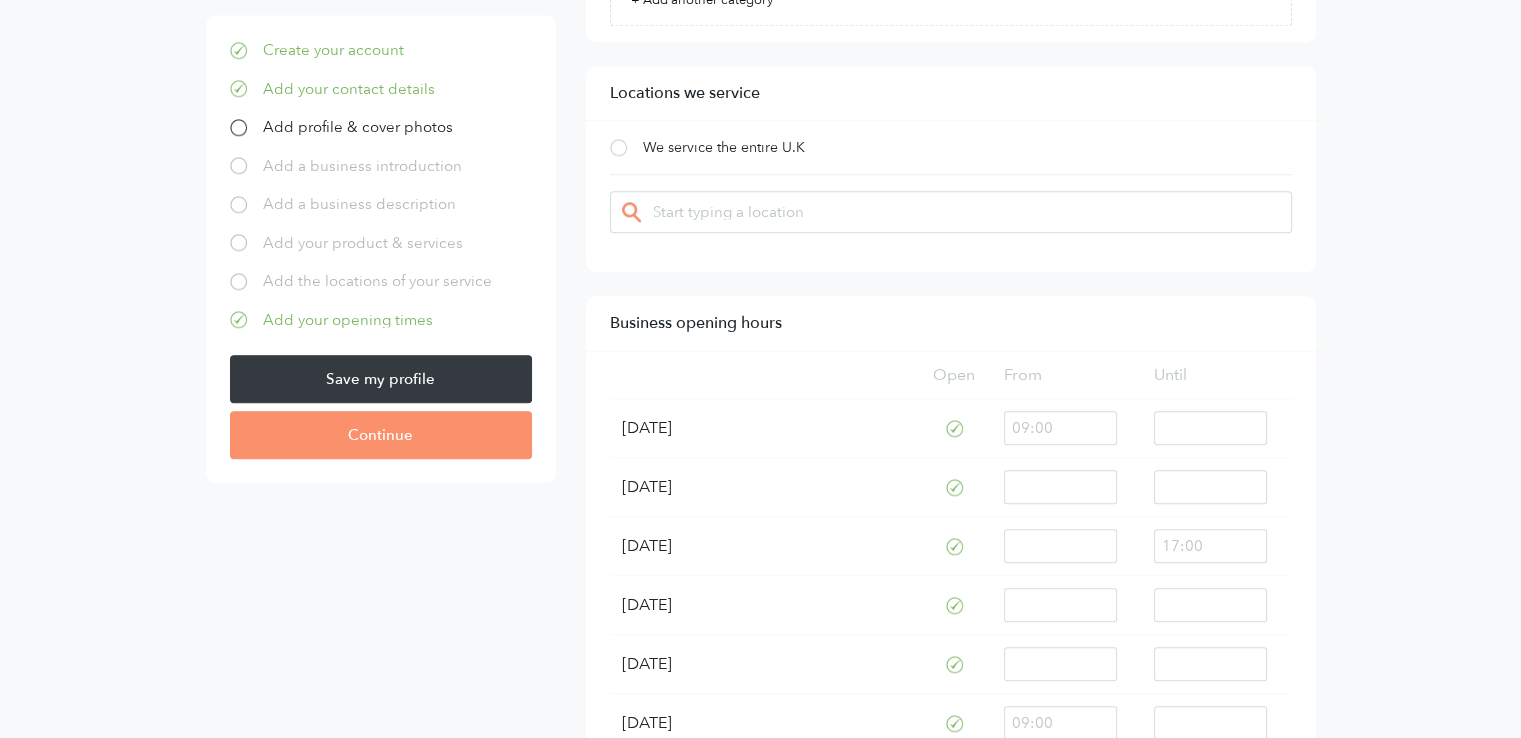 click at bounding box center [729, 212] 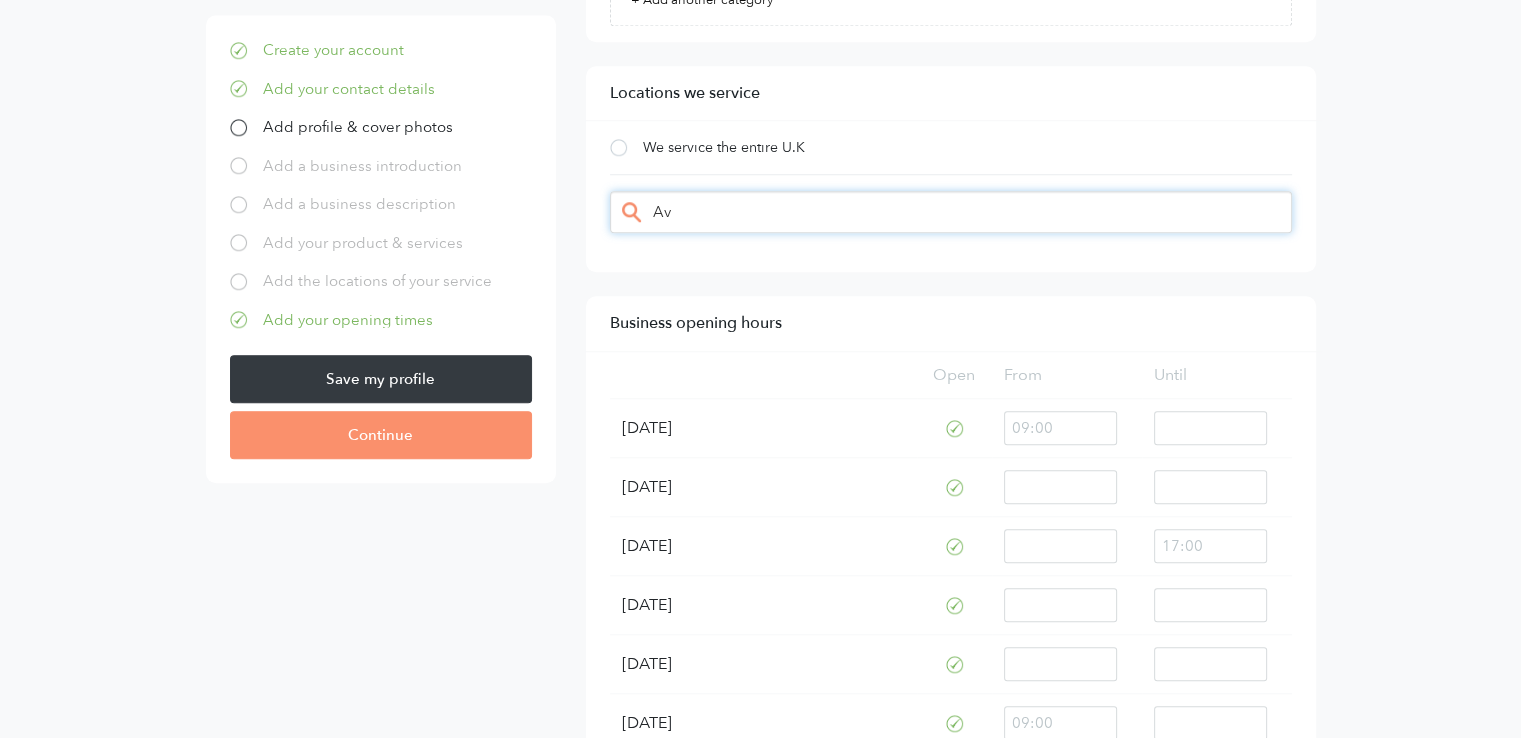 type on "A" 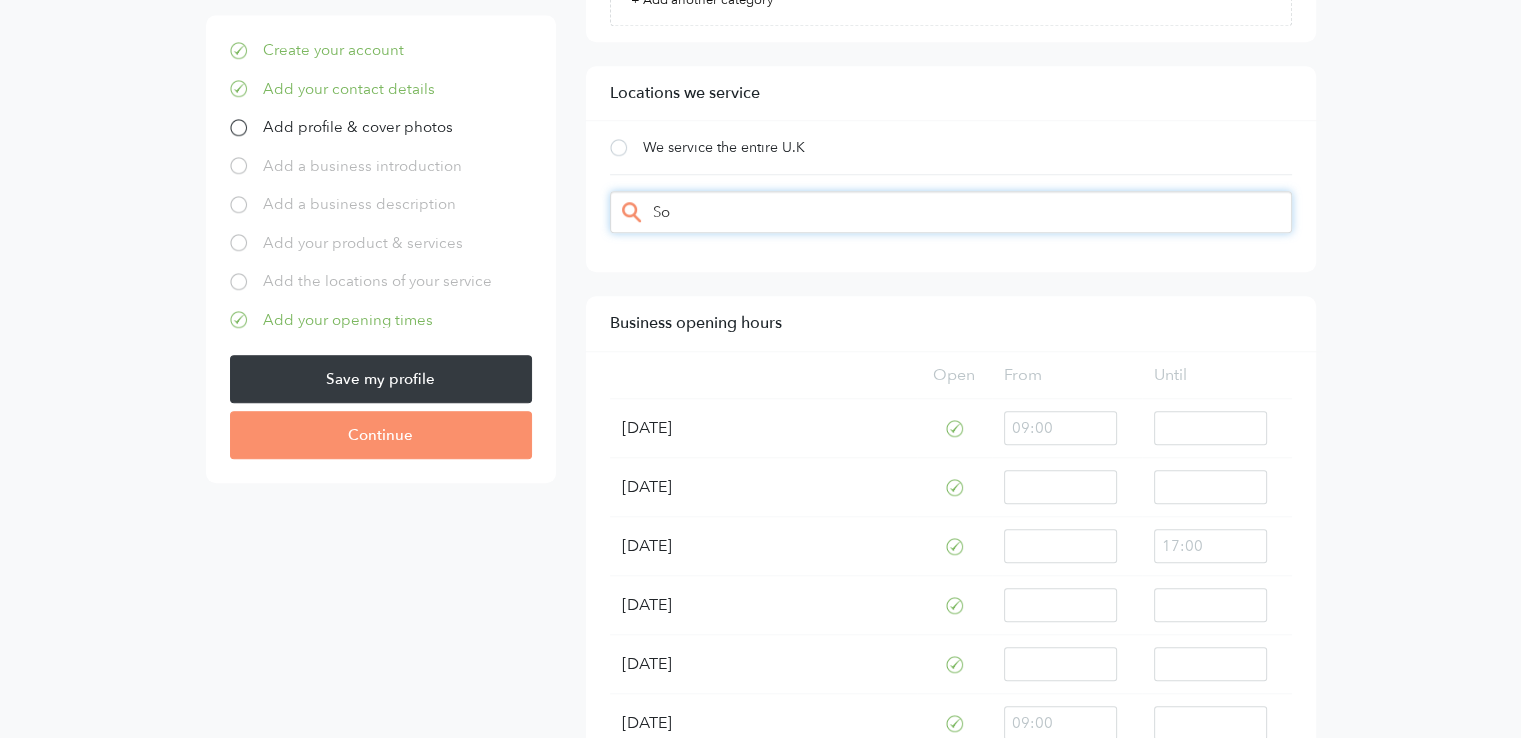 type on "S" 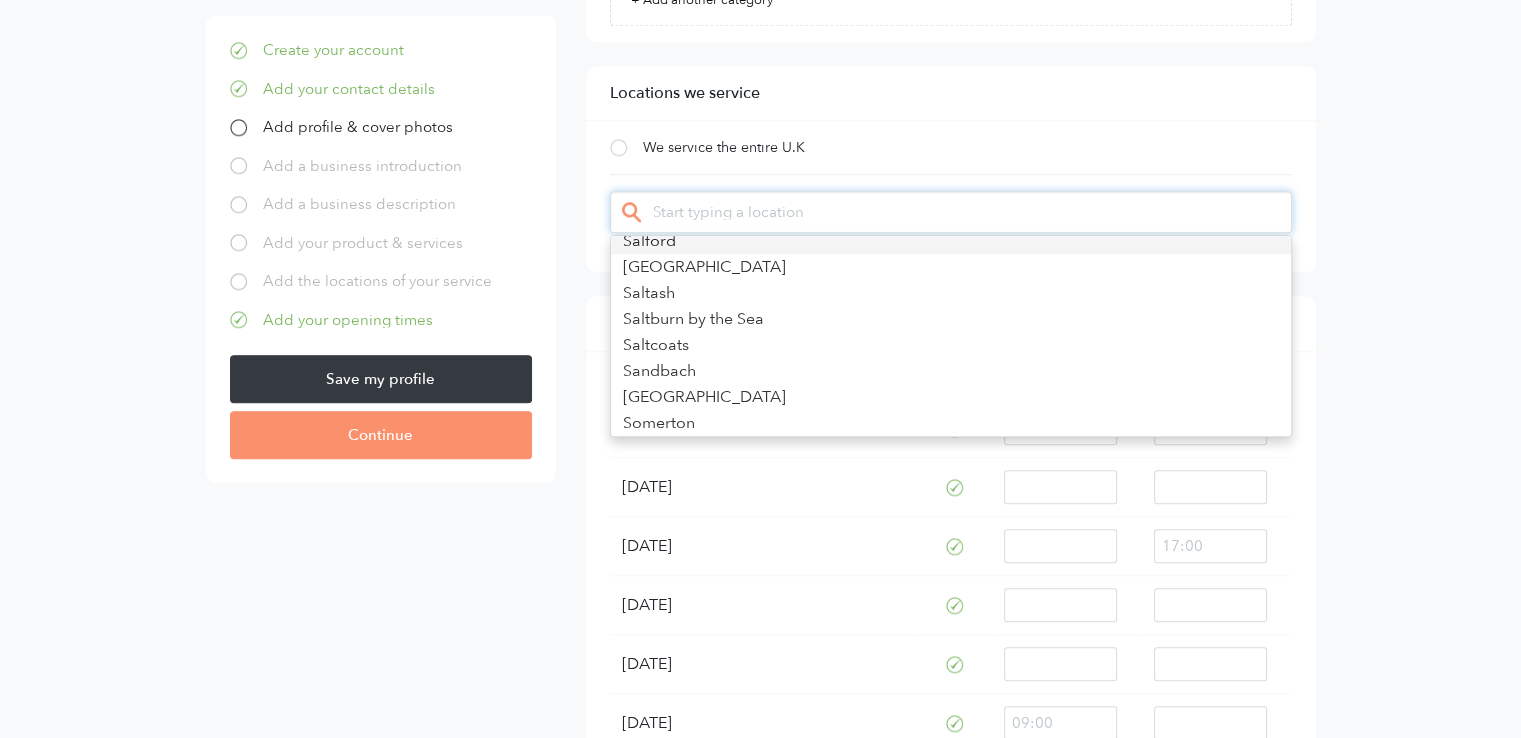 scroll, scrollTop: 122, scrollLeft: 0, axis: vertical 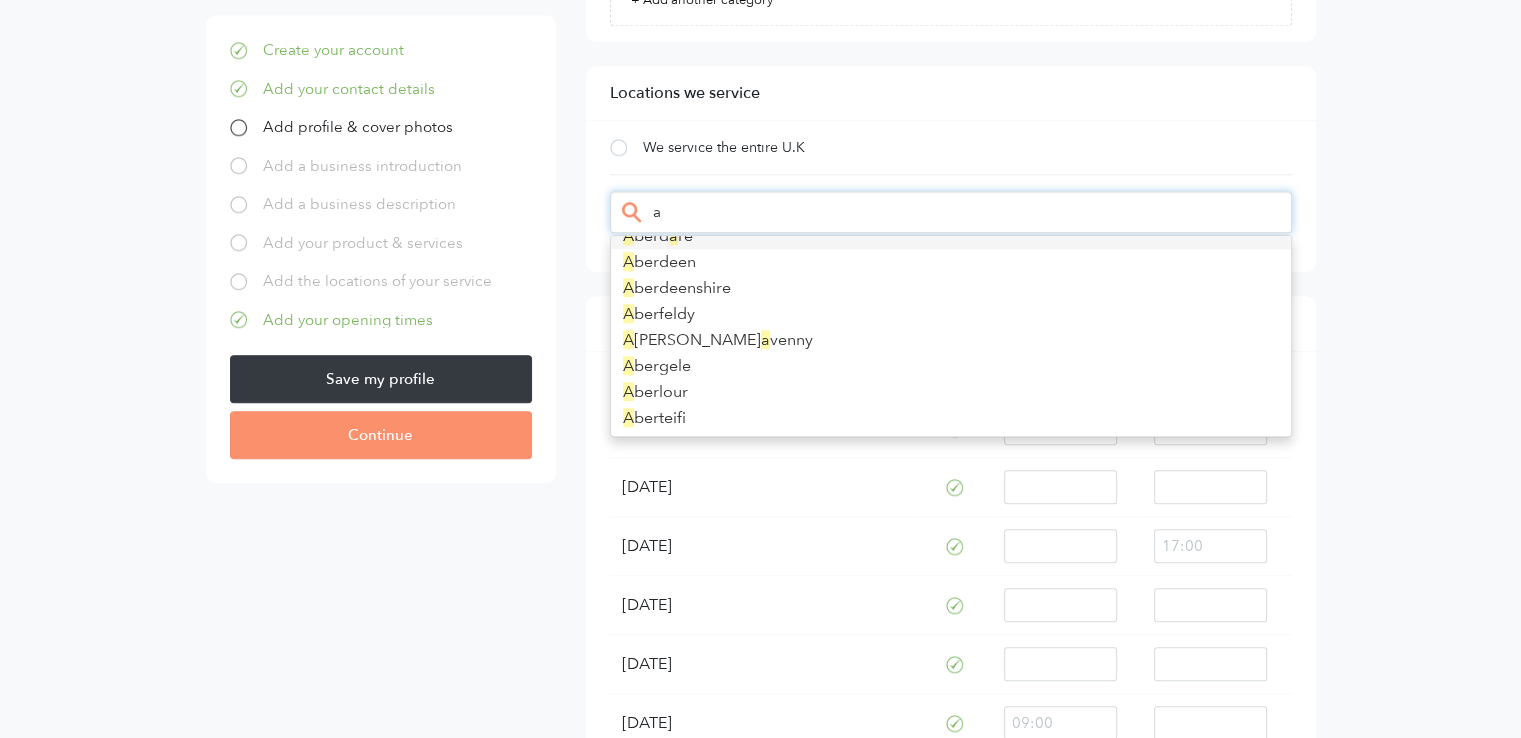 type on "a" 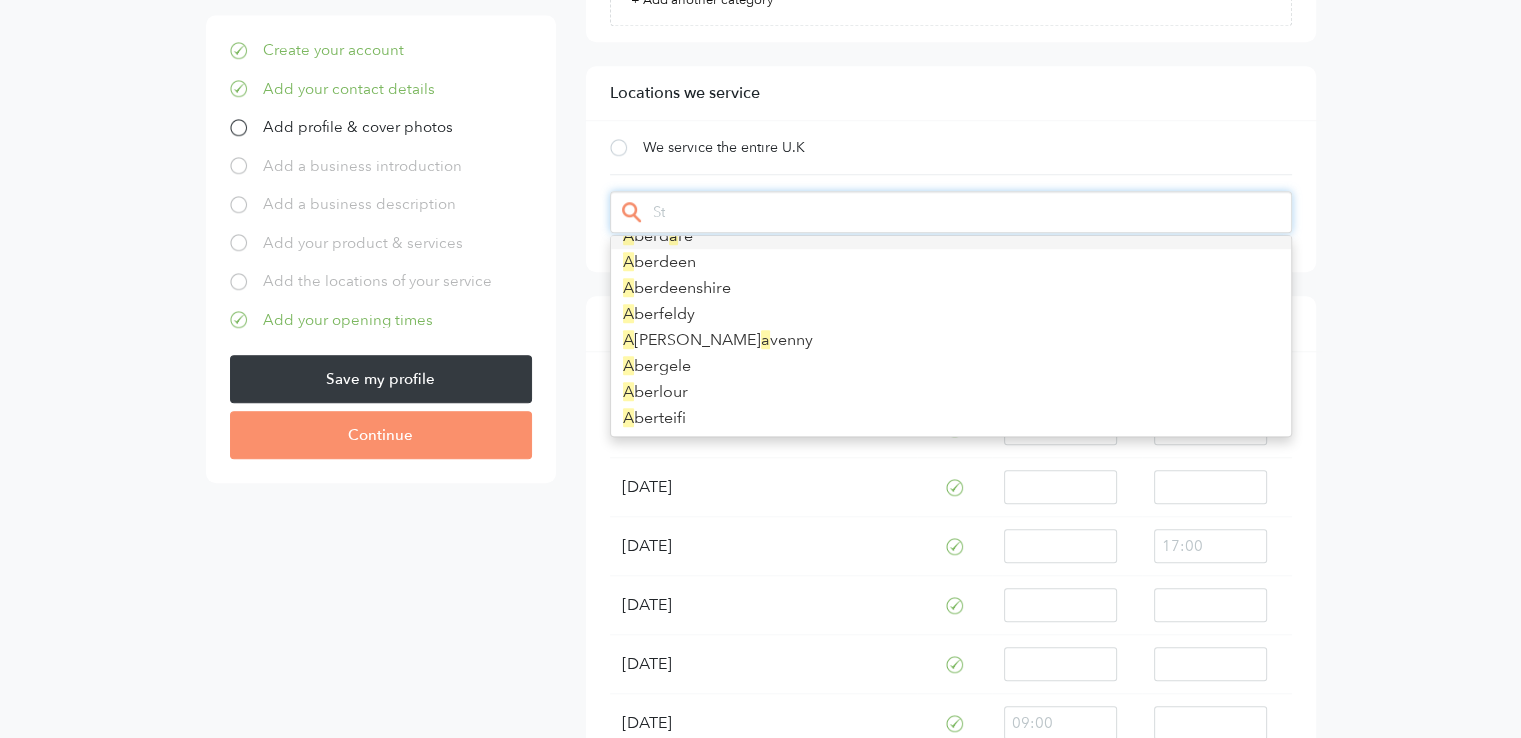 click on "We service the entire U.K" at bounding box center (724, 147) 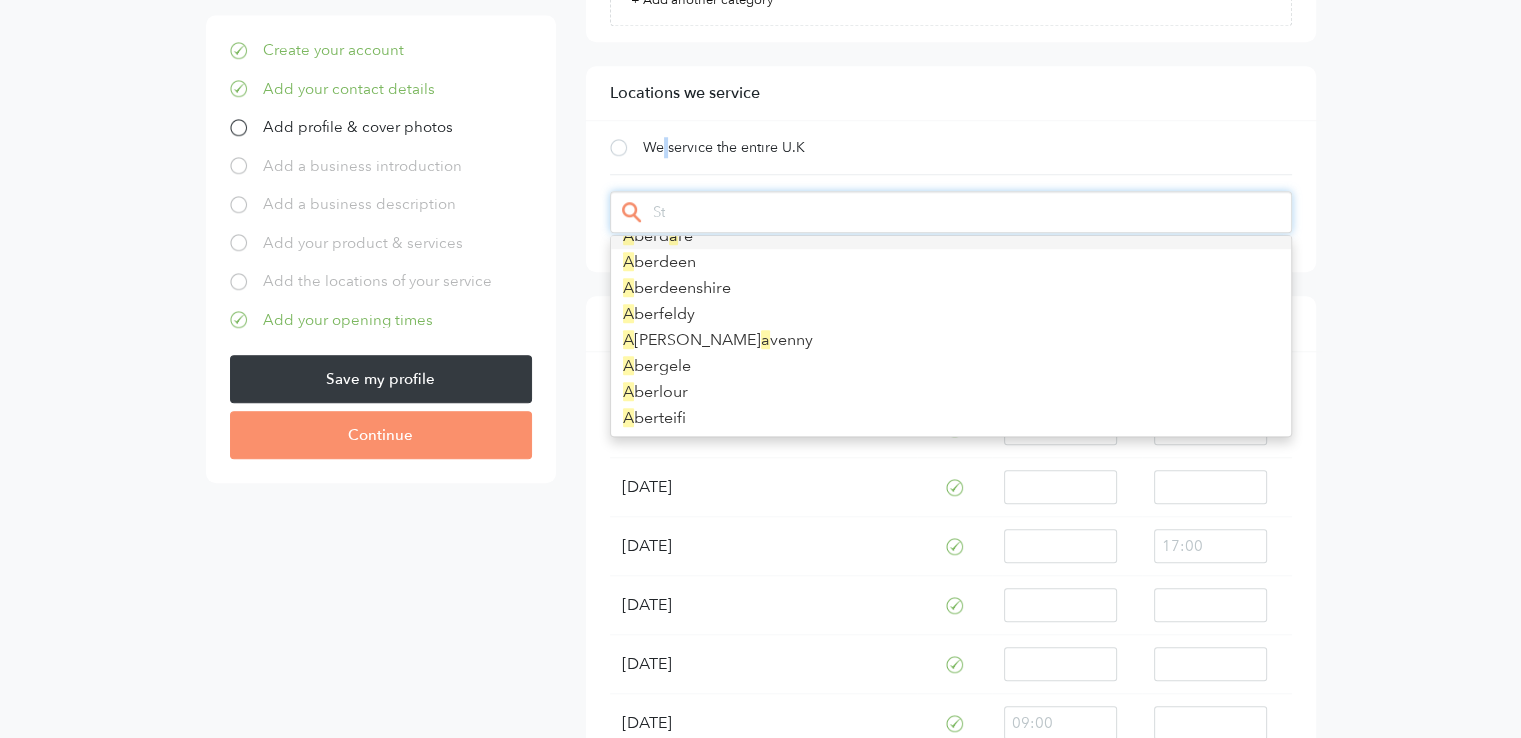 click on "We service the entire U.K" at bounding box center (724, 147) 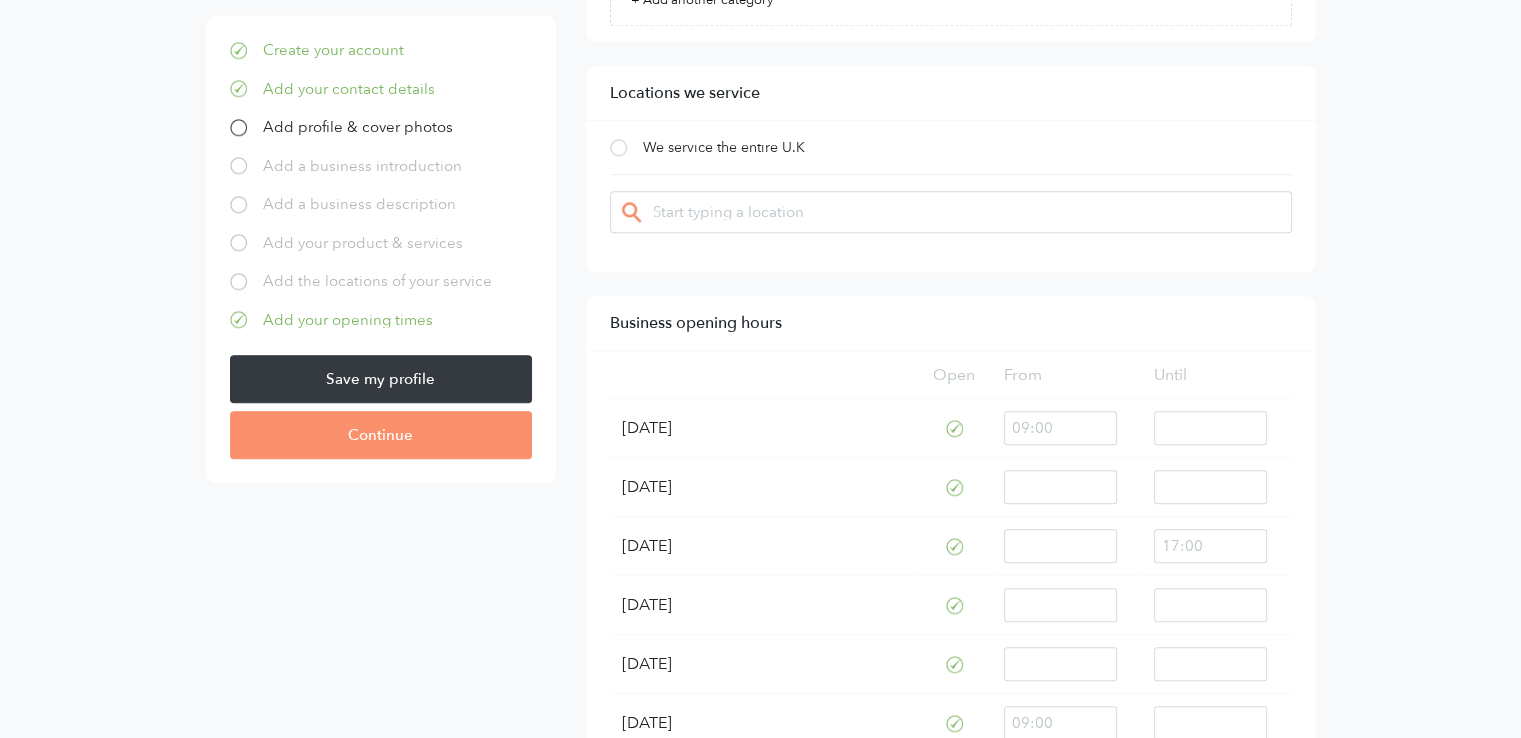 click at bounding box center [618, 147] 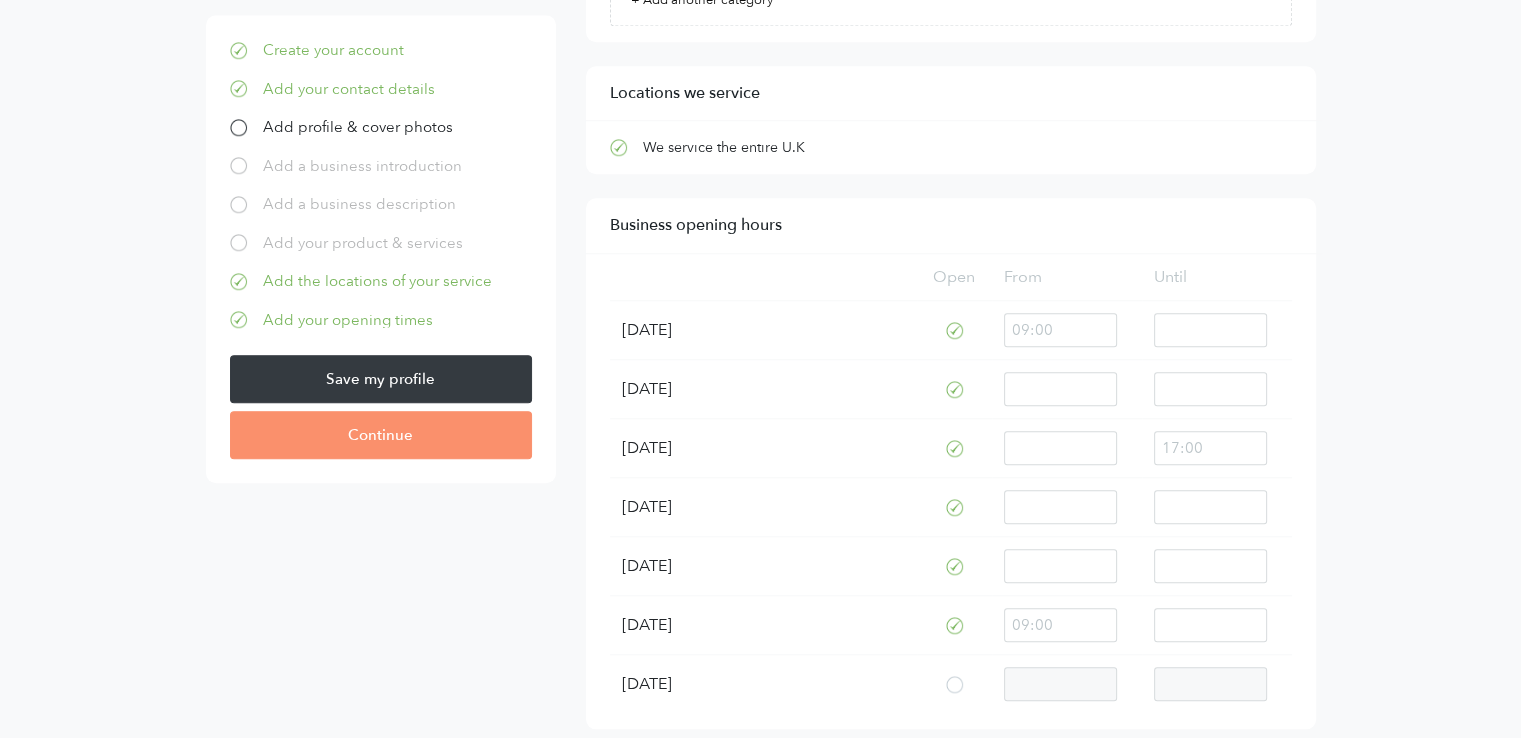 click at bounding box center [618, 147] 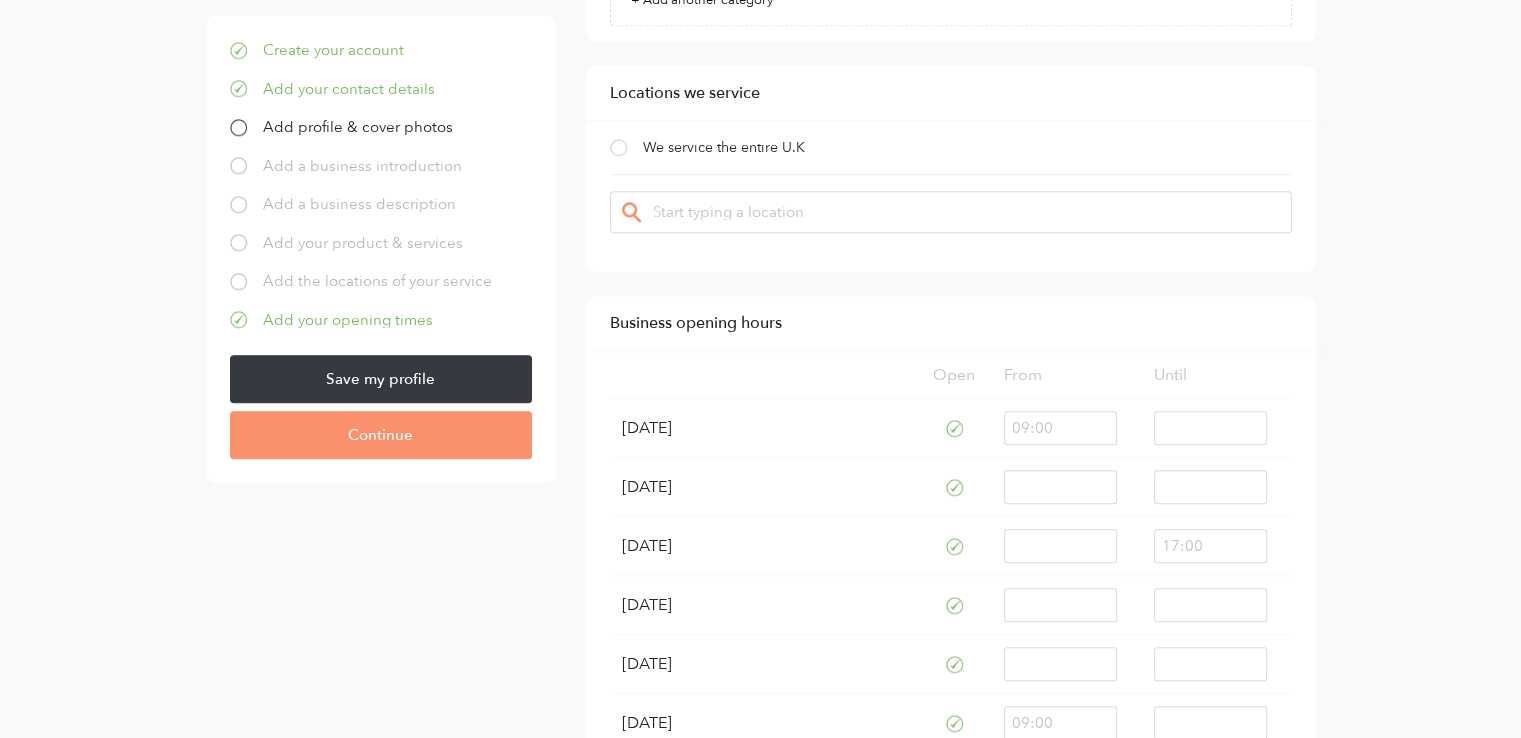 click at bounding box center [618, 147] 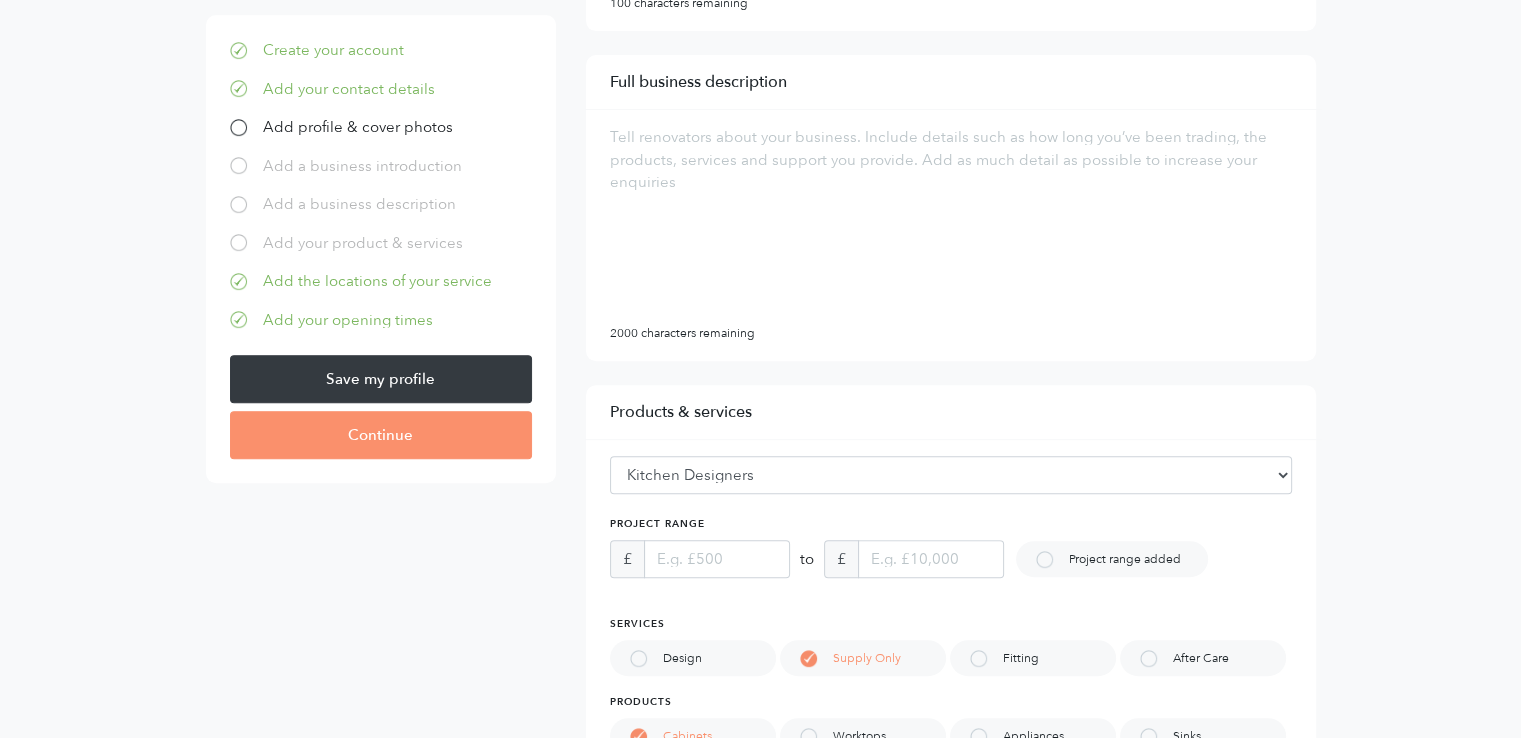scroll, scrollTop: 572, scrollLeft: 0, axis: vertical 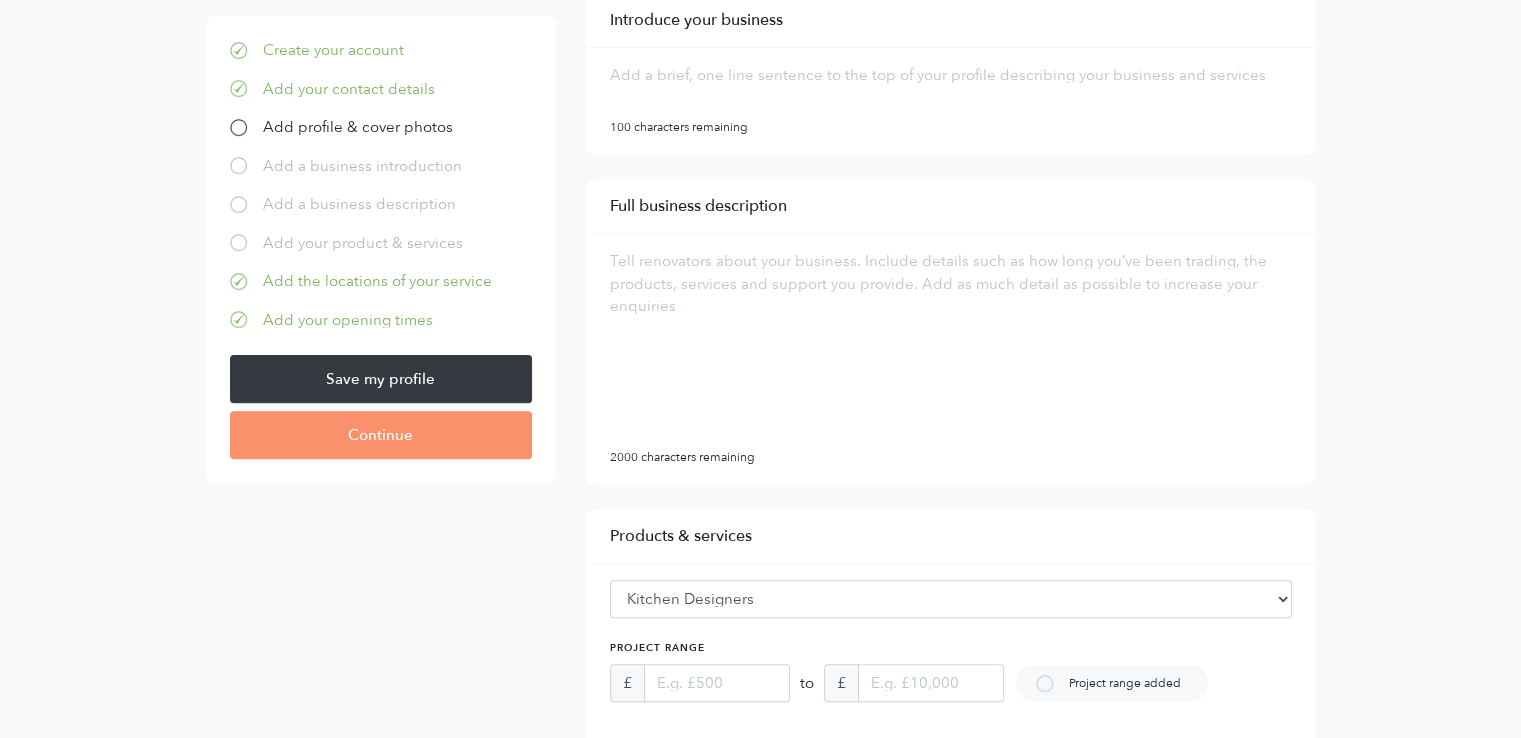 click on "Your business profile
Customise your profile to attract potential customers. You can change this information later.
Create your account
Add your contact details
Add profile & cover photos
Add a business introduction
Add a business description
Add your product & services
Add the locations of your service
Add your opening times
Lock version 1
Change count 28
Save my profile
Continue" at bounding box center (760, 1023) 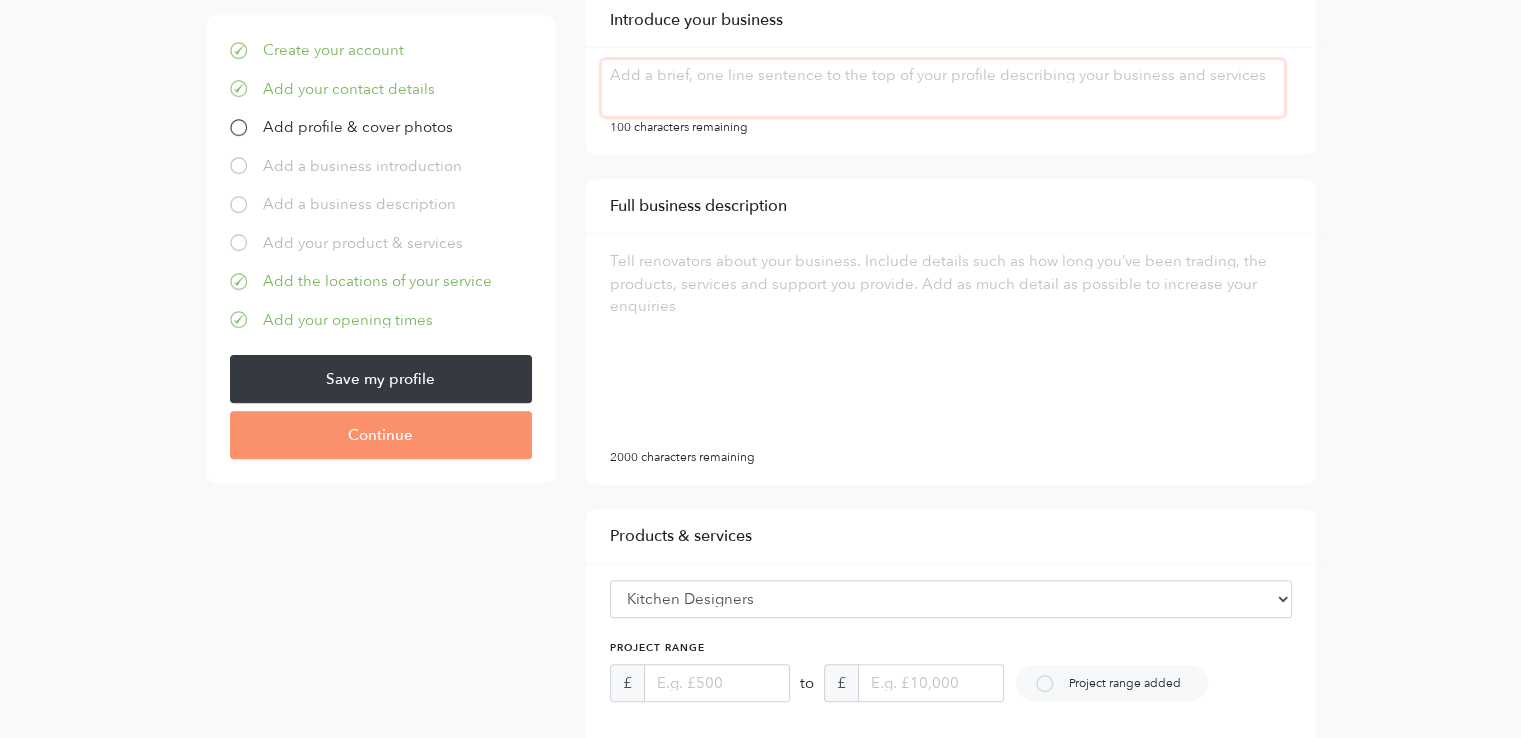 click at bounding box center [943, 88] 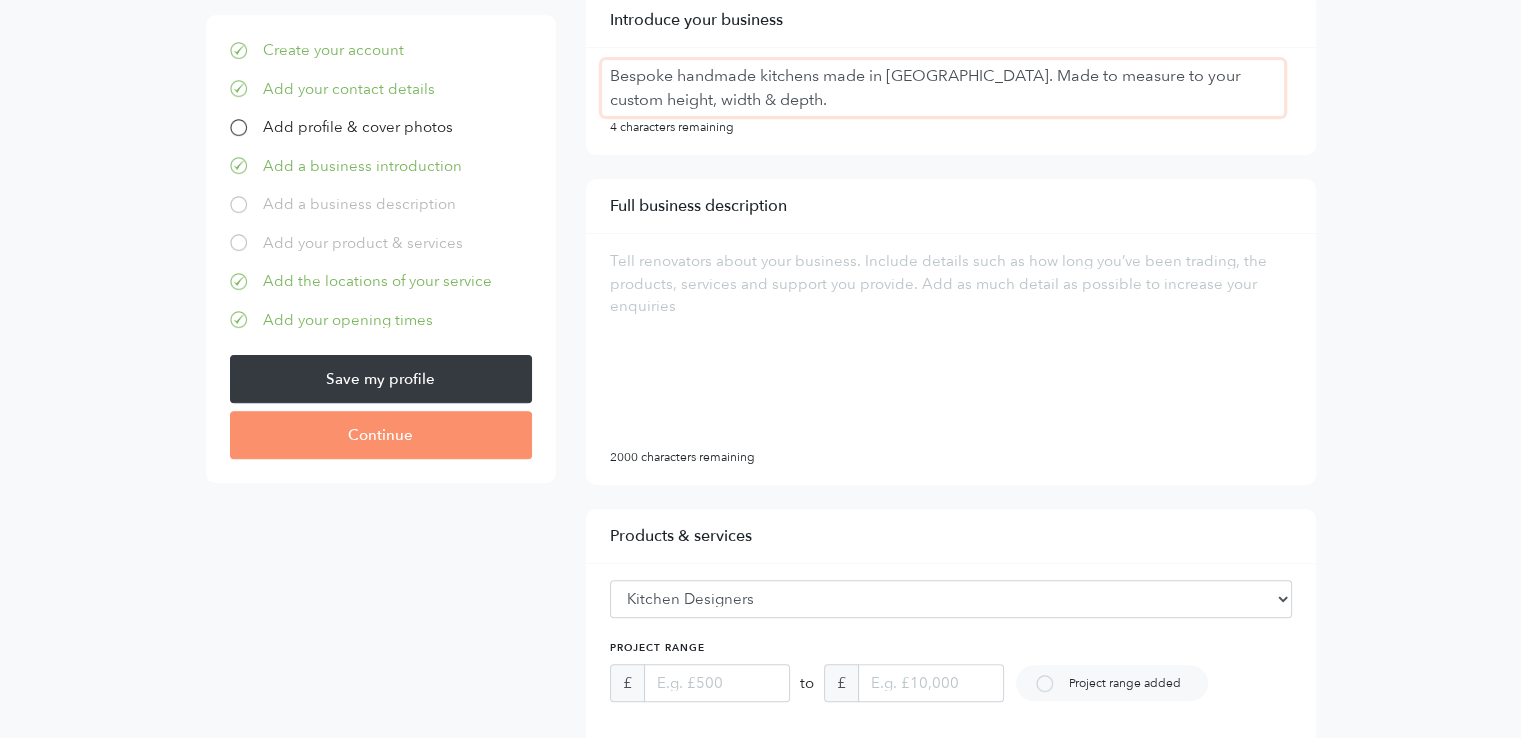 type on "Bespoke handmade kitchens made in England. Made to measure to your custom height, width & depth." 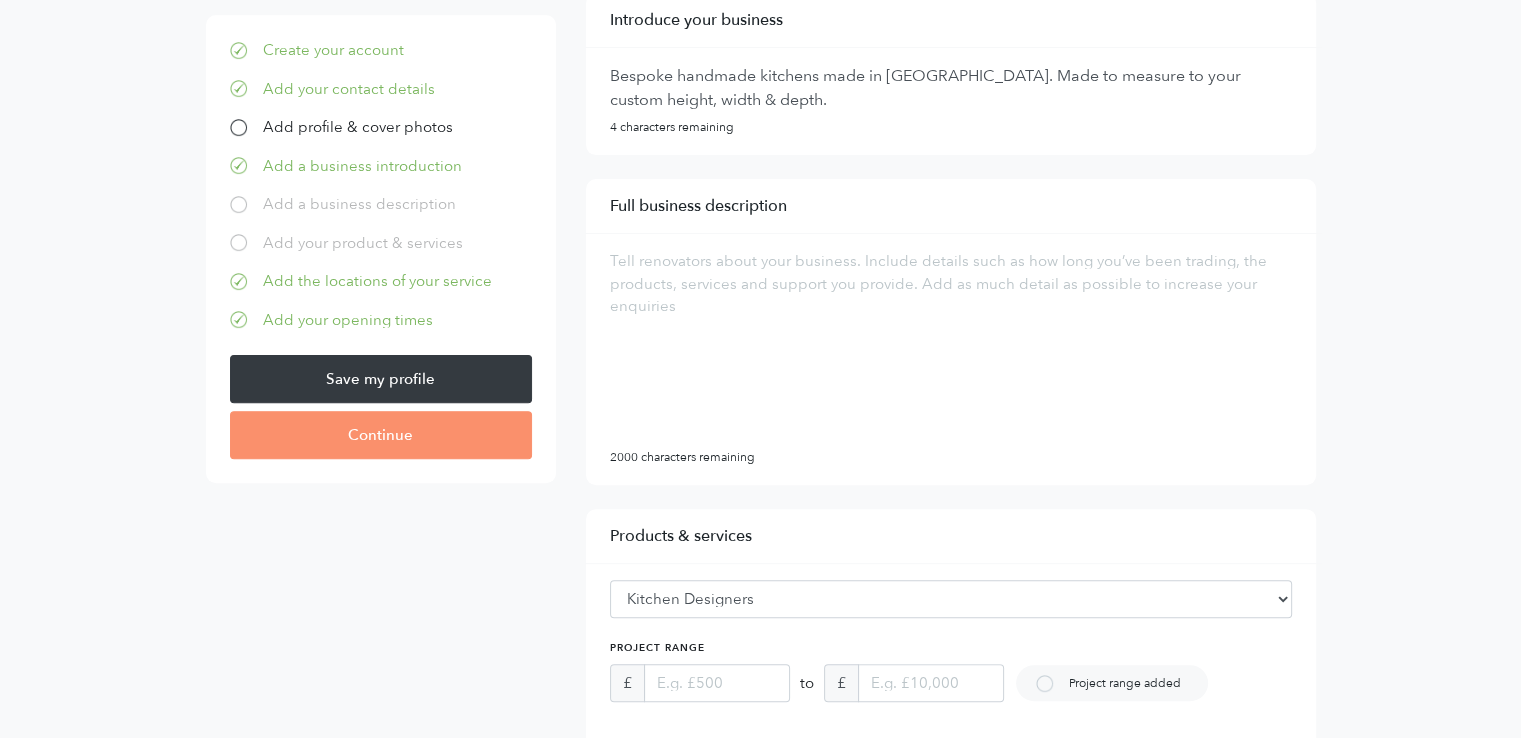 click on "Your business profile
Customise your profile to attract potential customers. You can change this information later.
Create your account
Add your contact details
Add profile & cover photos
Add a business introduction
Add a business description
Add your product & services
Add the locations of your service
Add your opening times
Lock version 1
Change count 29
Save my profile
Continue" at bounding box center (760, 1023) 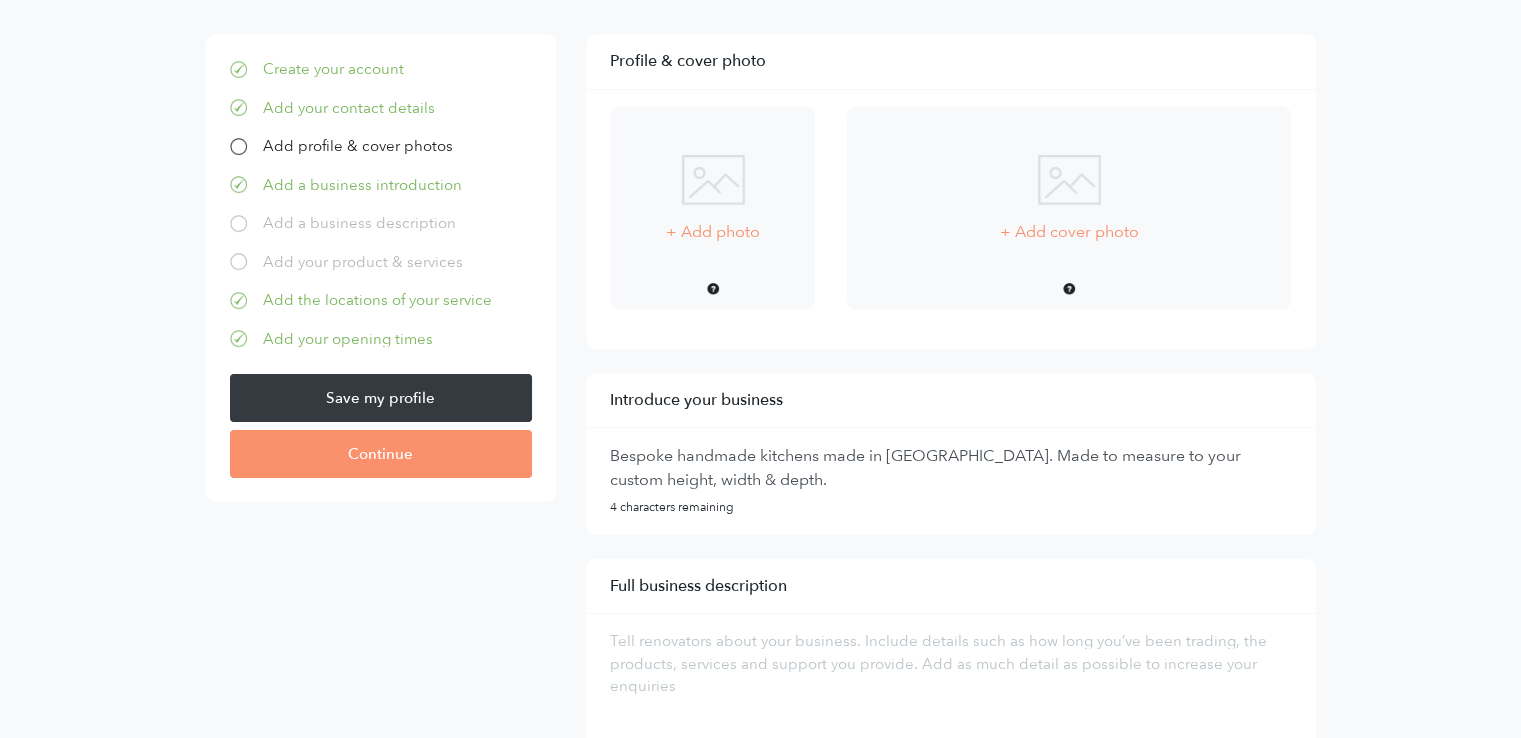 scroll, scrollTop: 172, scrollLeft: 0, axis: vertical 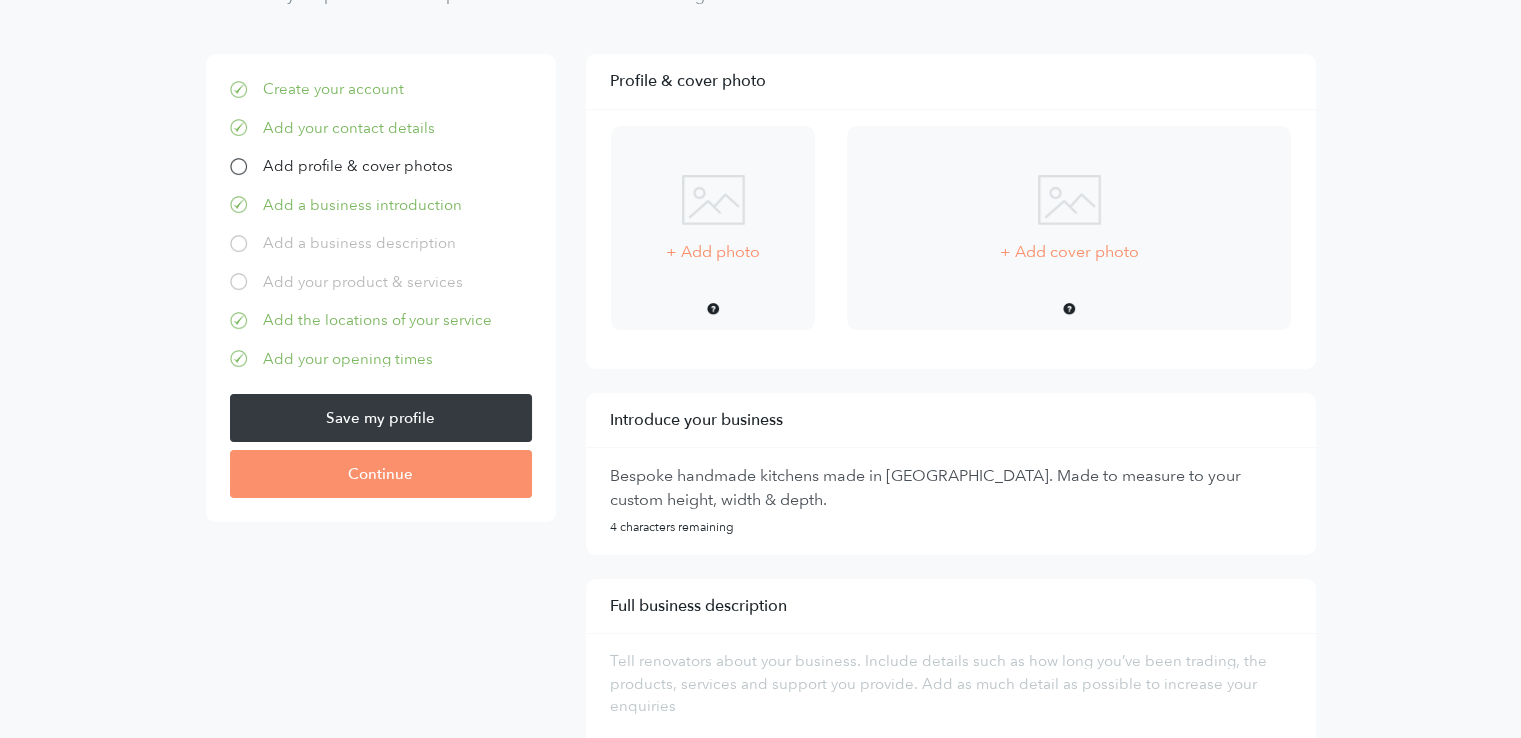 click on "+ Add cover photo
.jpg or .png images only, max 30 MB" at bounding box center (1069, 227) 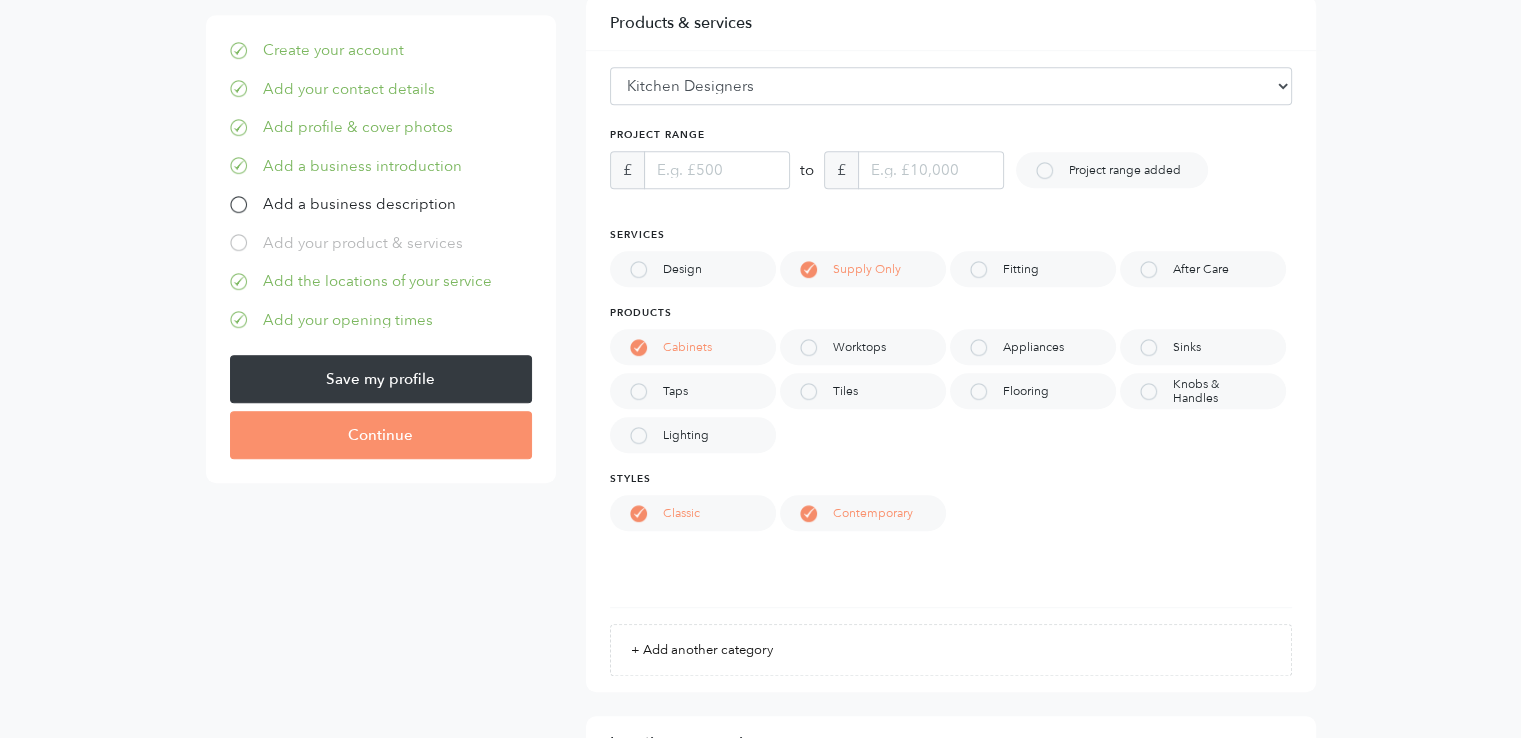 scroll, scrollTop: 872, scrollLeft: 0, axis: vertical 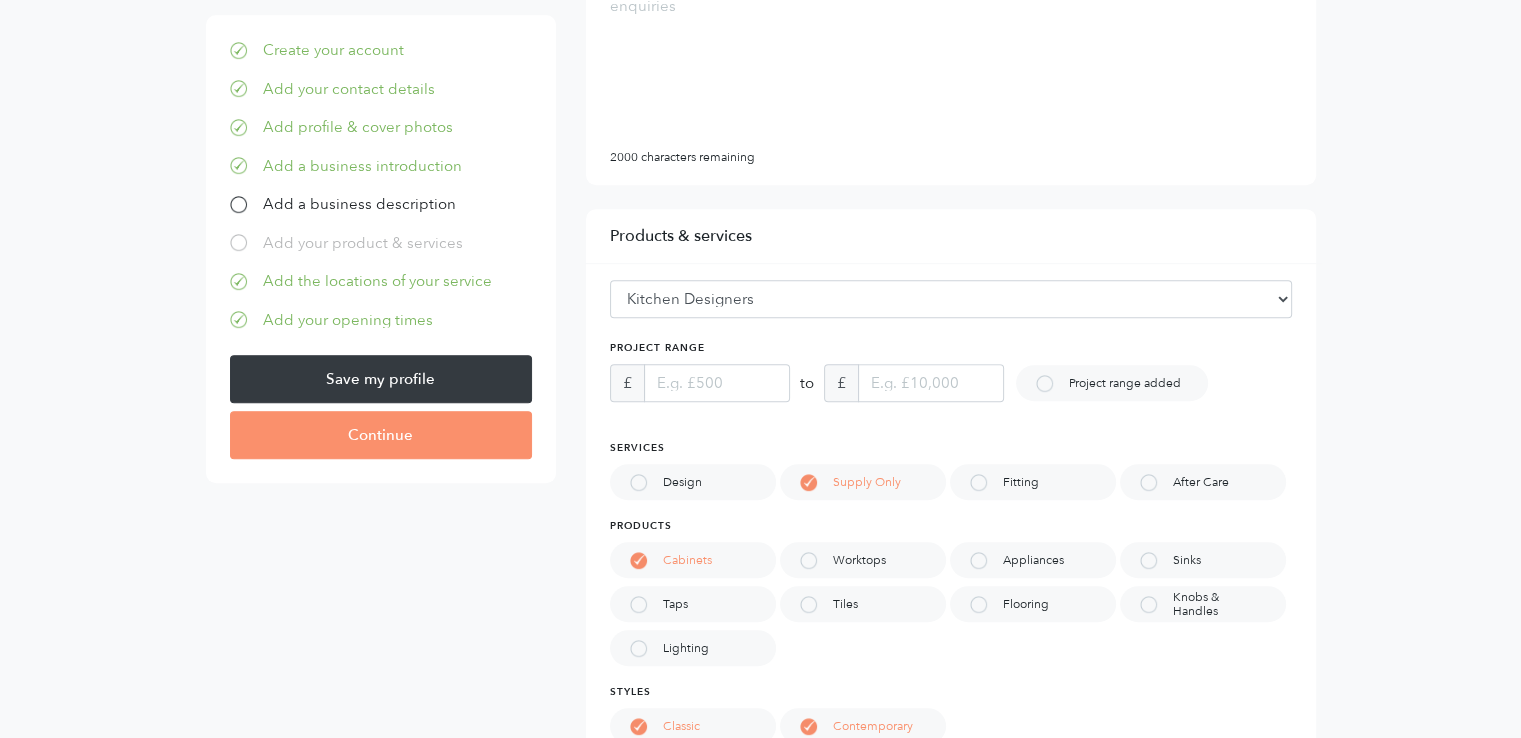 click at bounding box center [1044, 383] 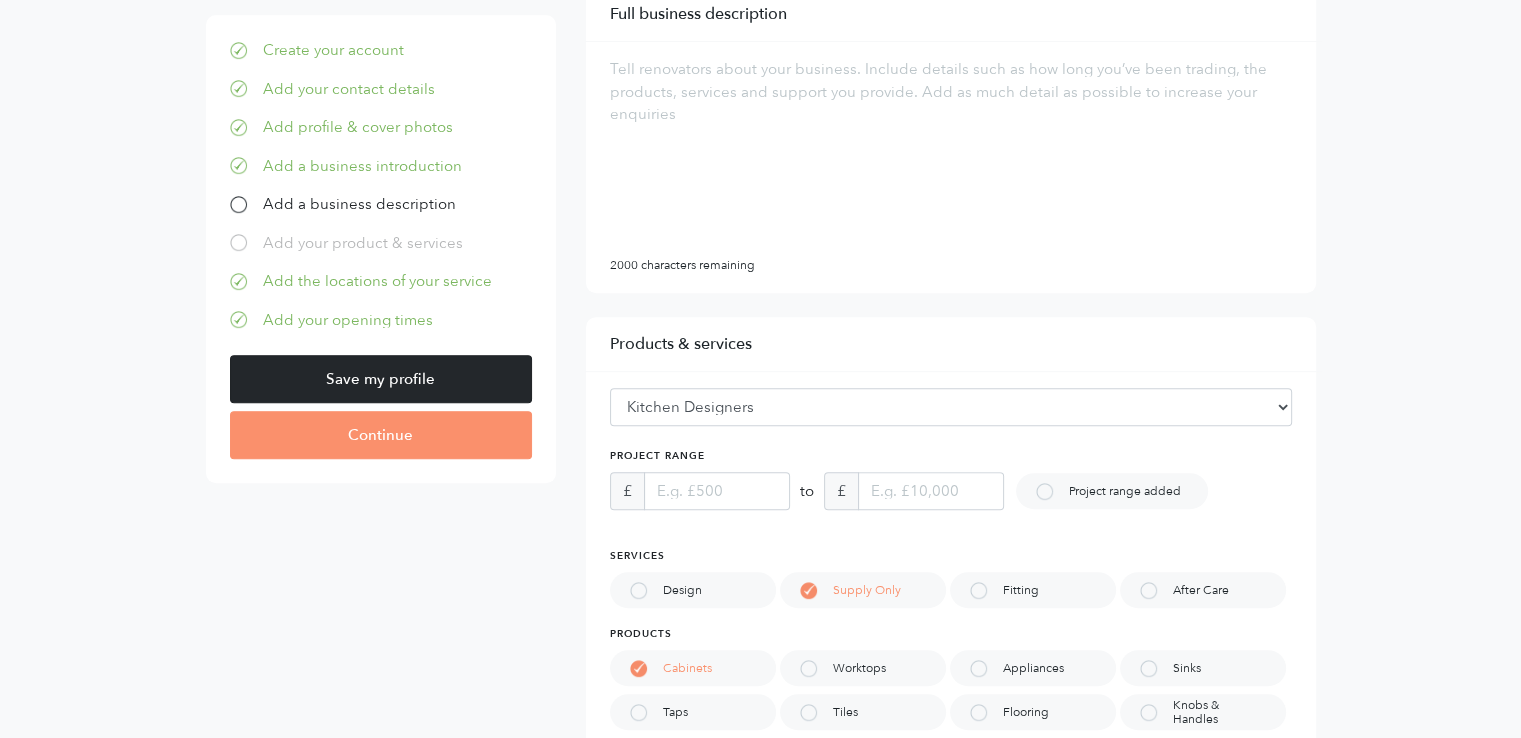 scroll, scrollTop: 672, scrollLeft: 0, axis: vertical 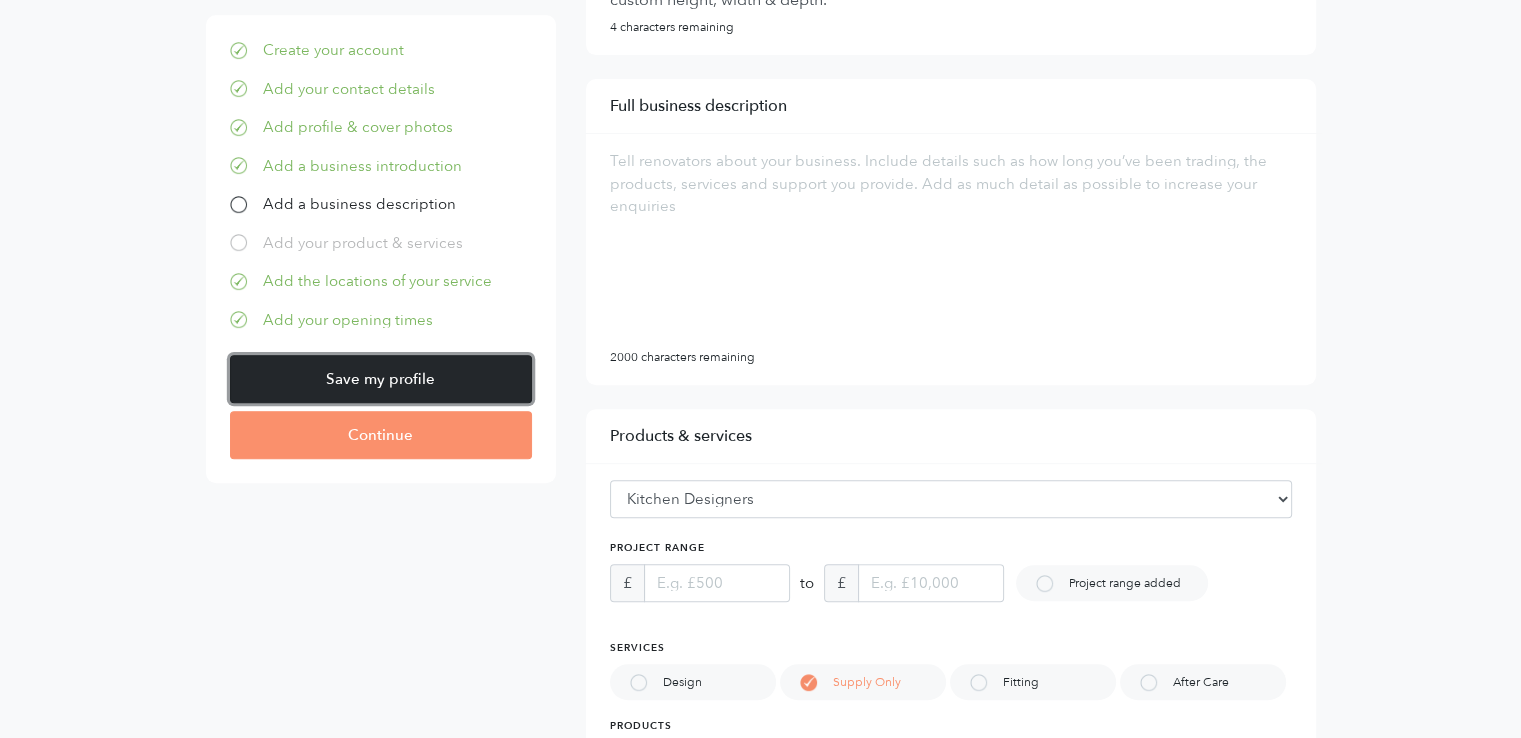 click on "Save my profile" at bounding box center (381, 379) 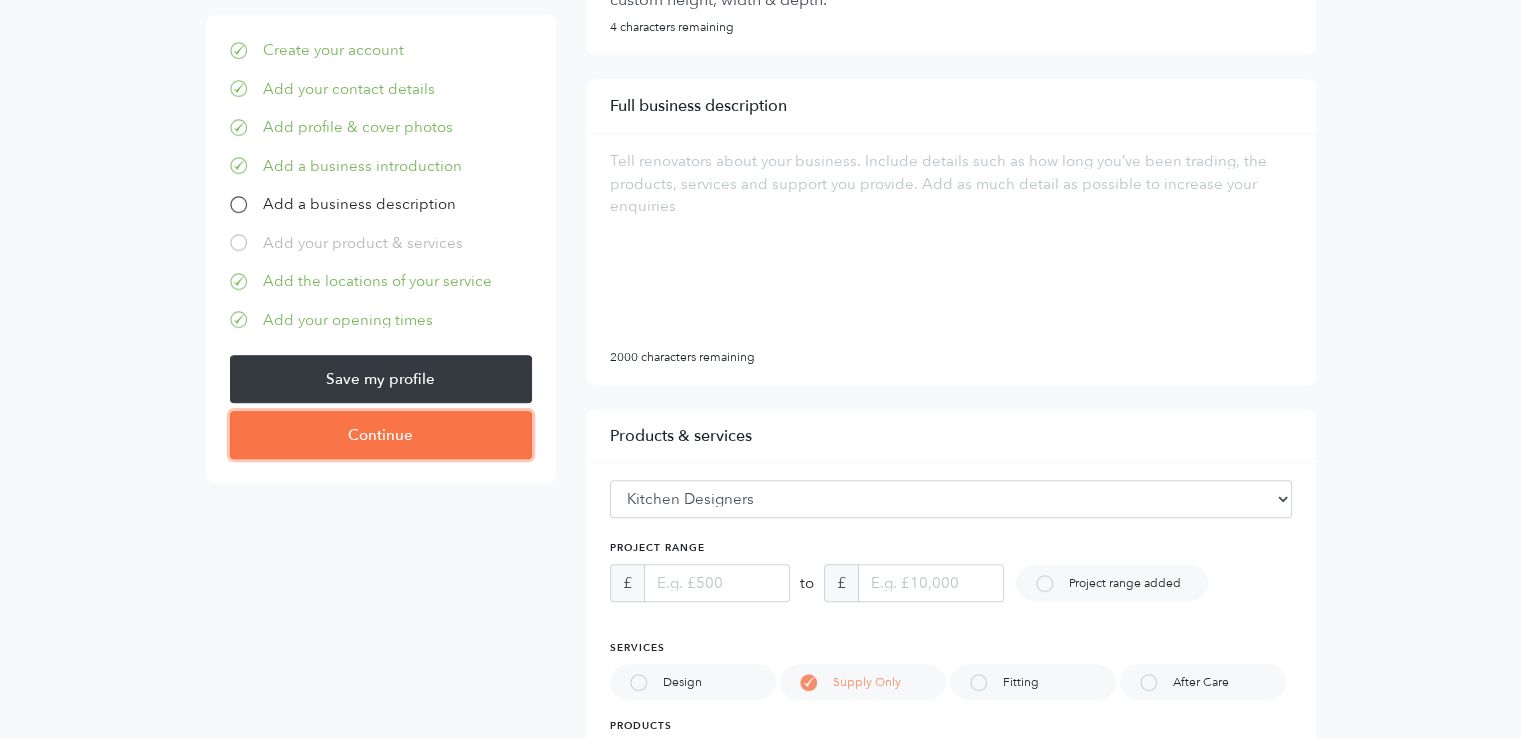 click on "Continue" at bounding box center [381, 435] 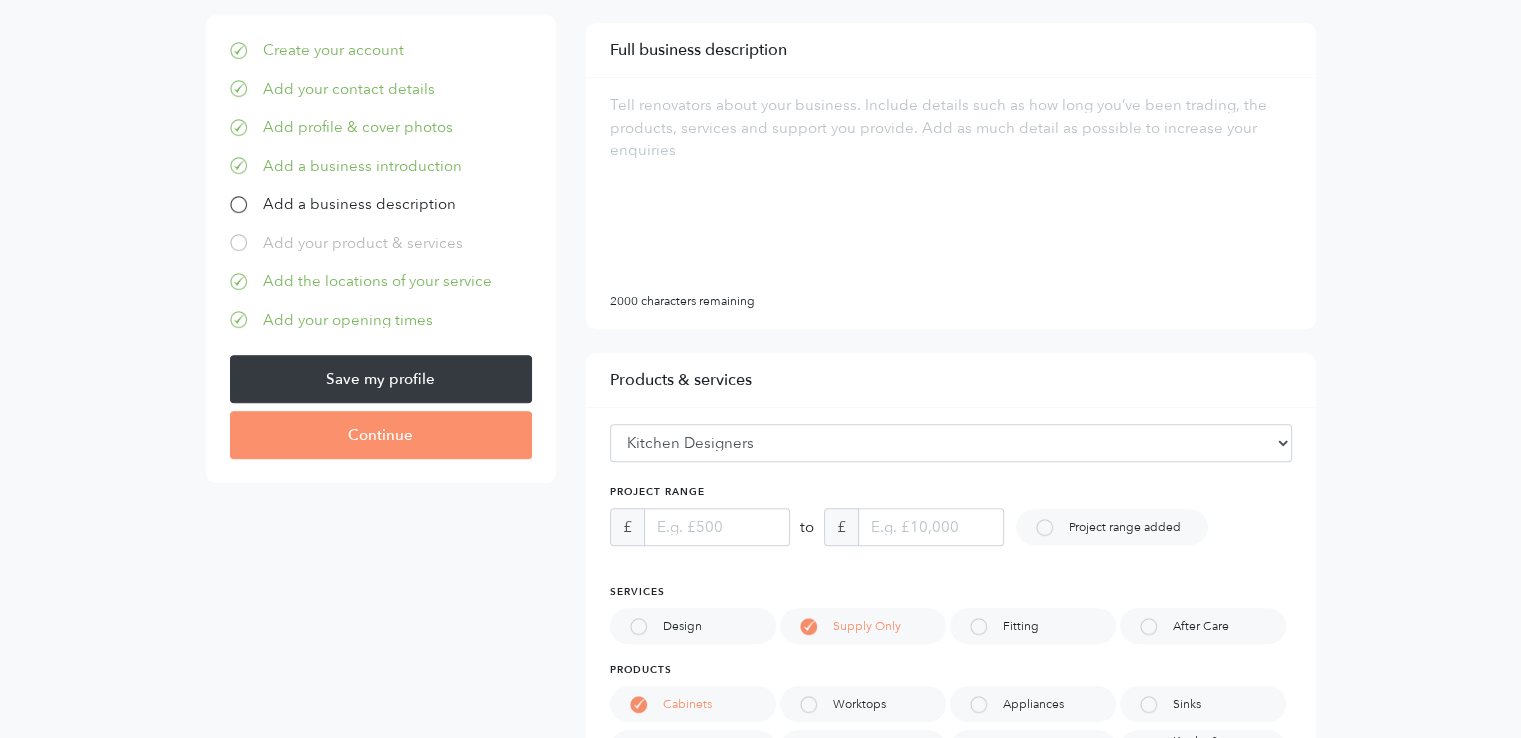 scroll, scrollTop: 600, scrollLeft: 0, axis: vertical 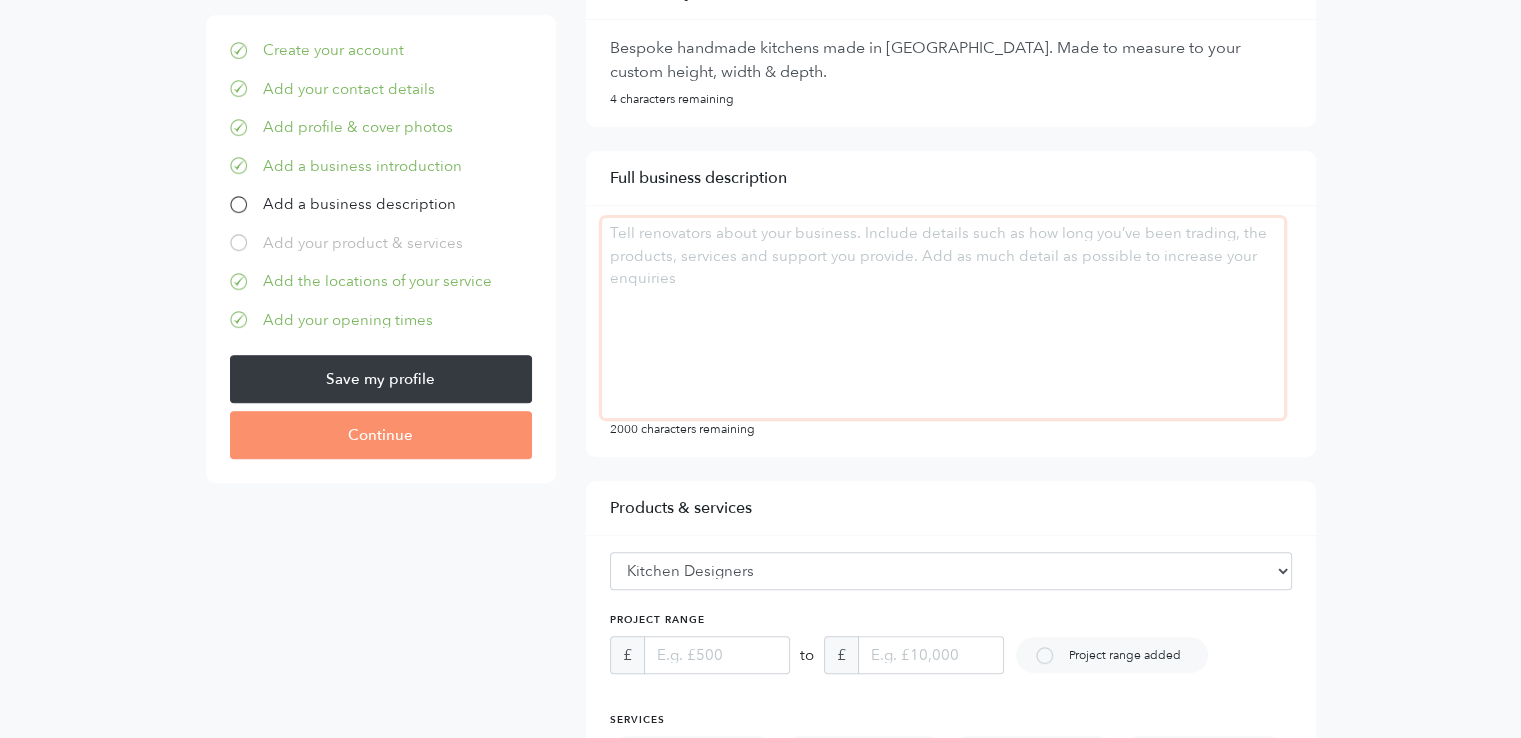 click at bounding box center (943, 318) 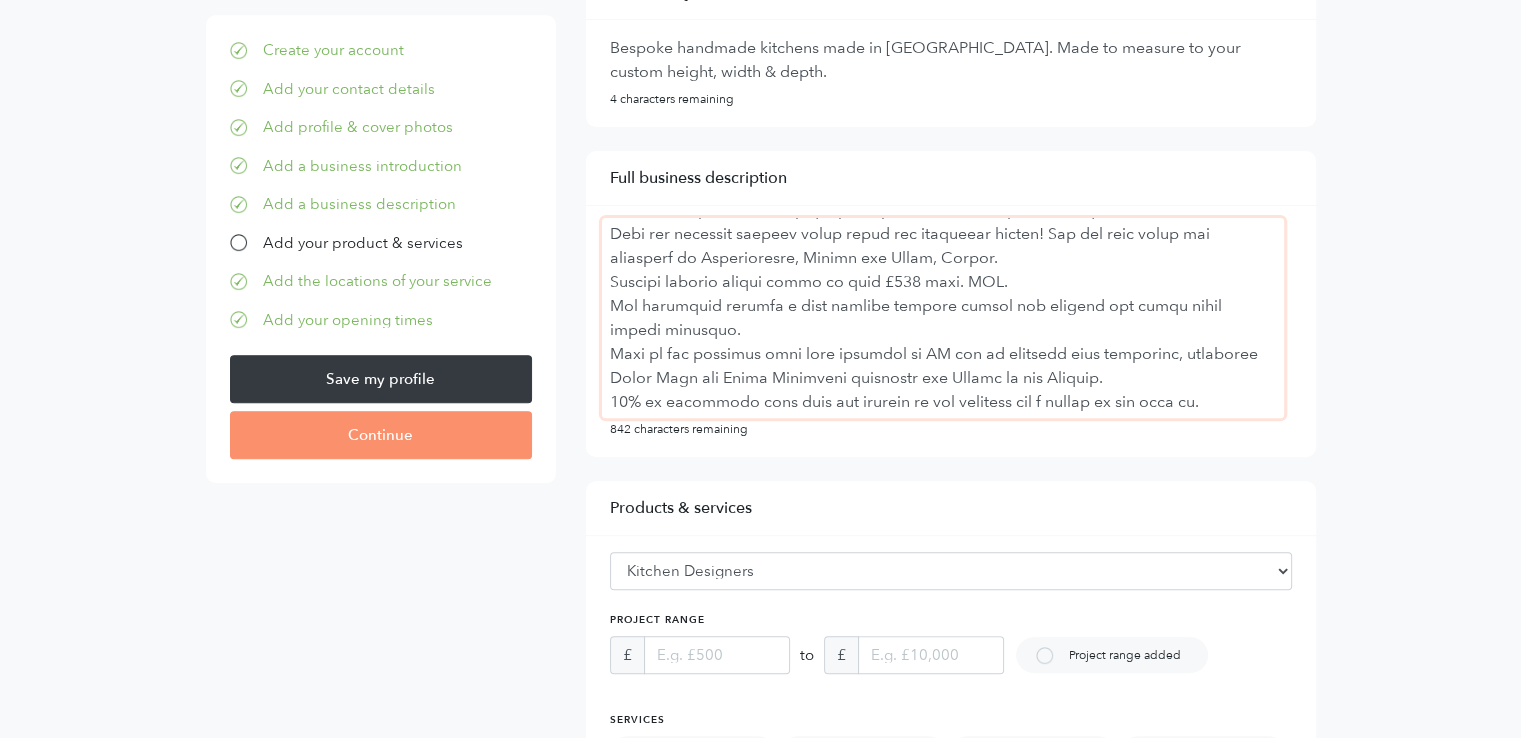 scroll, scrollTop: 216, scrollLeft: 0, axis: vertical 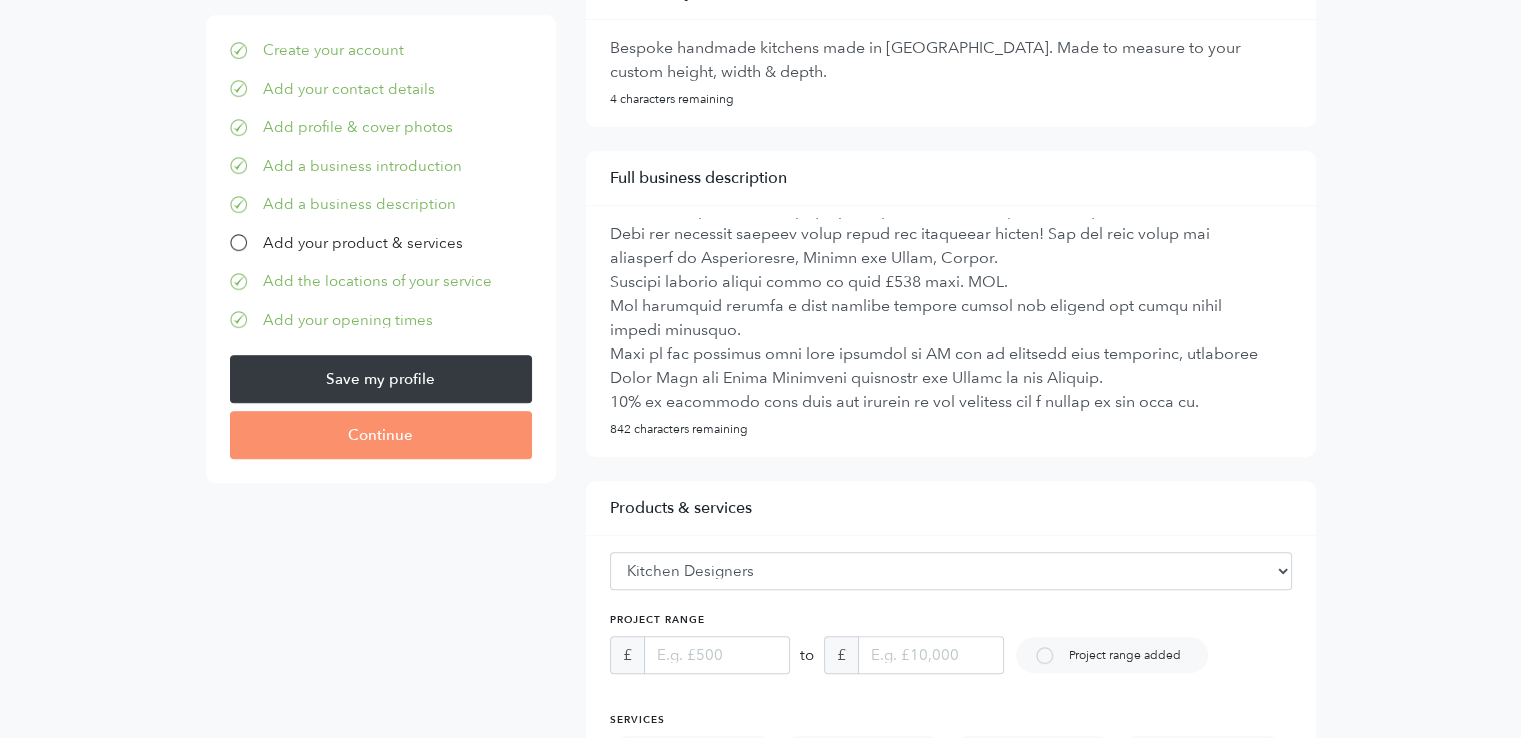 click on "Your business profile
Customise your profile to attract potential customers. You can change this information later.
Create your account
Add your contact details
Add profile & cover photos
Add a business introduction
Add a business description
Add your product & services
Add the locations of your service
Add your opening times
Lock version 4
Change count 1
Save my profile
Continue" at bounding box center (760, 995) 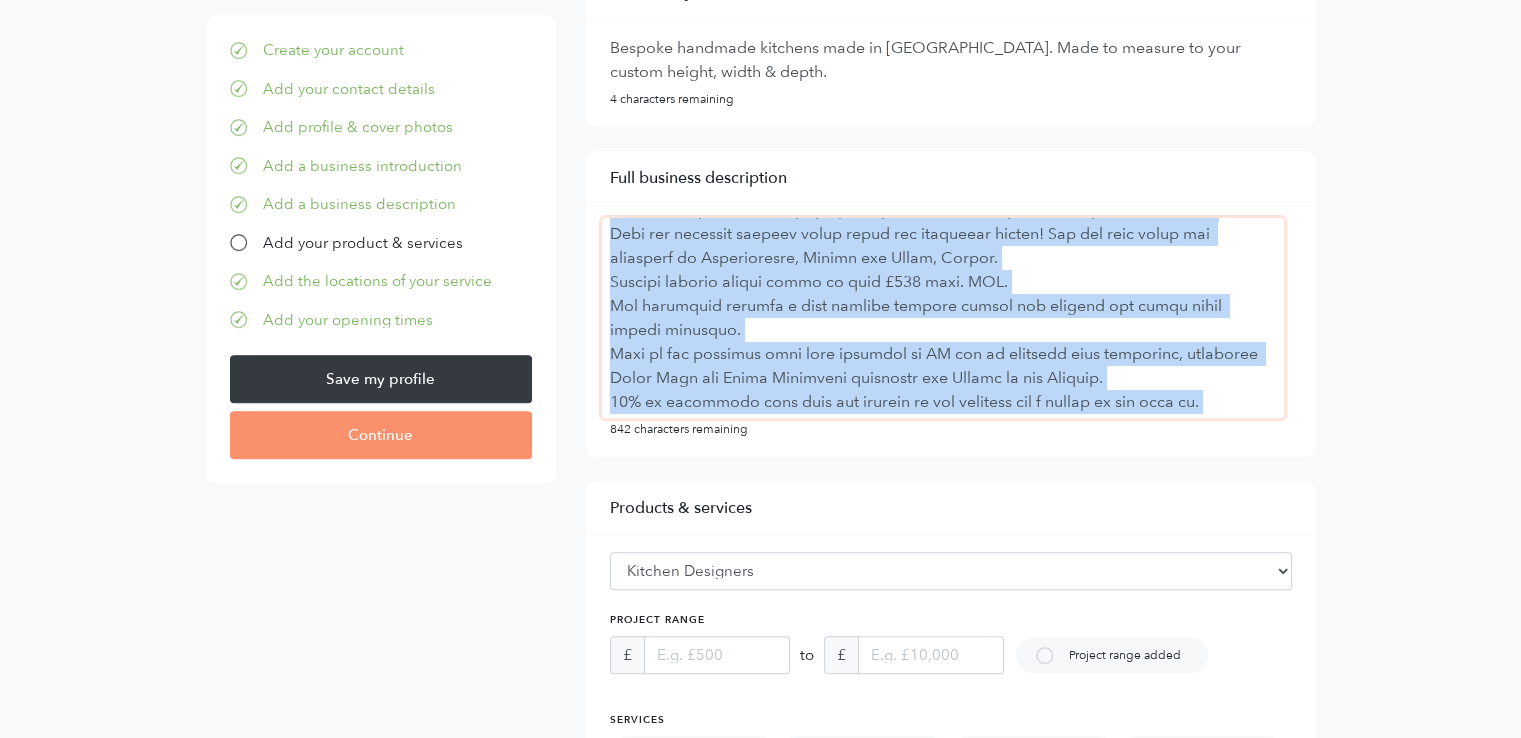 click at bounding box center (943, 318) 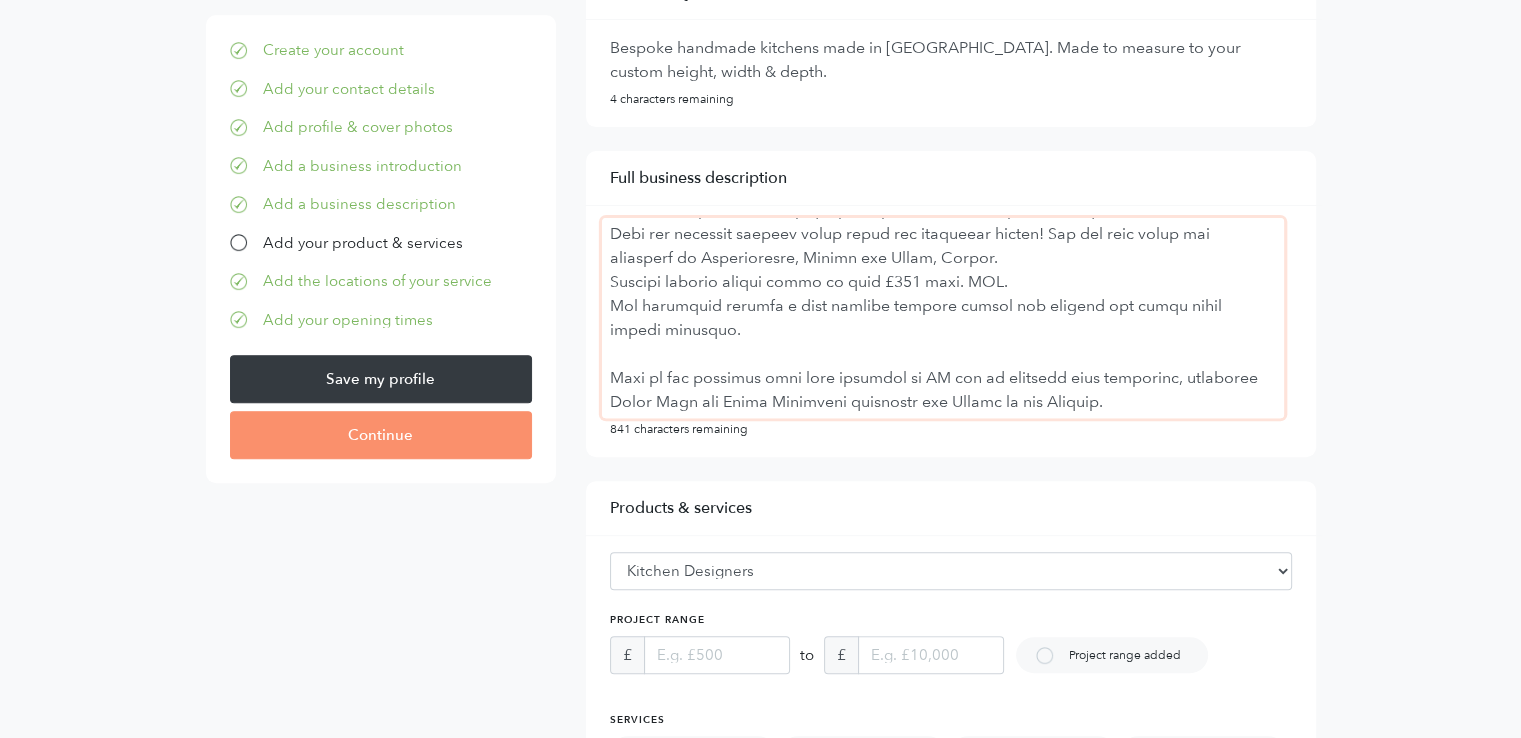 scroll, scrollTop: 240, scrollLeft: 0, axis: vertical 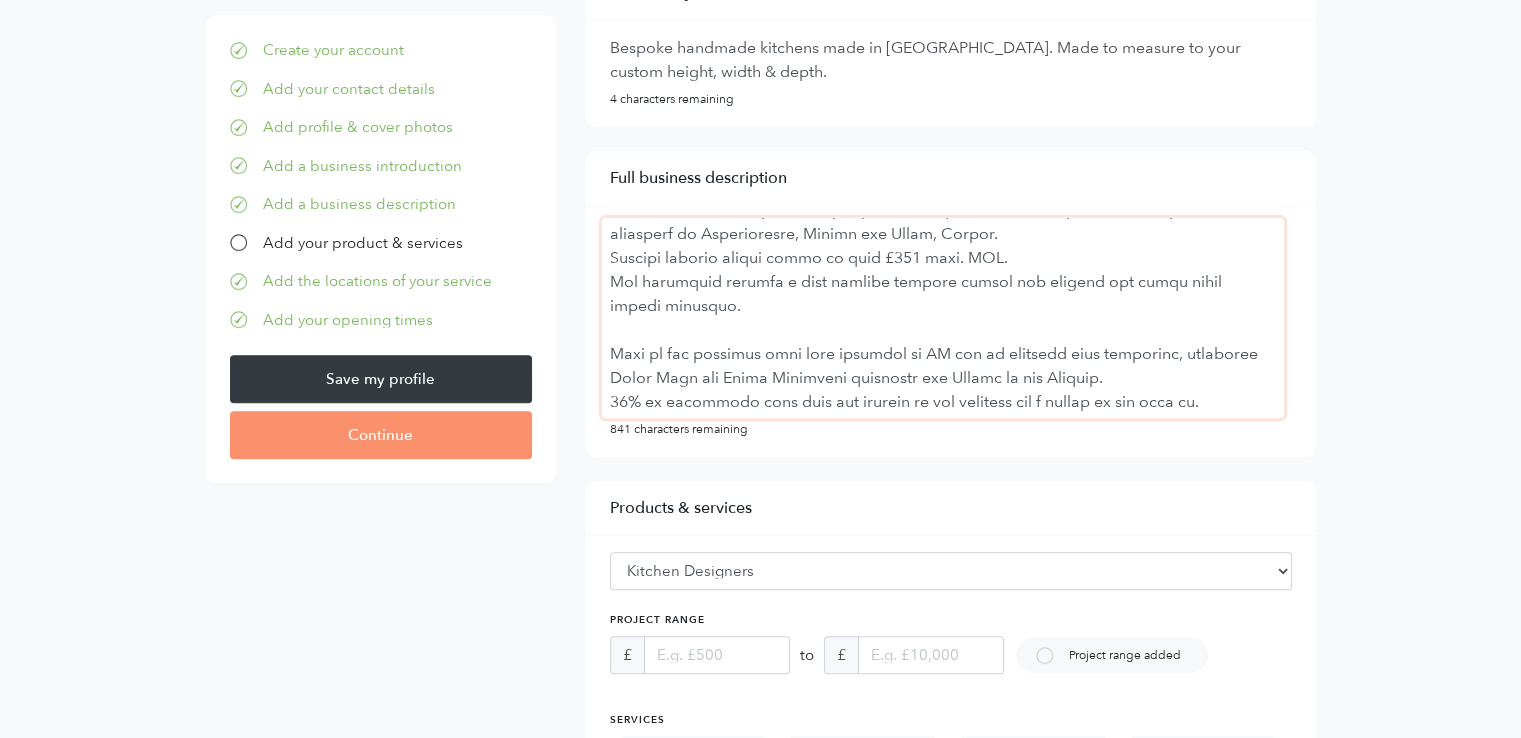 click at bounding box center (943, 318) 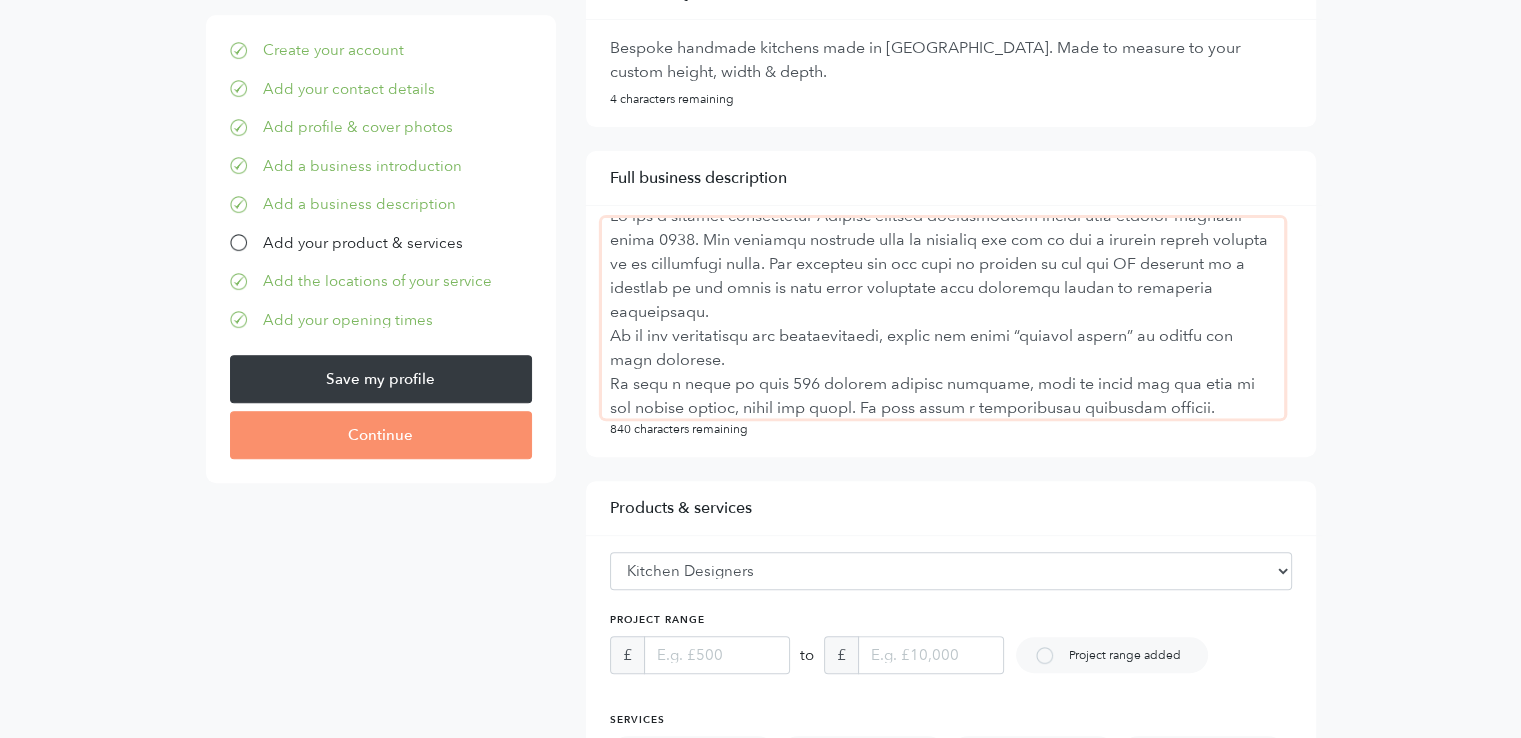 scroll, scrollTop: 0, scrollLeft: 0, axis: both 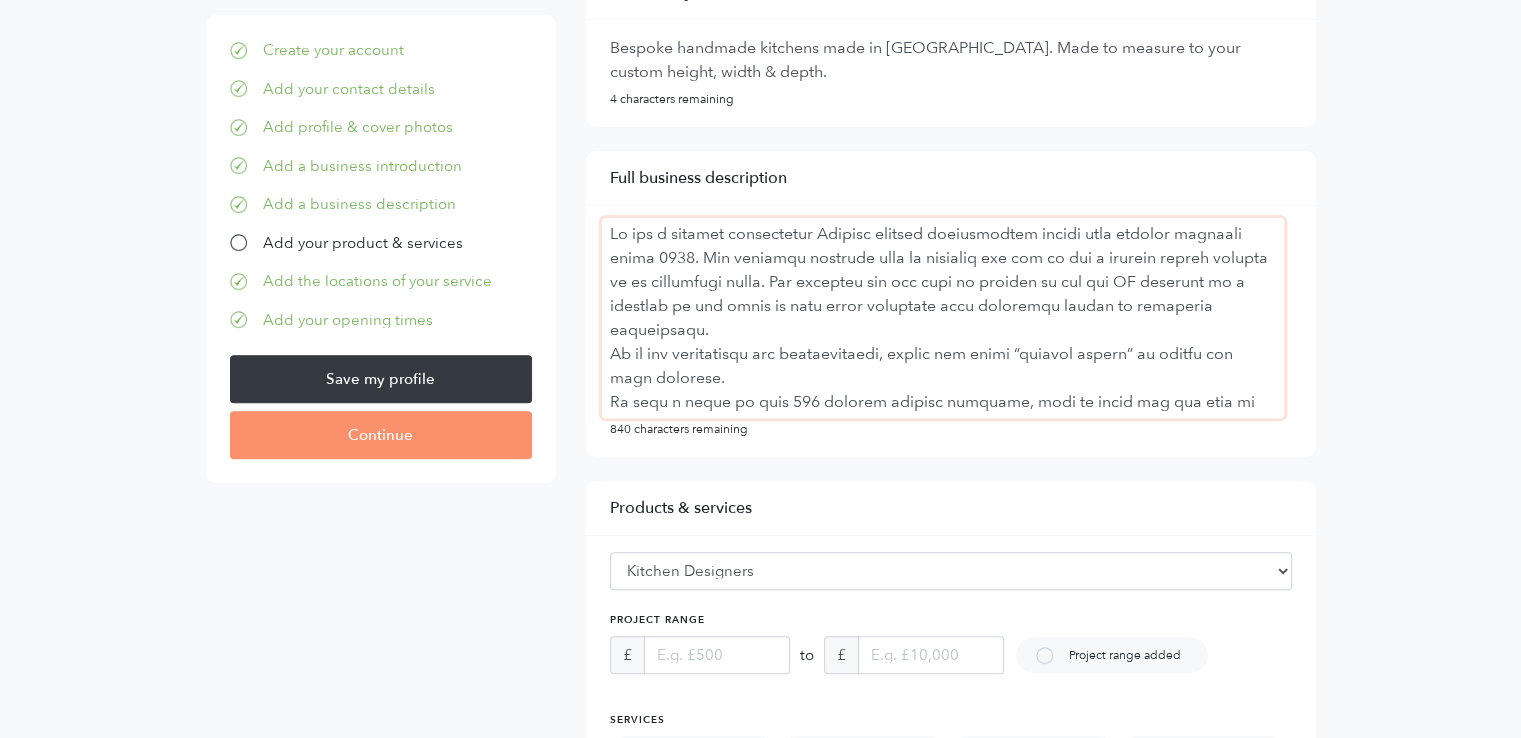 click at bounding box center [943, 318] 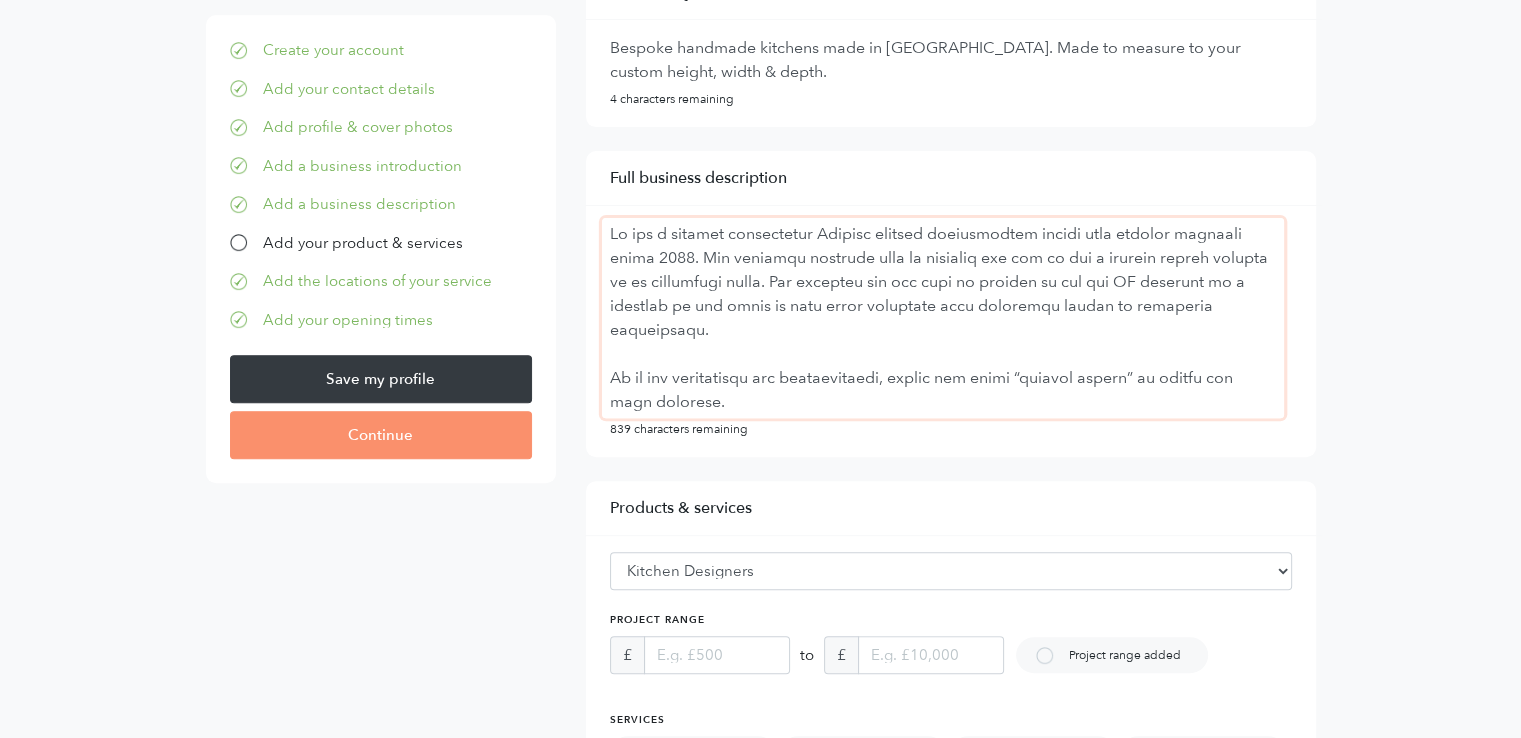 click at bounding box center (943, 318) 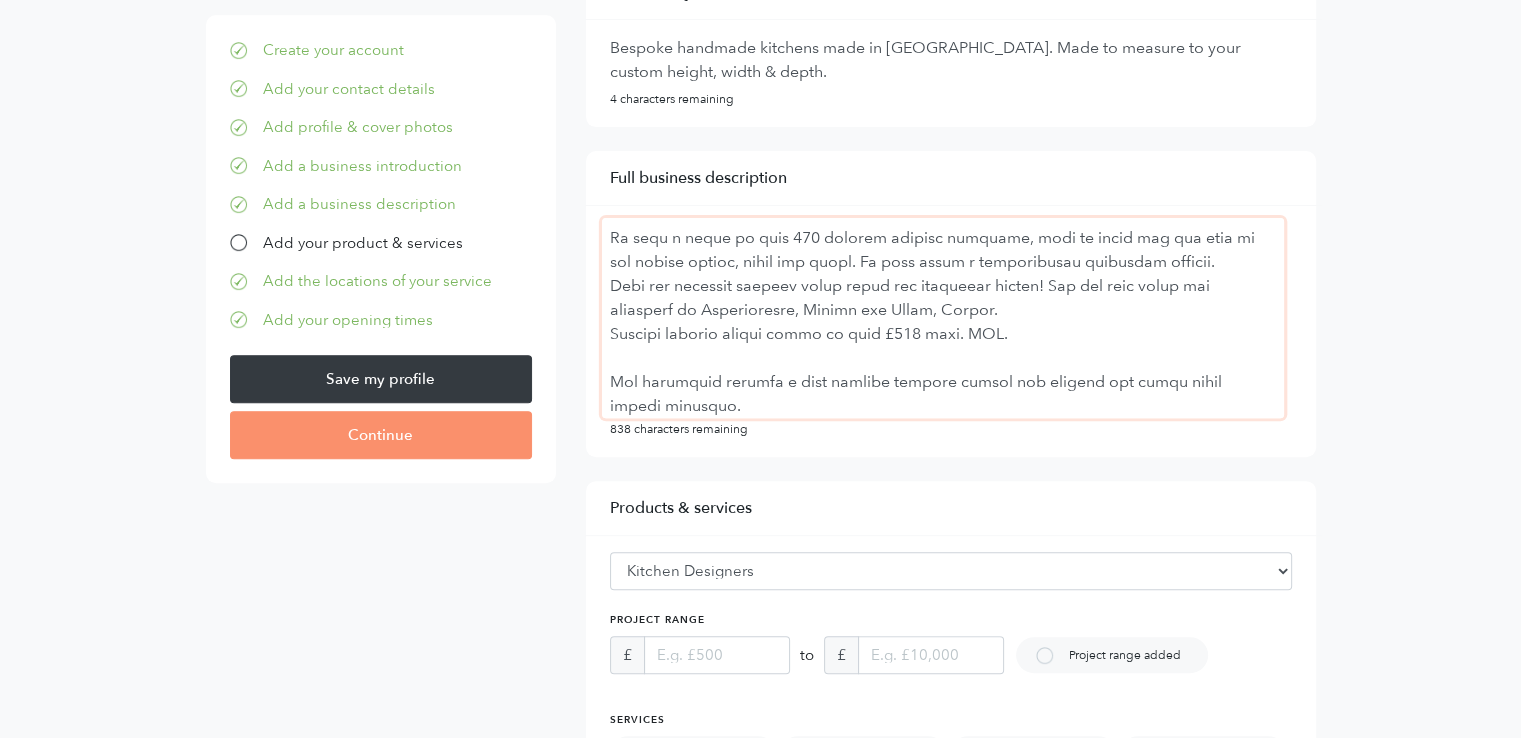 scroll, scrollTop: 0, scrollLeft: 0, axis: both 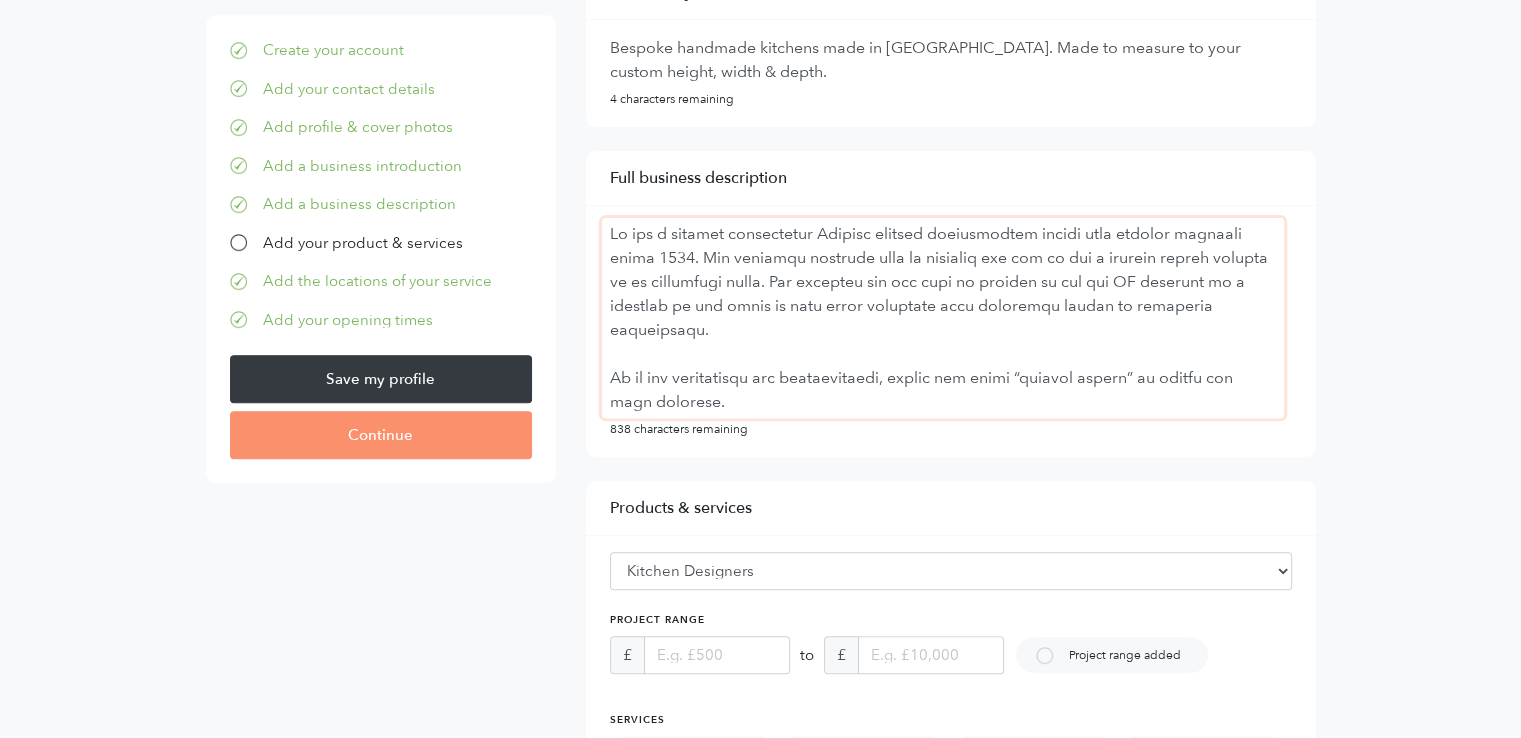 click at bounding box center [943, 318] 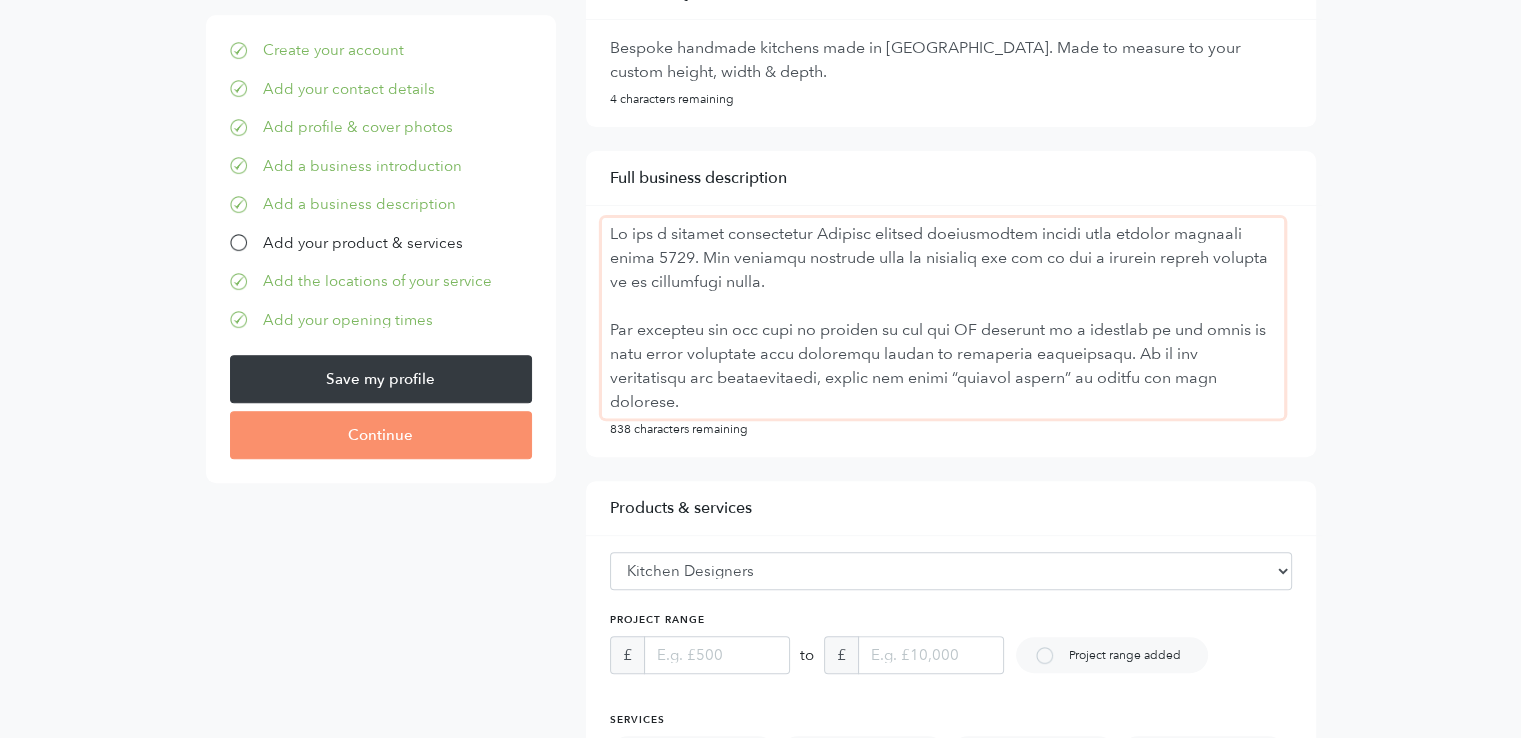 click at bounding box center [943, 318] 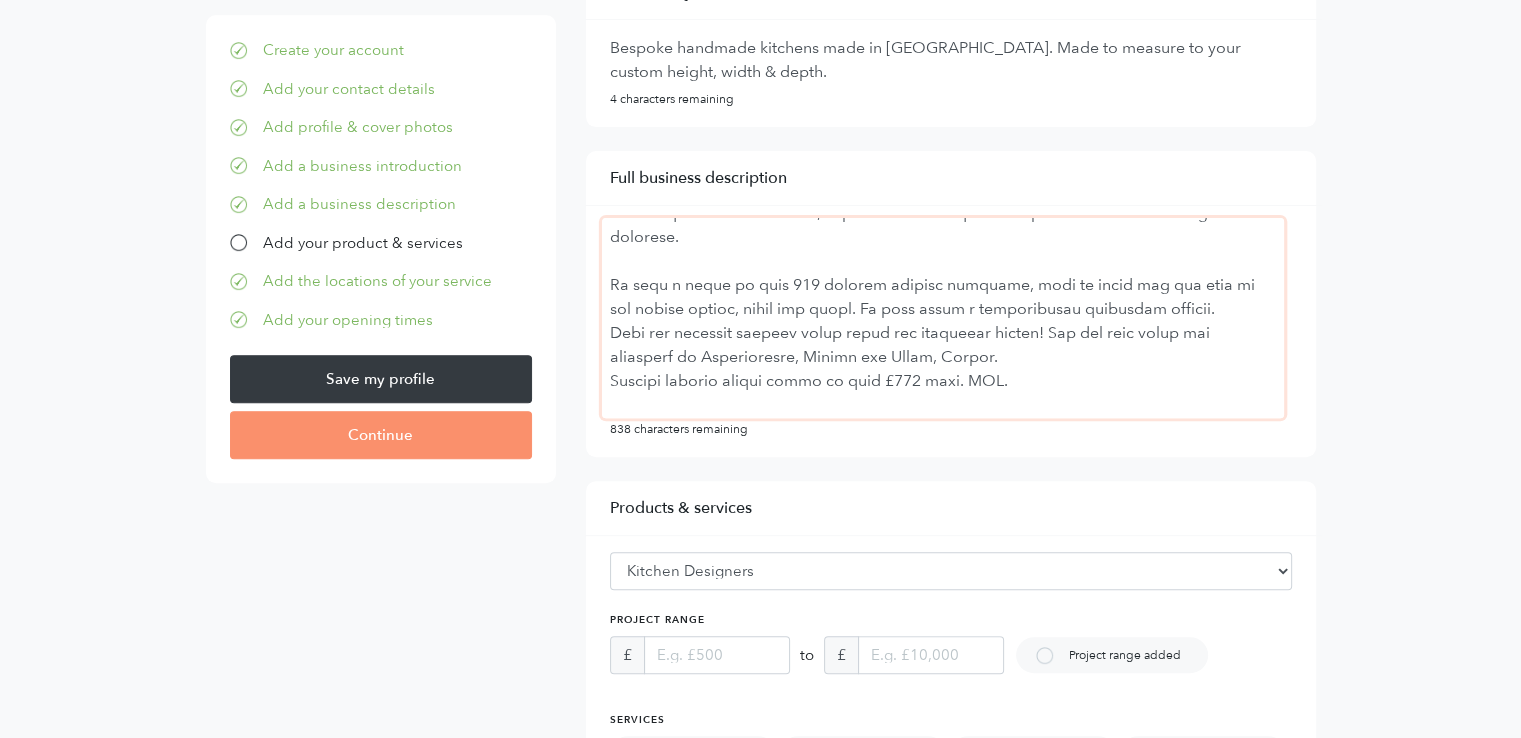 scroll, scrollTop: 200, scrollLeft: 0, axis: vertical 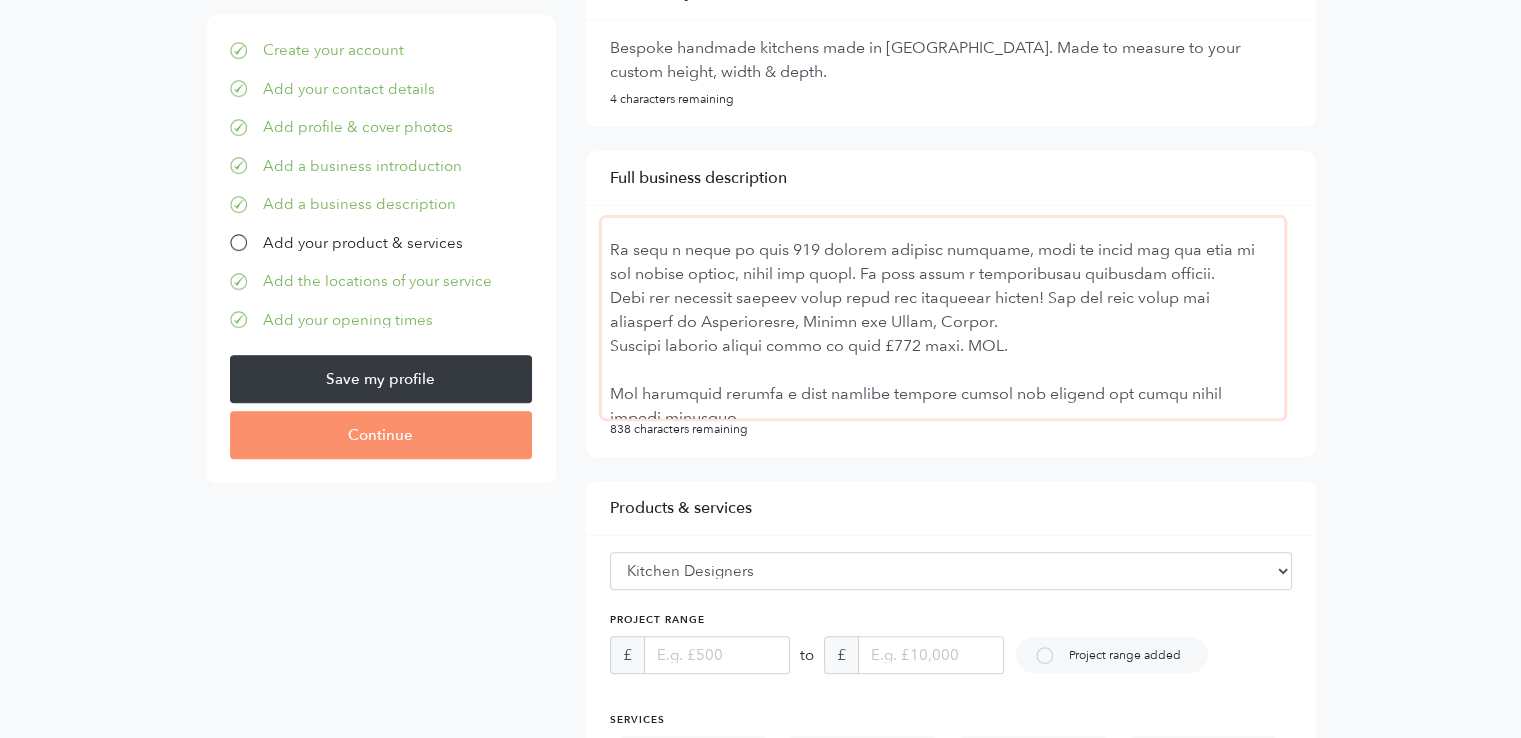 click at bounding box center [943, 318] 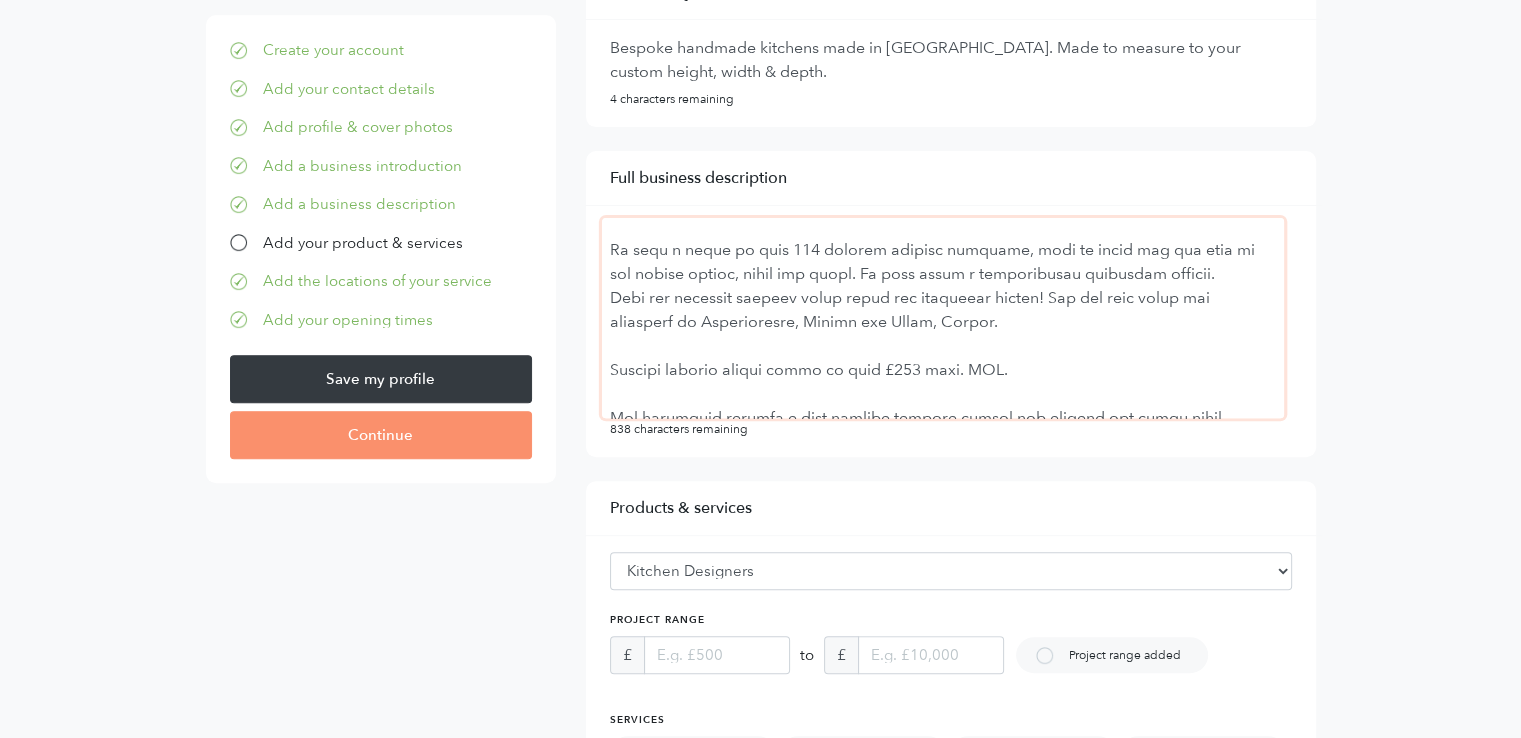 scroll, scrollTop: 224, scrollLeft: 0, axis: vertical 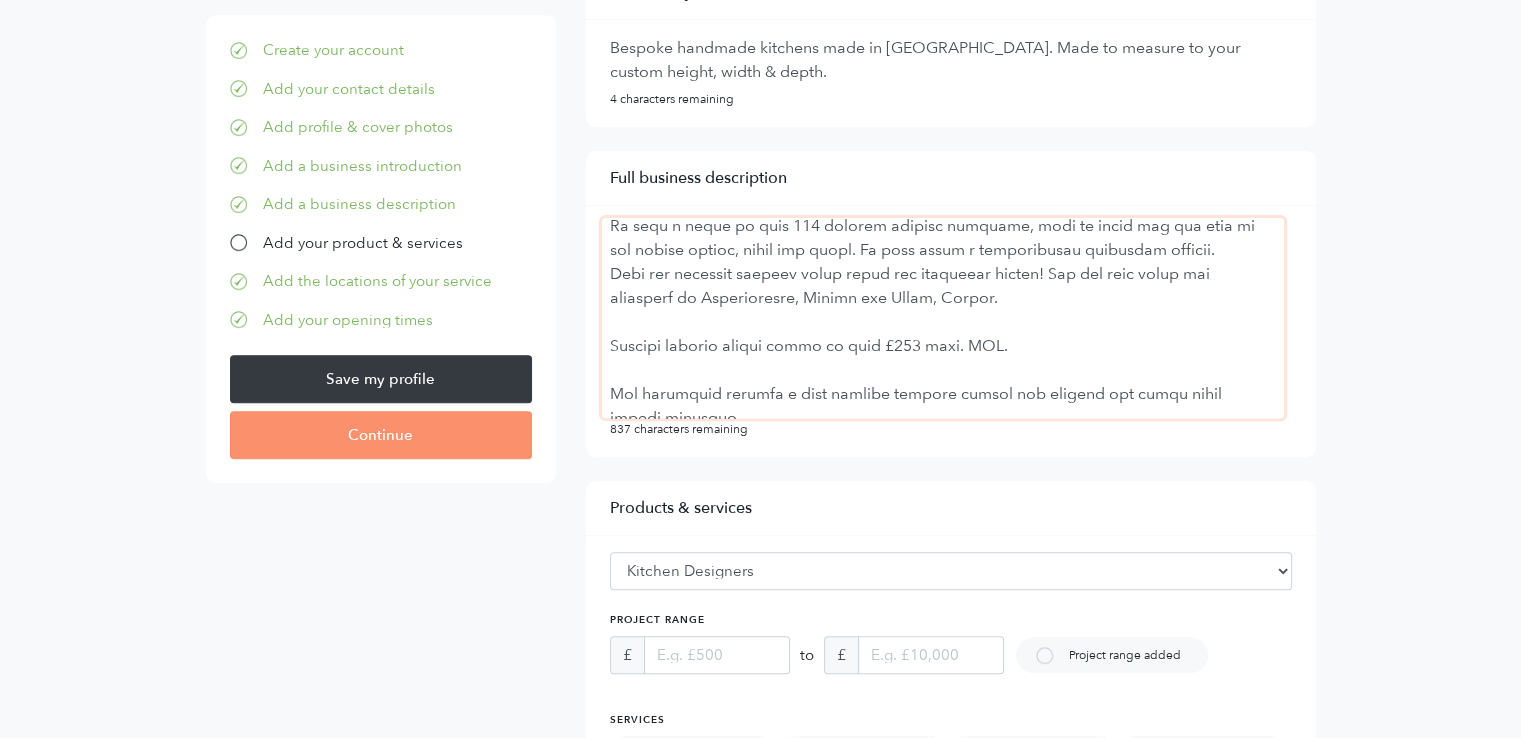 click at bounding box center [943, 318] 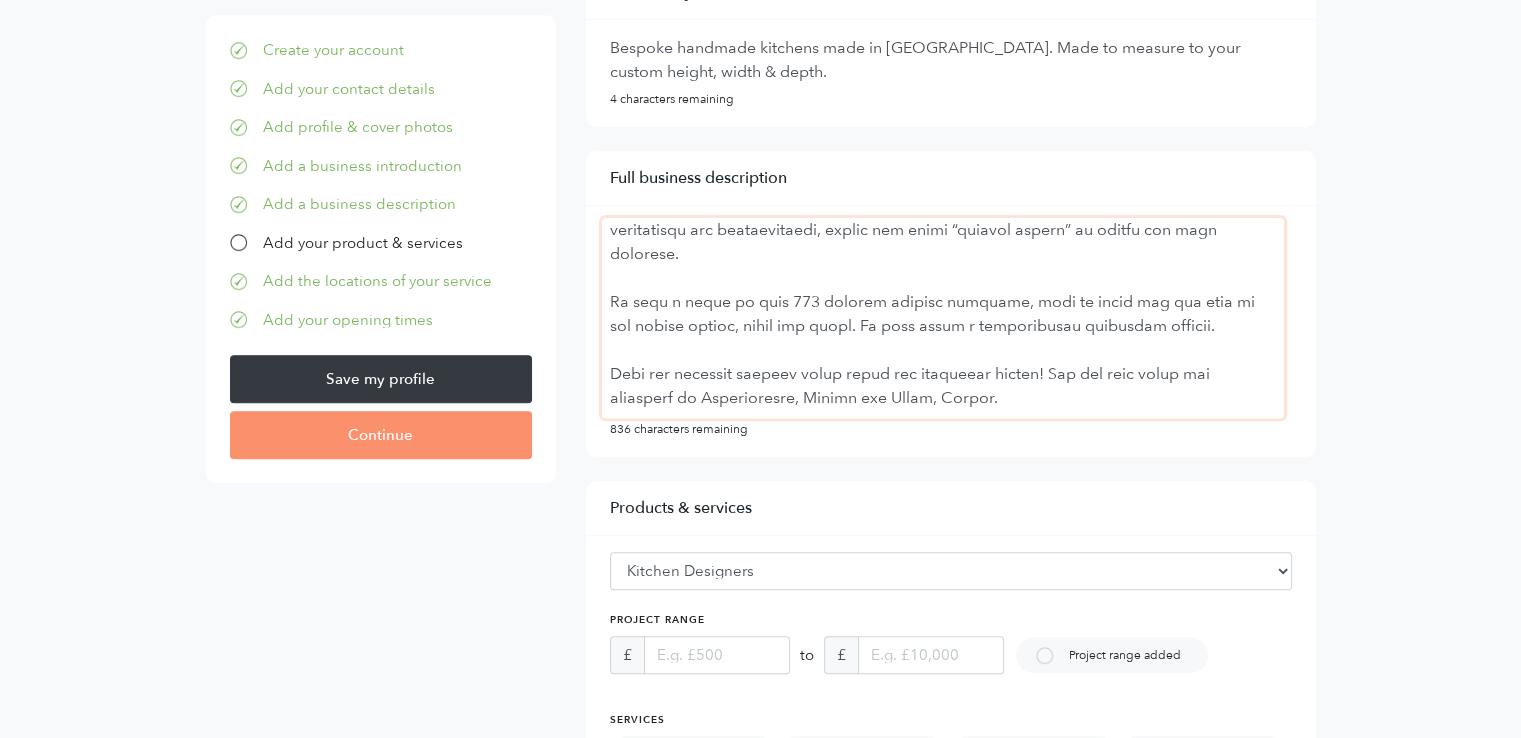 scroll, scrollTop: 360, scrollLeft: 0, axis: vertical 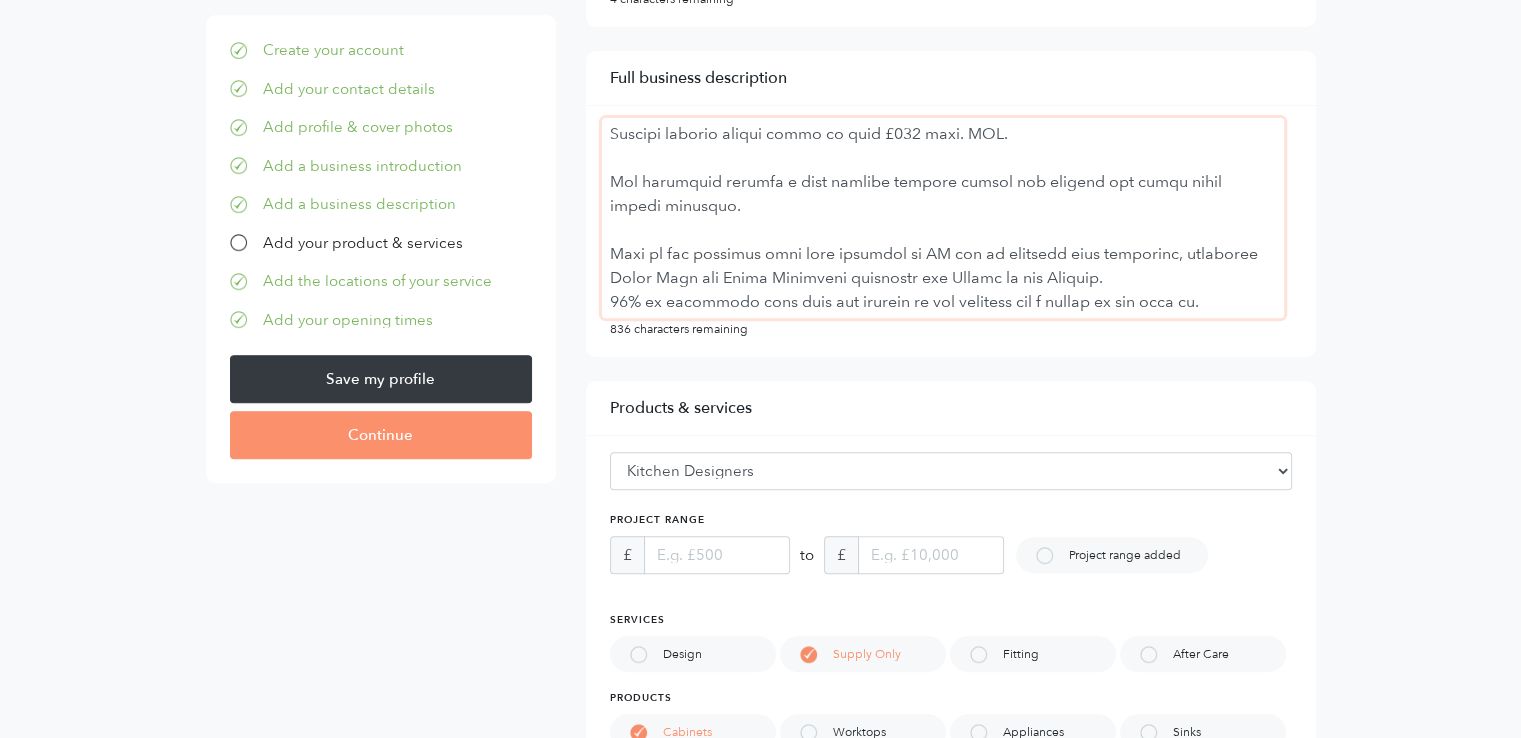 click at bounding box center [943, 218] 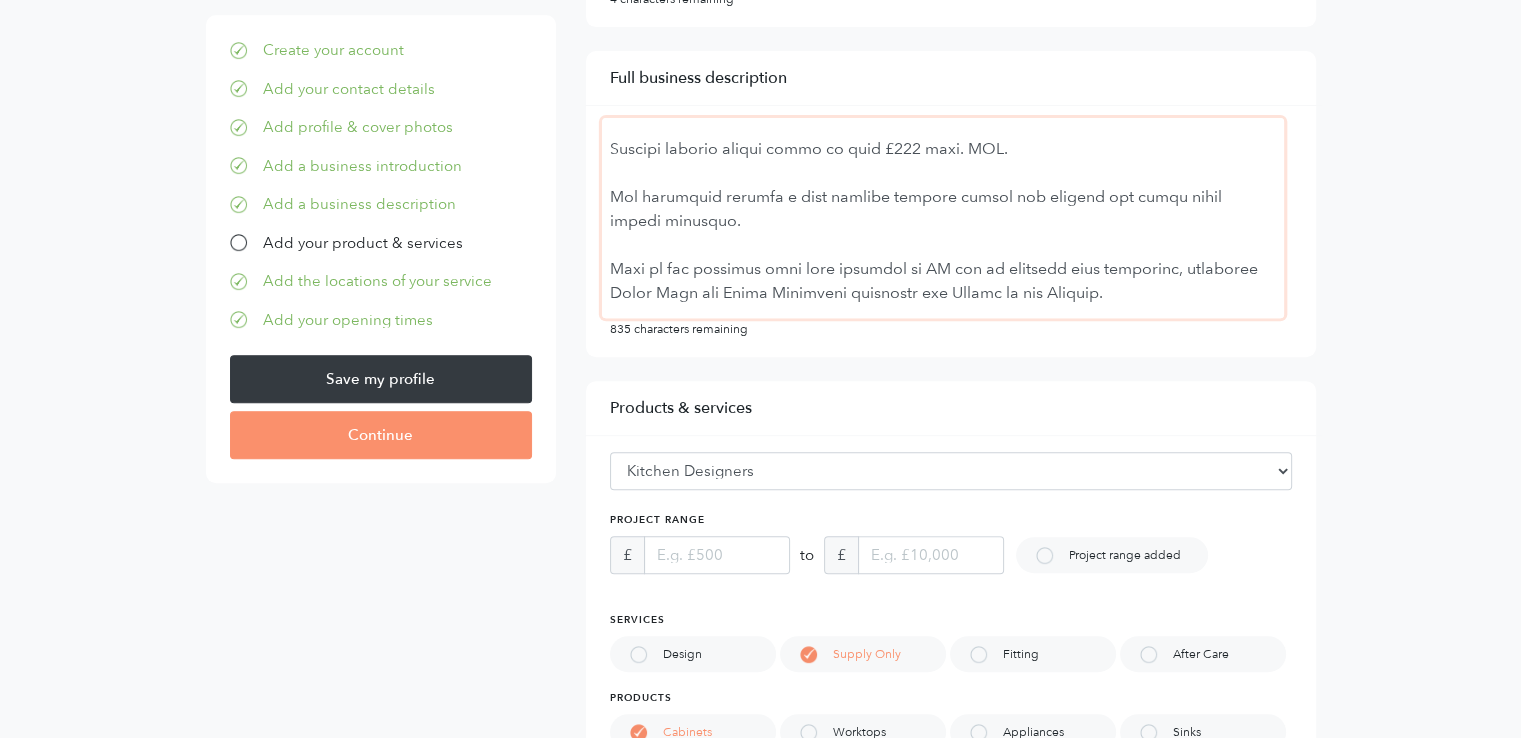 scroll, scrollTop: 377, scrollLeft: 0, axis: vertical 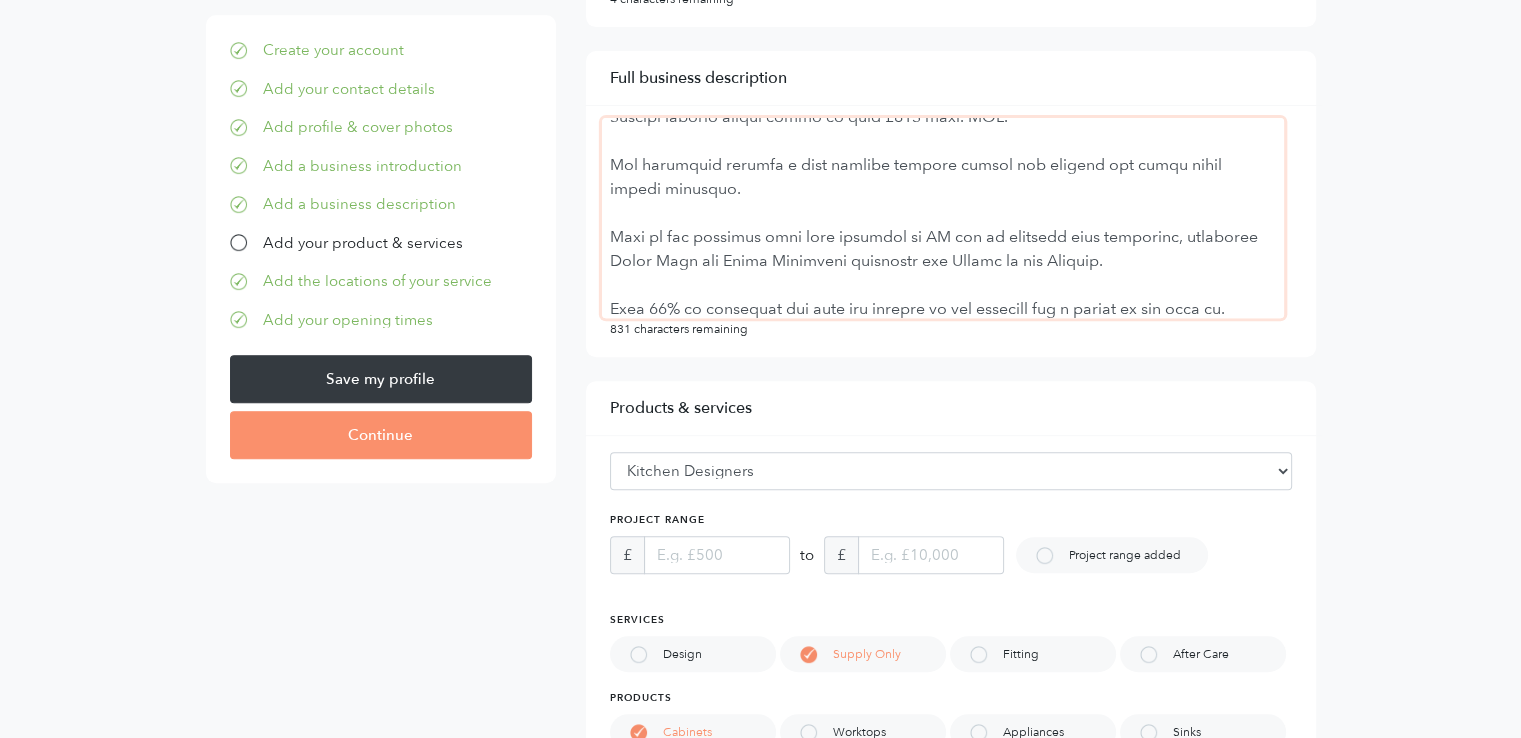 type on "We are a trusted independent British kitchen manufacturer making high quality kitchens since 2001. Our handmade kitchens make it possible for you to own a bespoke luxury kitchen at an affordable price.
Our kitchens are all made to measure in our own UK workshop at a fraction of the price of many other companies then delivered direct to customers countrywide. We do not subcontract our manufacturing, supply any other “kitchen makers” or import pre made kitchens.
We have a range of over 200 bespoke kitchen cabinets, most of which you can have in any custom height, width and depth. We also offer a personalised engraving service.
View our complete kitchen price lists and catalogue online! You can also visit our showrooms in Christchurch, Dorset and Esher, Surrey.
Kitchen cabinet prices start at just £170 incl. VAT.
Our customers receive a free bespoke kitchen design and qualify for trade price quartz worktops.
Many of our kitchens have been featured on TV and in national home magazines, including Ideal Ho..." 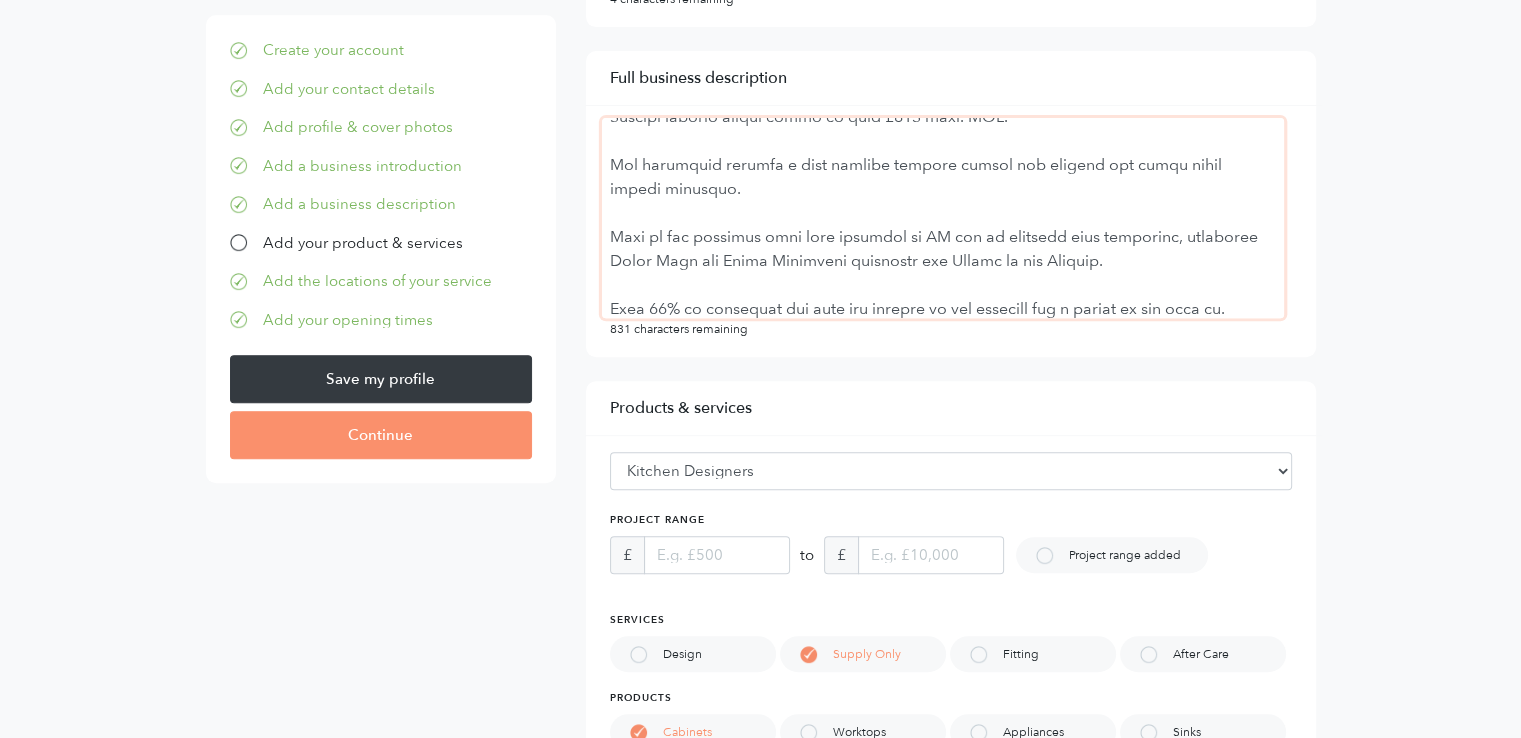click at bounding box center [943, 218] 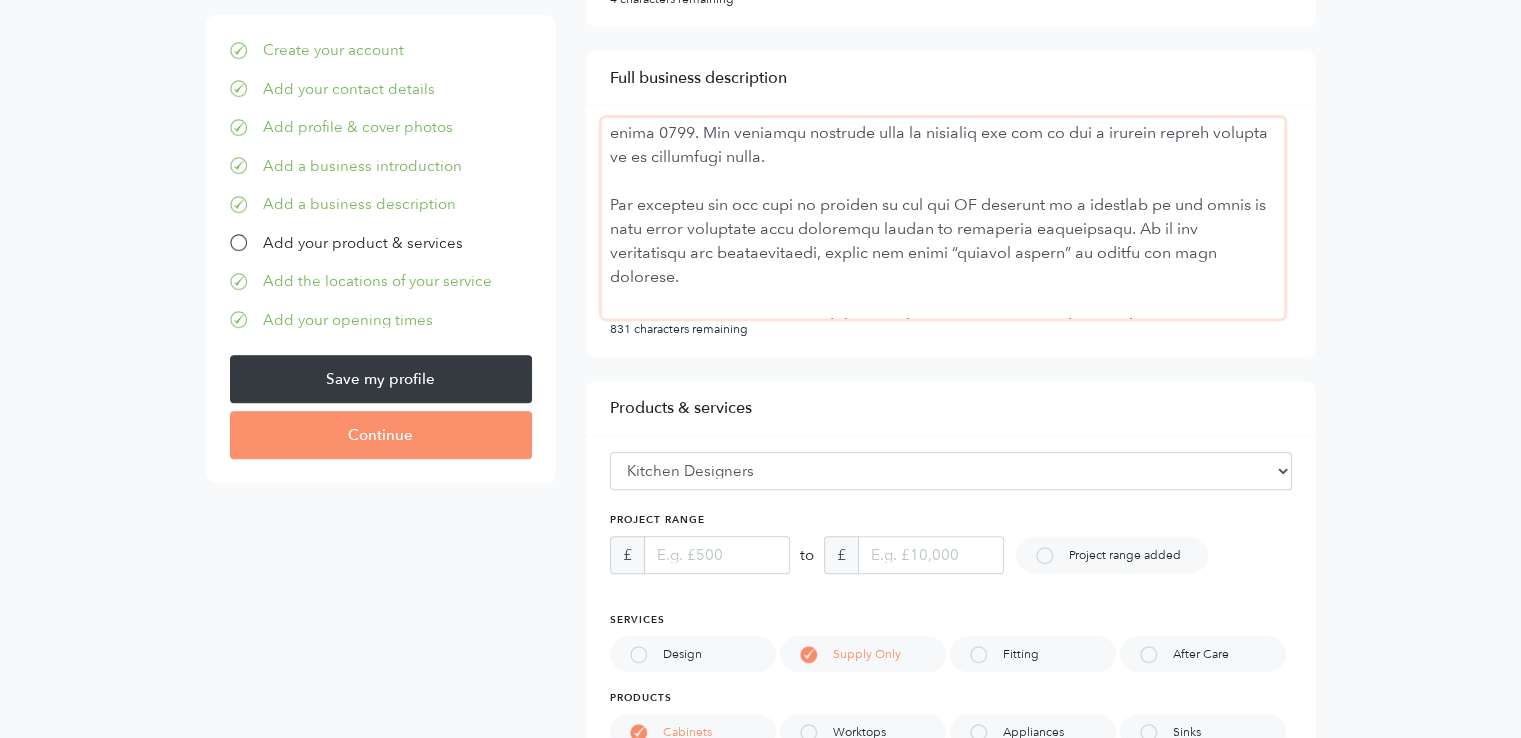scroll, scrollTop: 0, scrollLeft: 0, axis: both 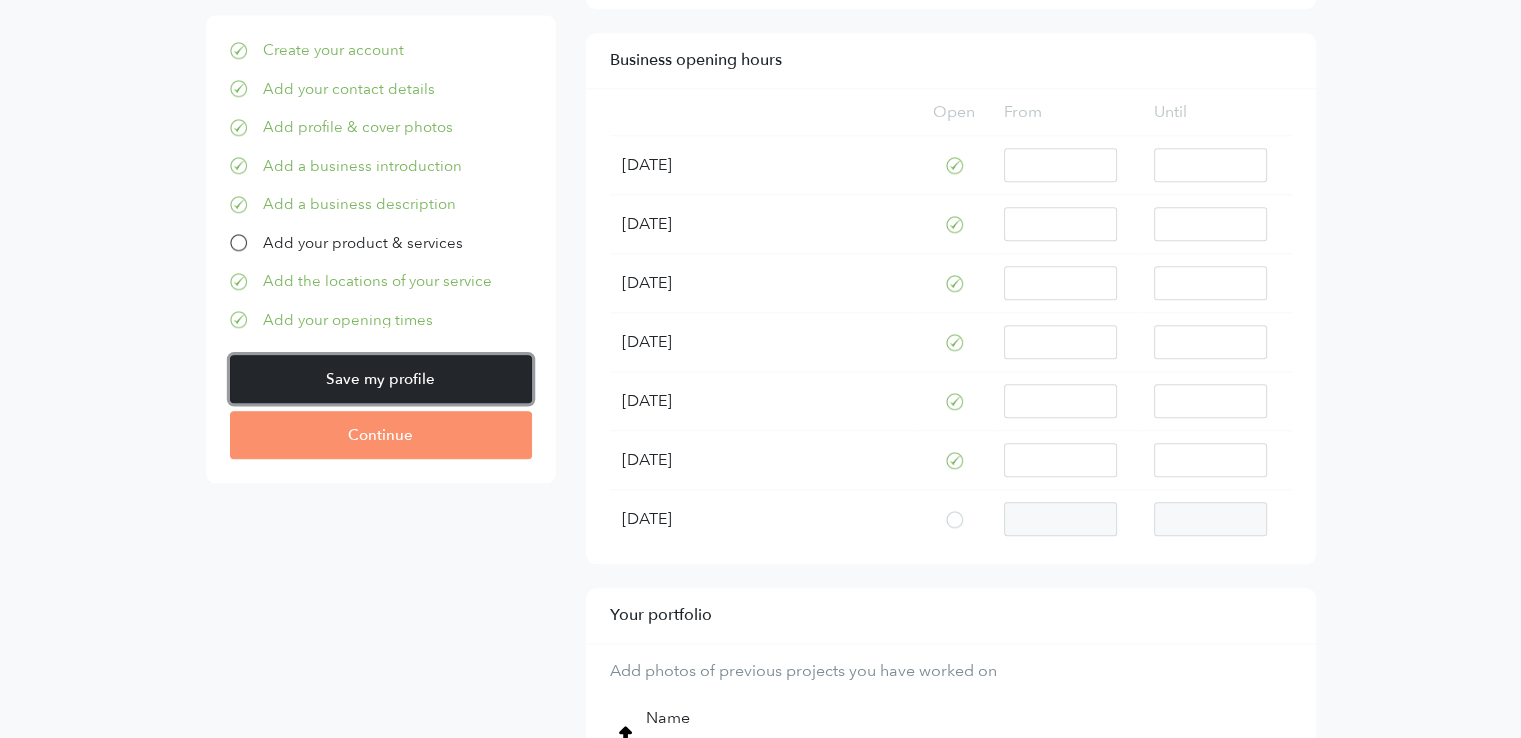 click on "Save my profile" at bounding box center (381, 379) 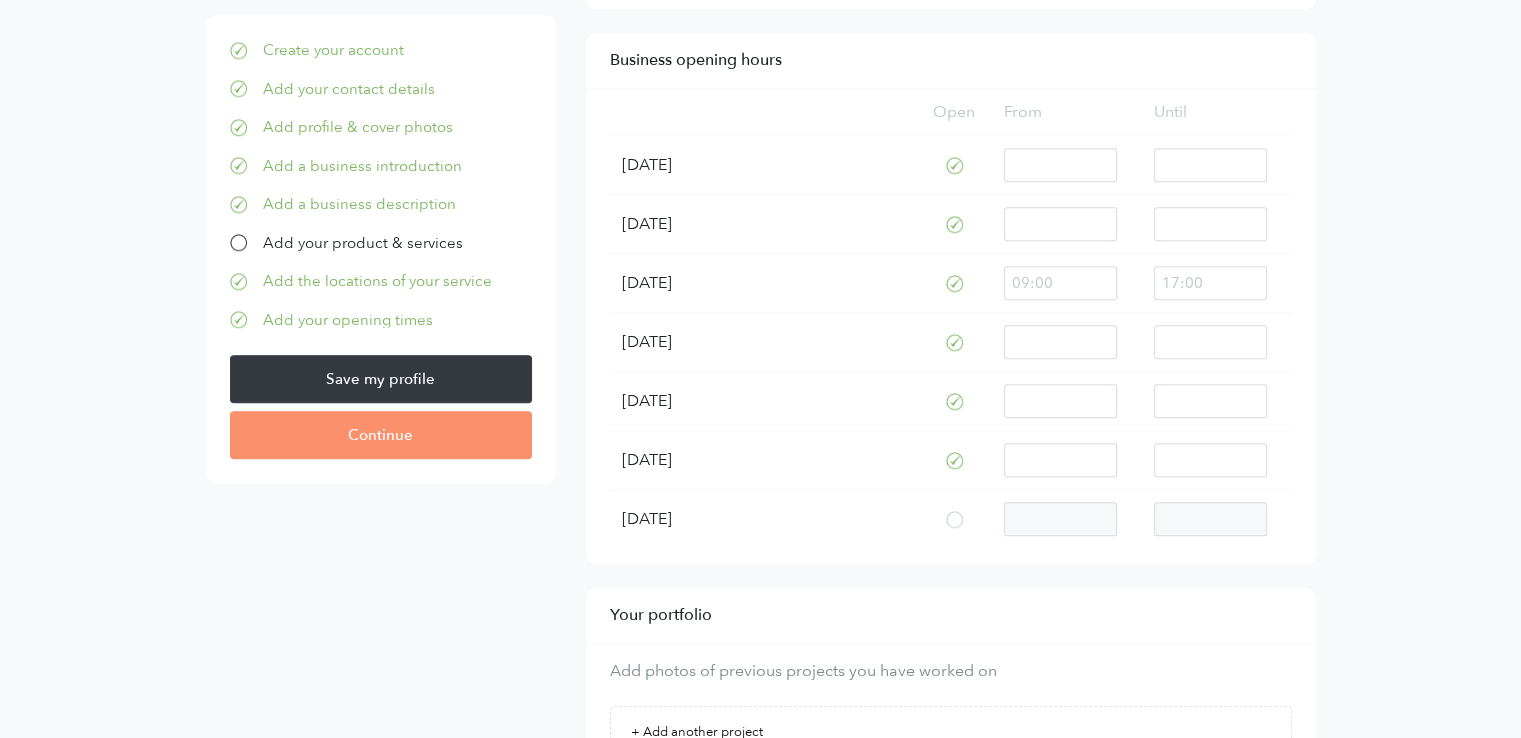 click on "Your business profile
Customise your profile to attract potential customers. You can change this information later.
Create your account
Add your contact details
Add profile & cover photos
Add a business introduction
Add a business description
Add your product & services
Add the locations of your service
Add your opening times
Lock version 5
Change count 3
Save my profile
Continue" at bounding box center [760, -364] 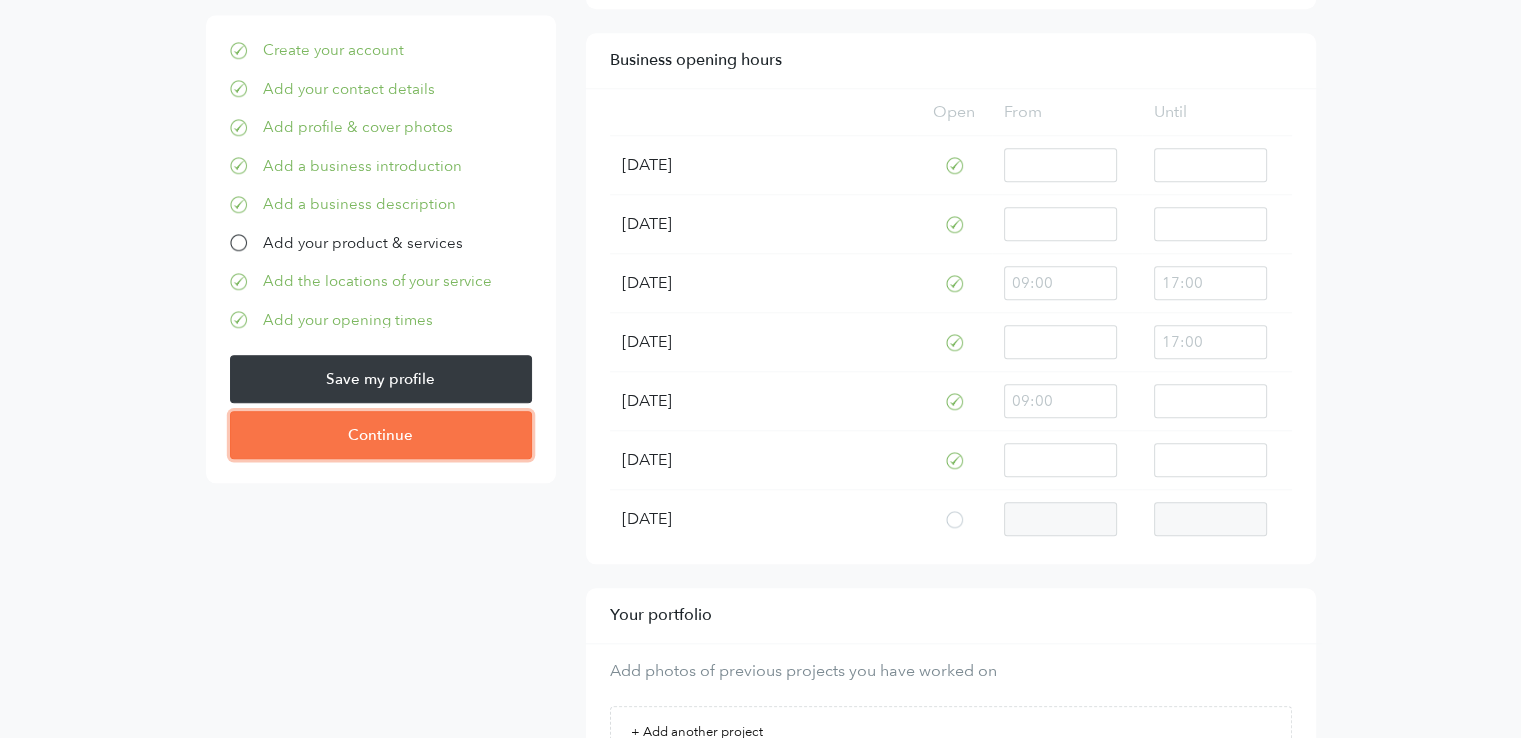 click on "Continue" at bounding box center [381, 435] 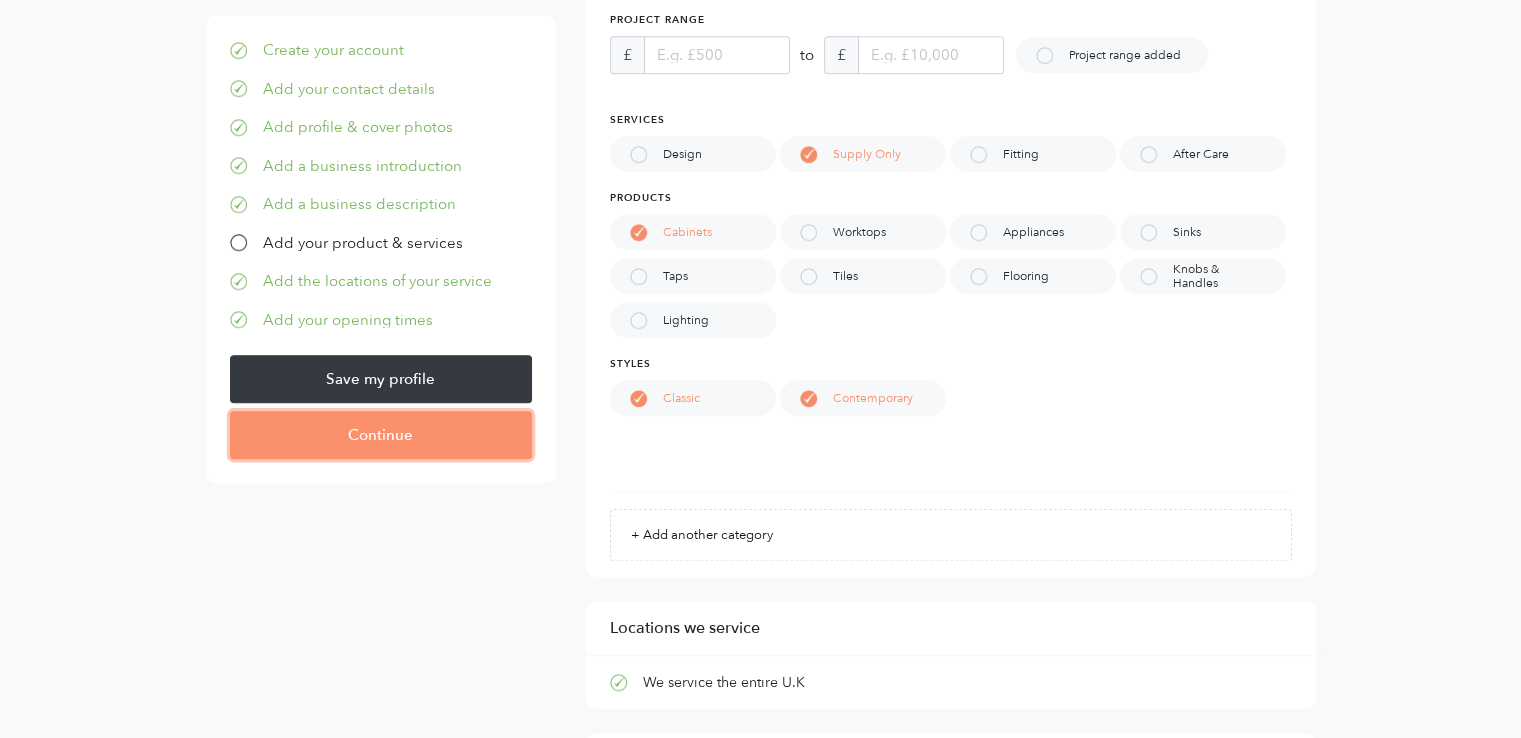 scroll, scrollTop: 1199, scrollLeft: 0, axis: vertical 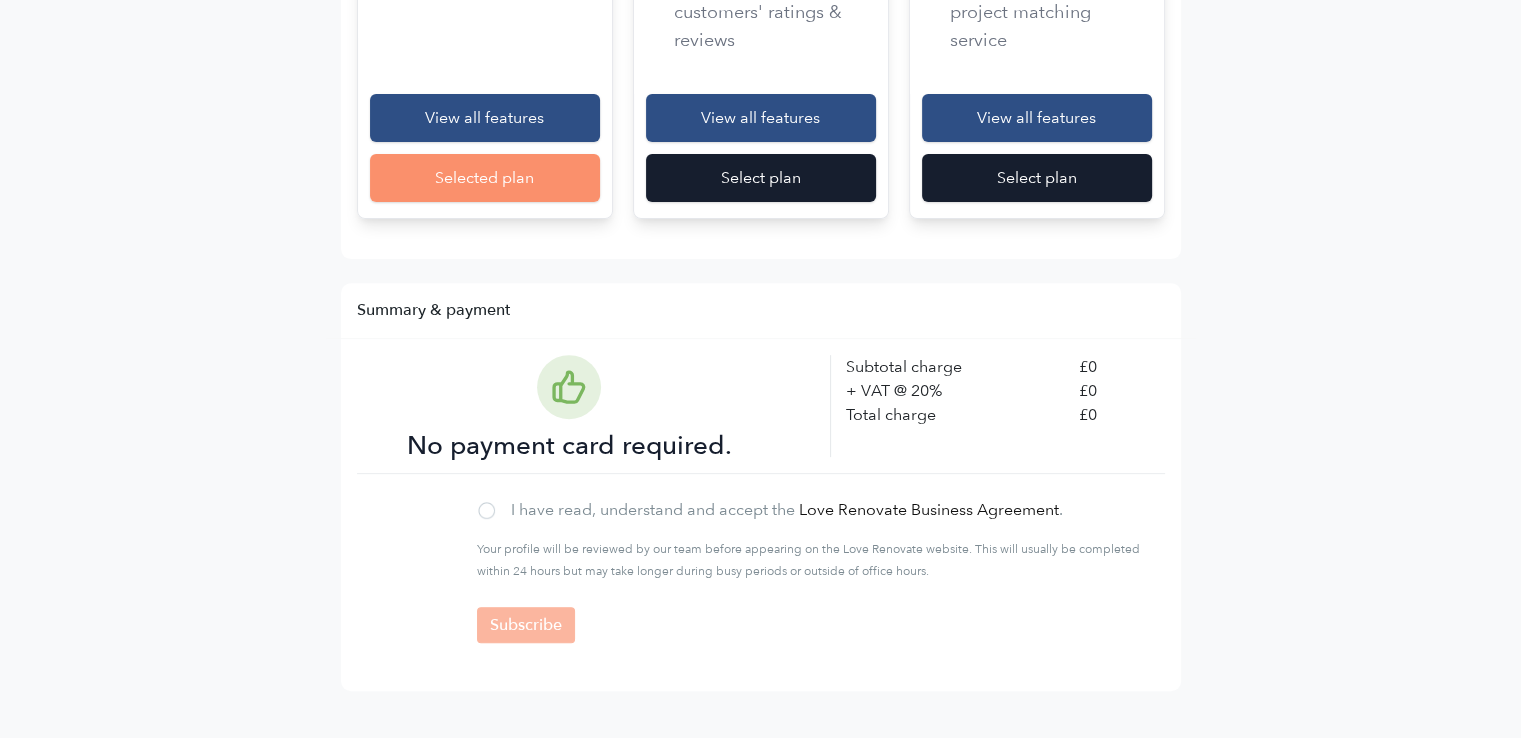click at bounding box center [486, 510] 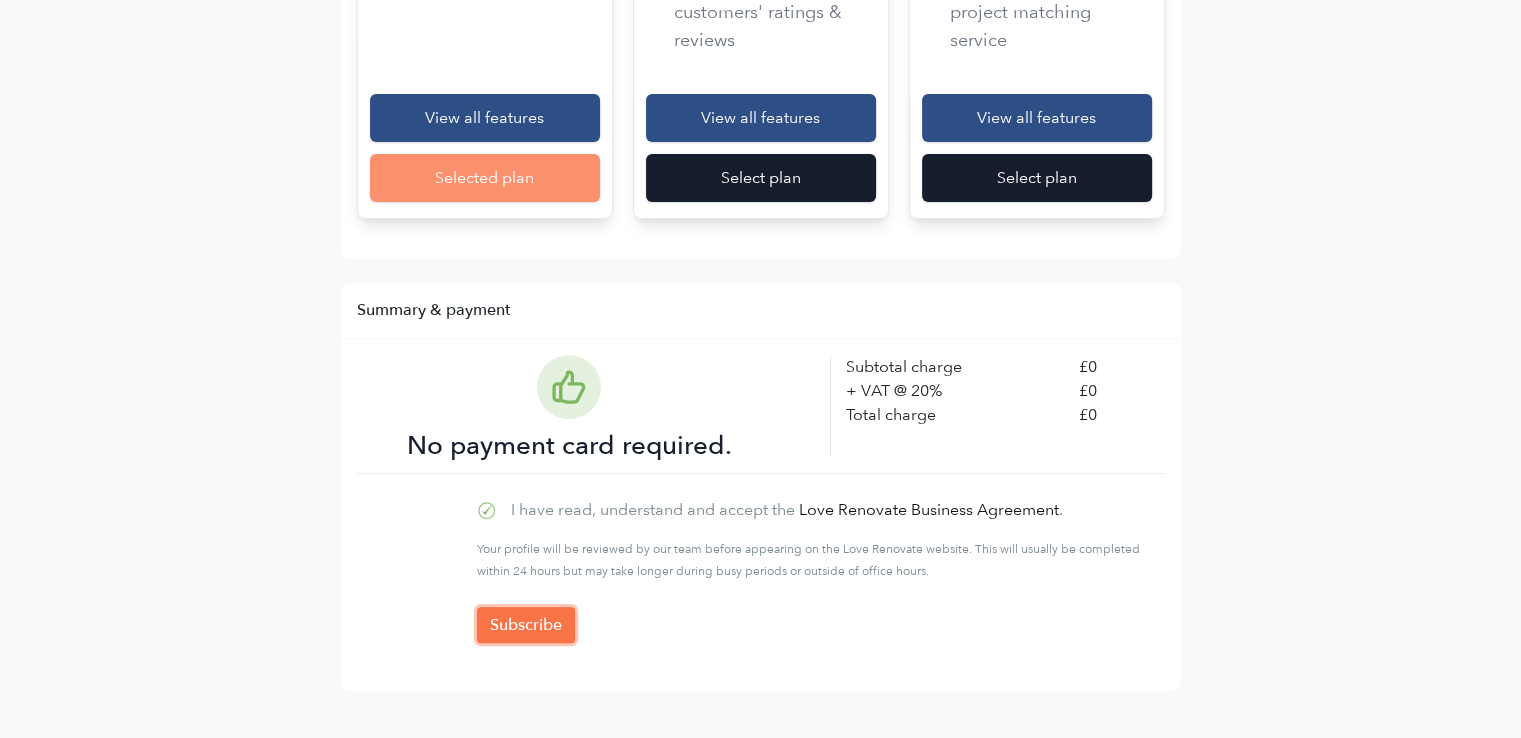 click on "Subscribe" at bounding box center (526, 625) 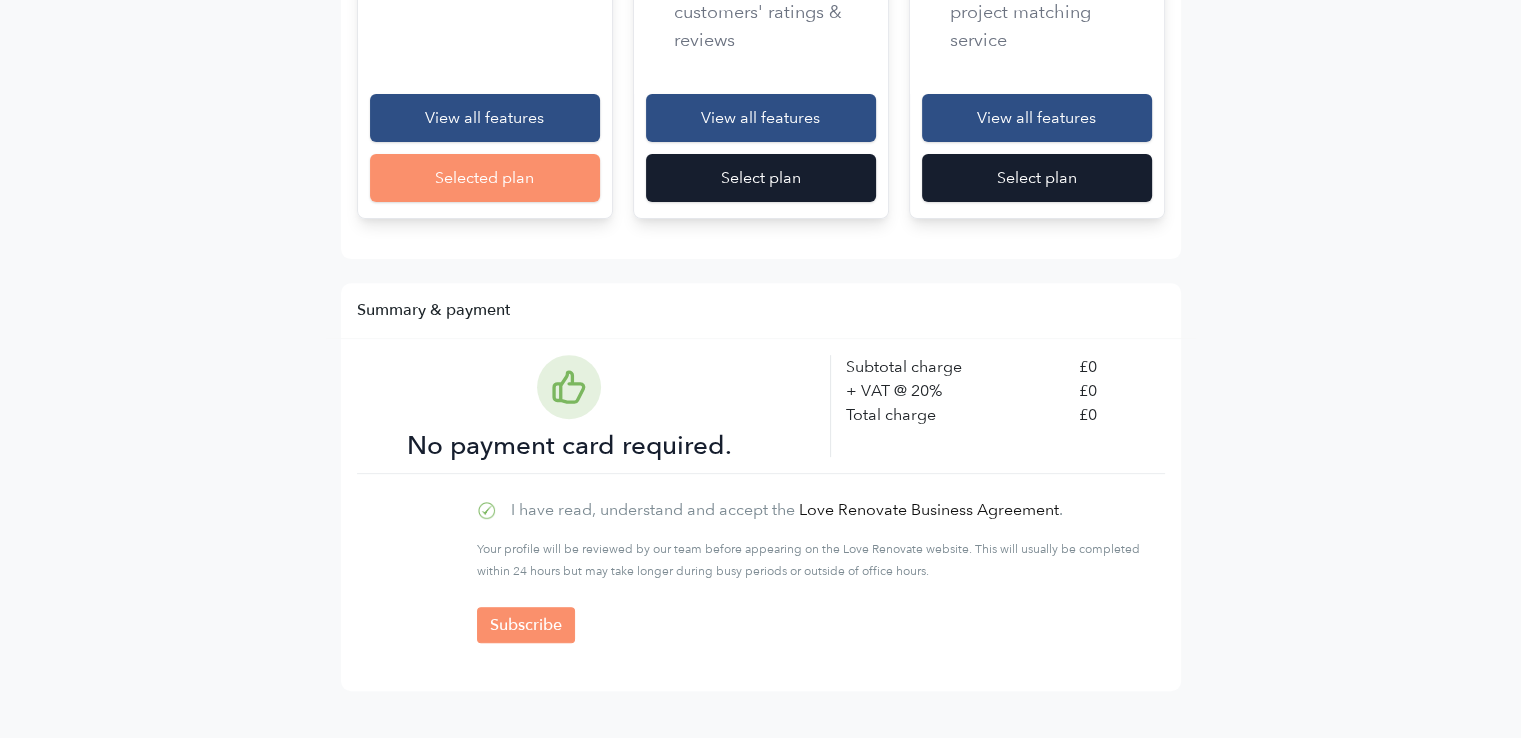 scroll, scrollTop: 0, scrollLeft: 0, axis: both 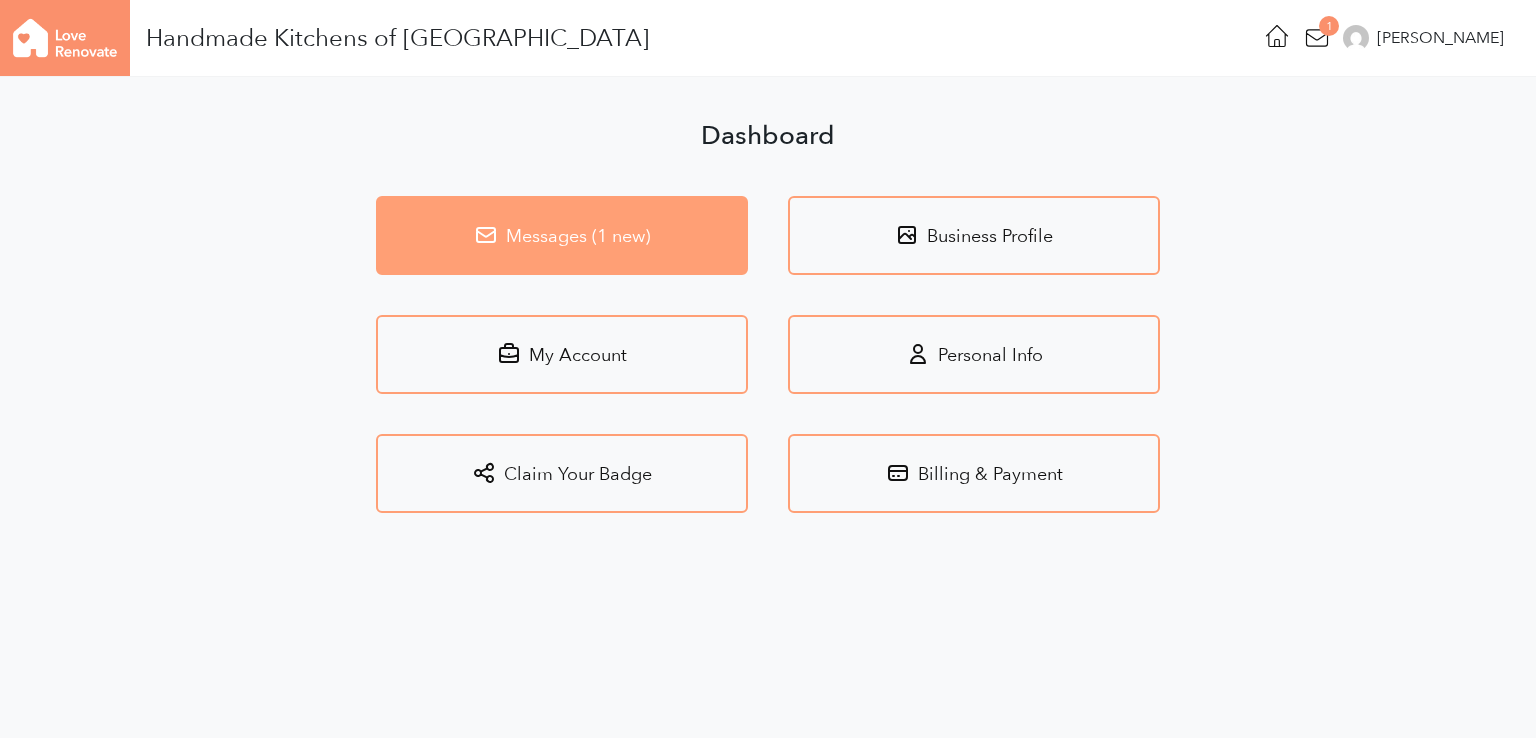 click on "Messages (1 new)" at bounding box center (562, 235) 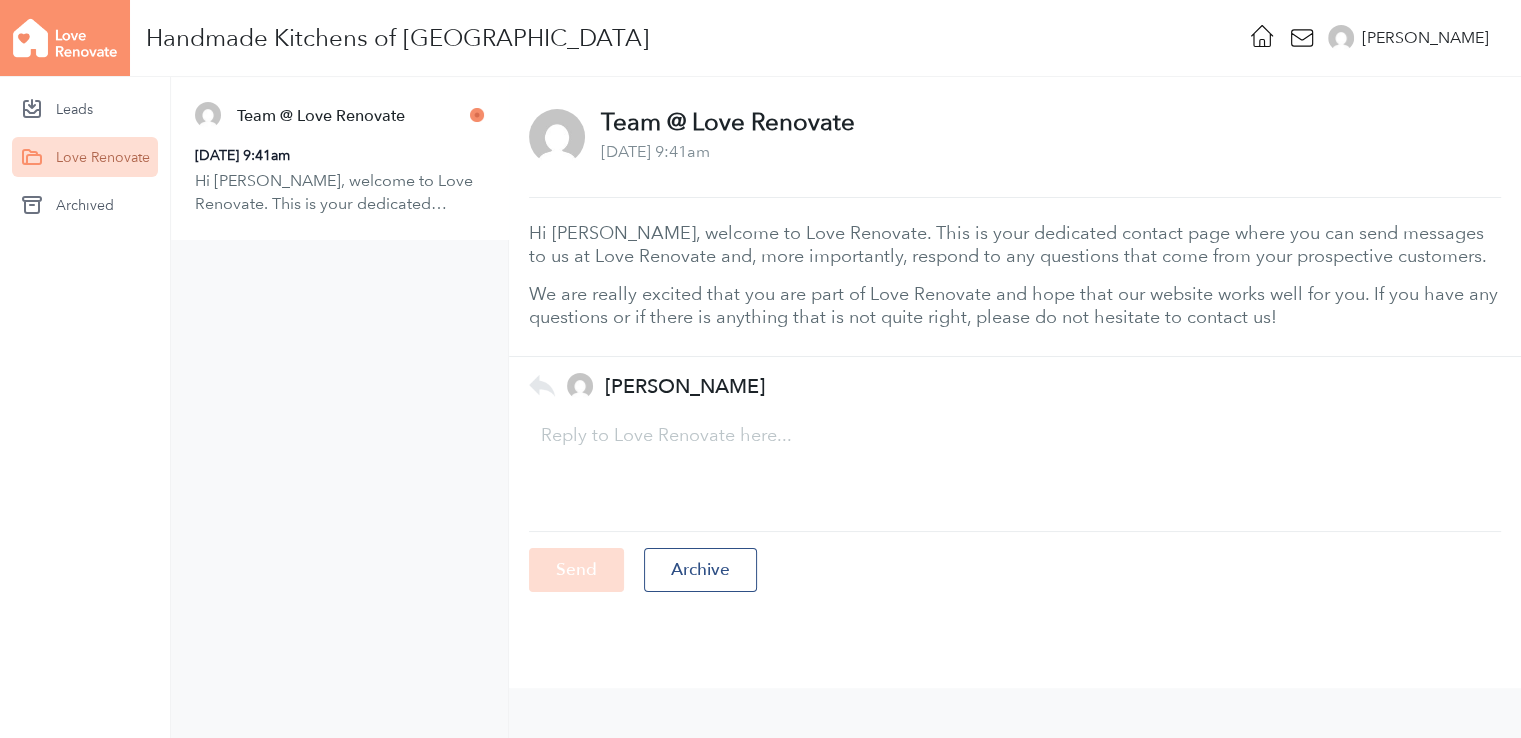click at bounding box center (65, 38) 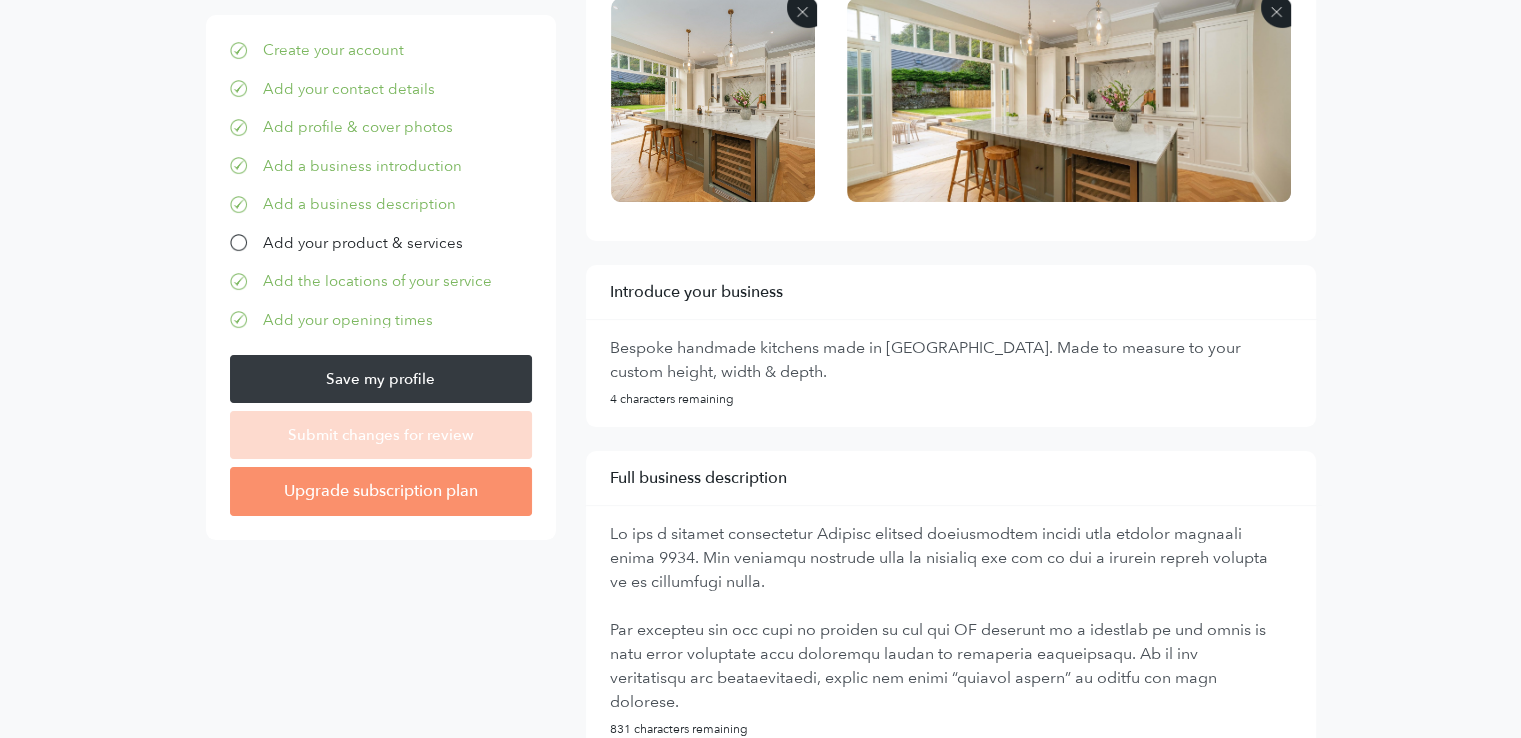 scroll, scrollTop: 400, scrollLeft: 0, axis: vertical 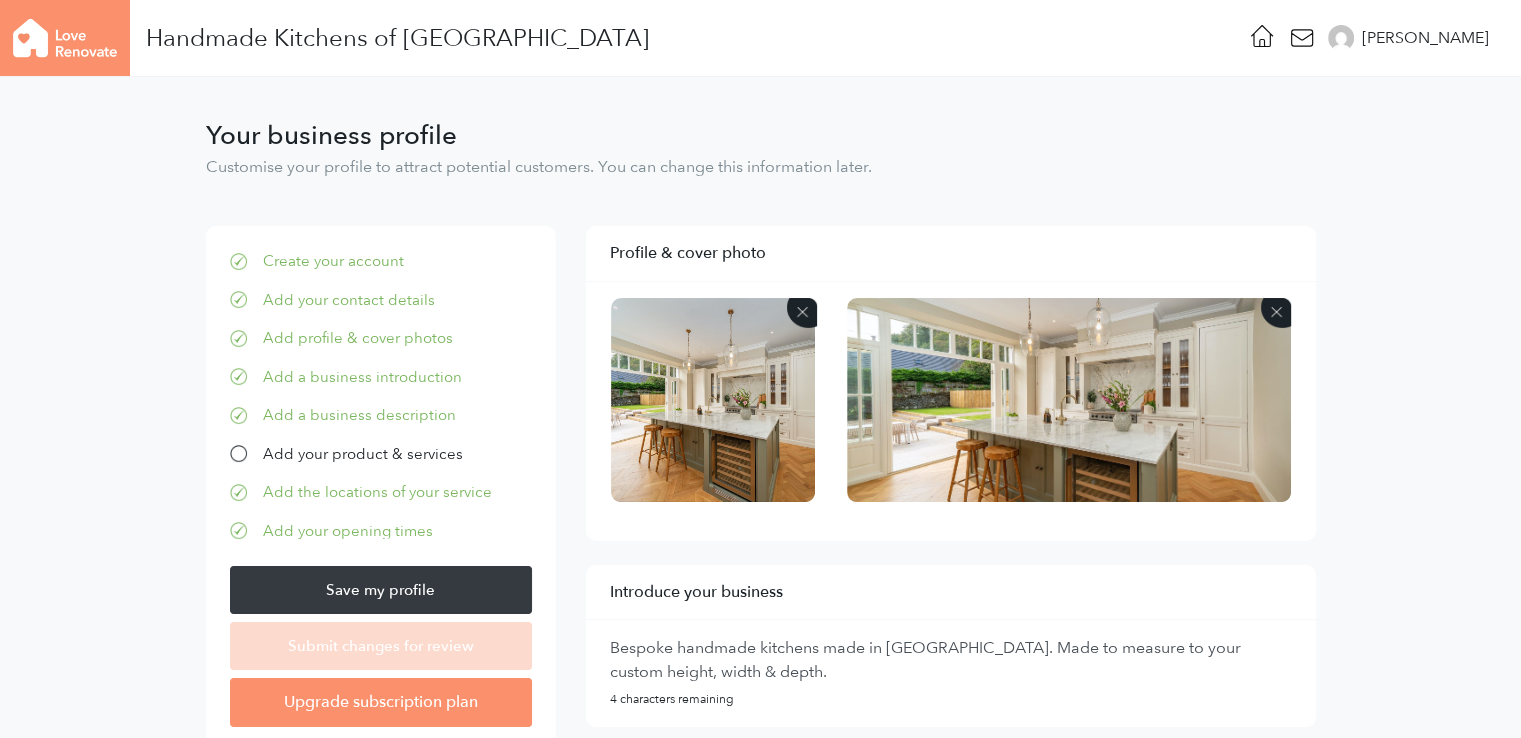 click at bounding box center (65, 38) 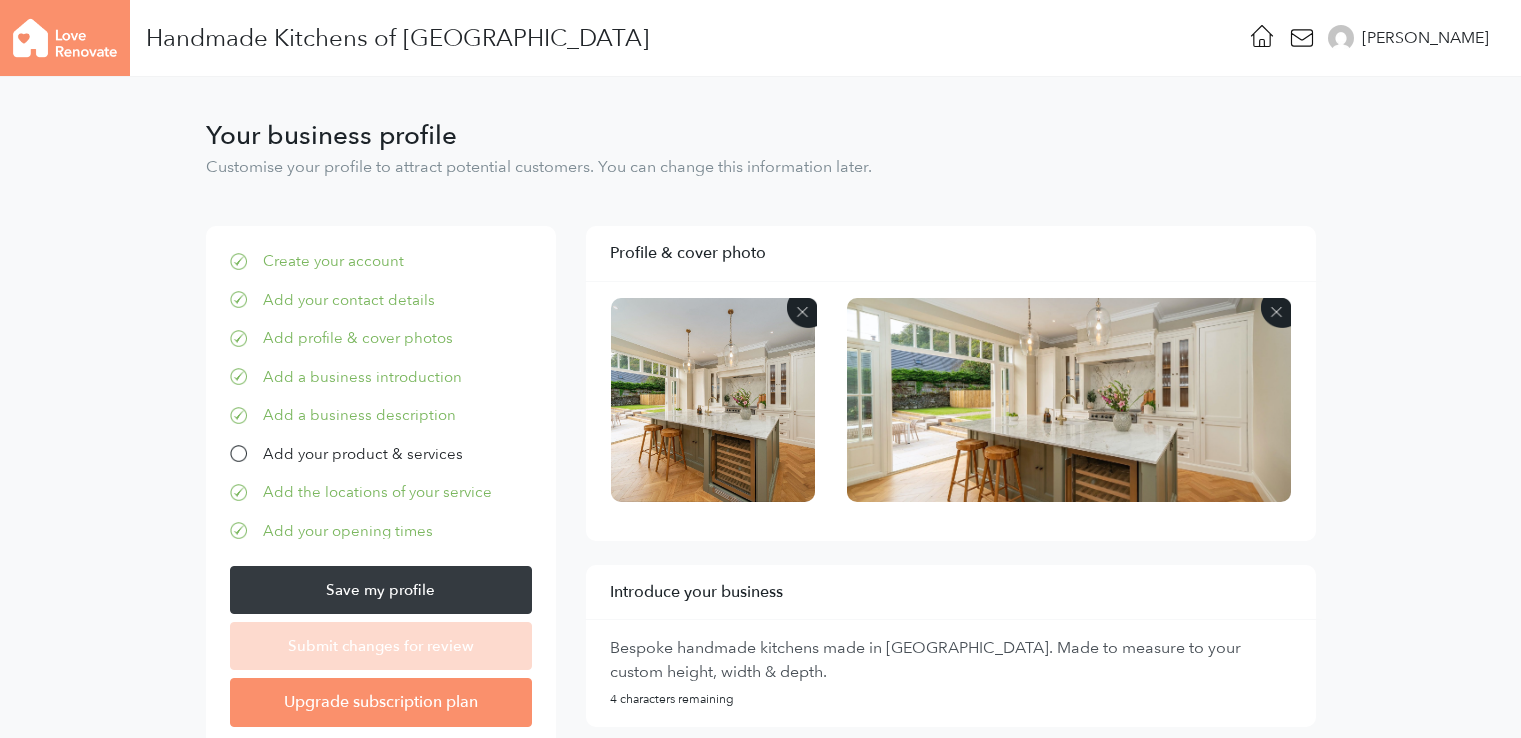 scroll, scrollTop: 0, scrollLeft: 0, axis: both 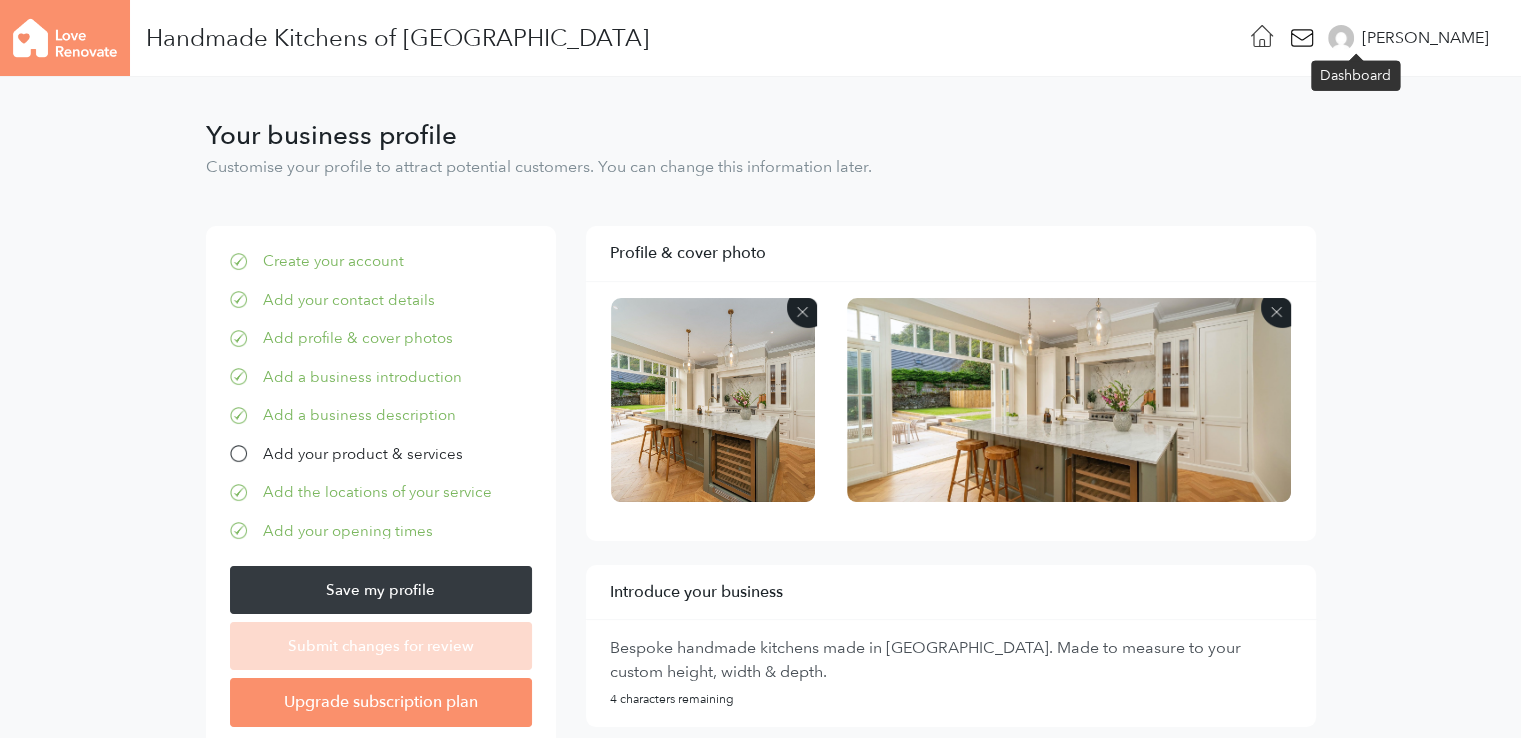 click 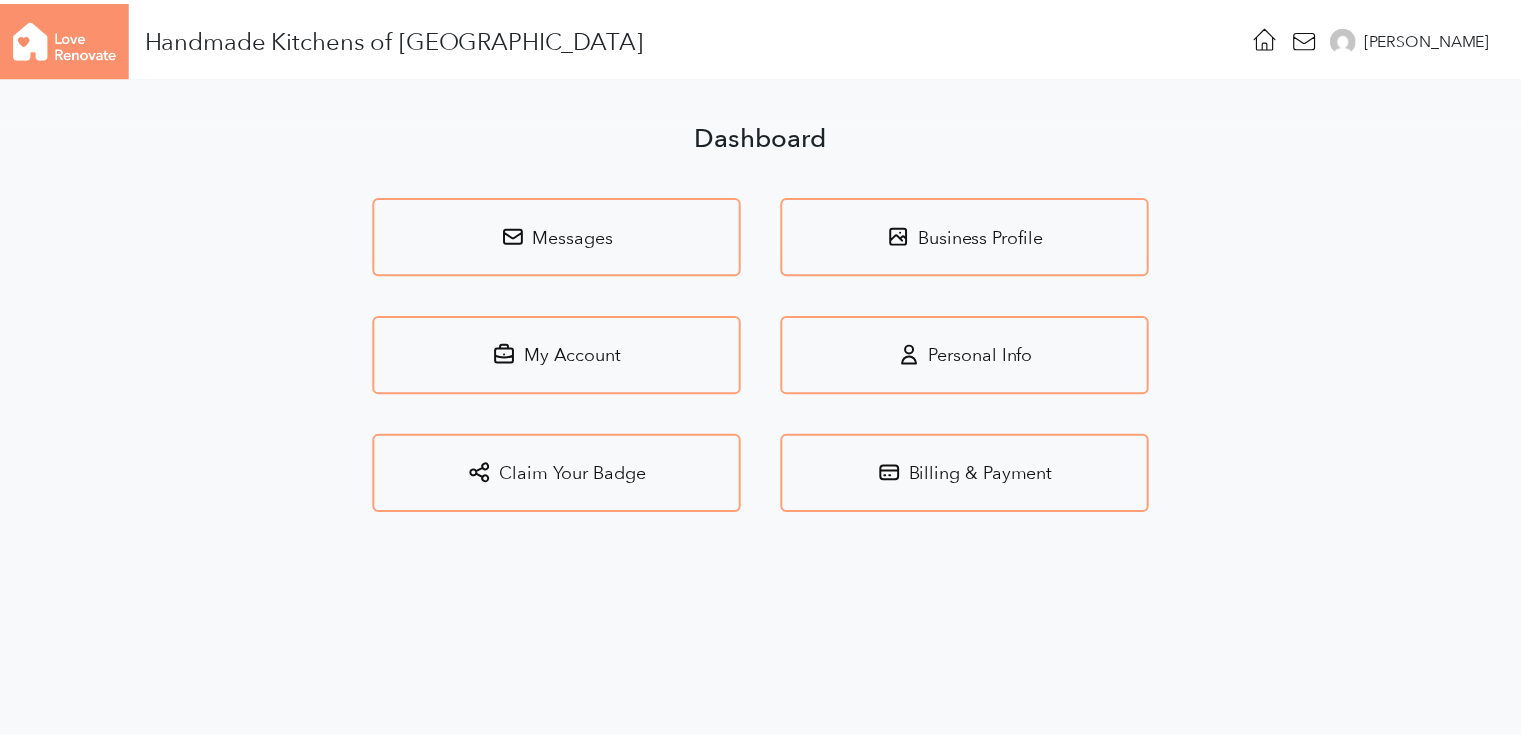scroll, scrollTop: 0, scrollLeft: 0, axis: both 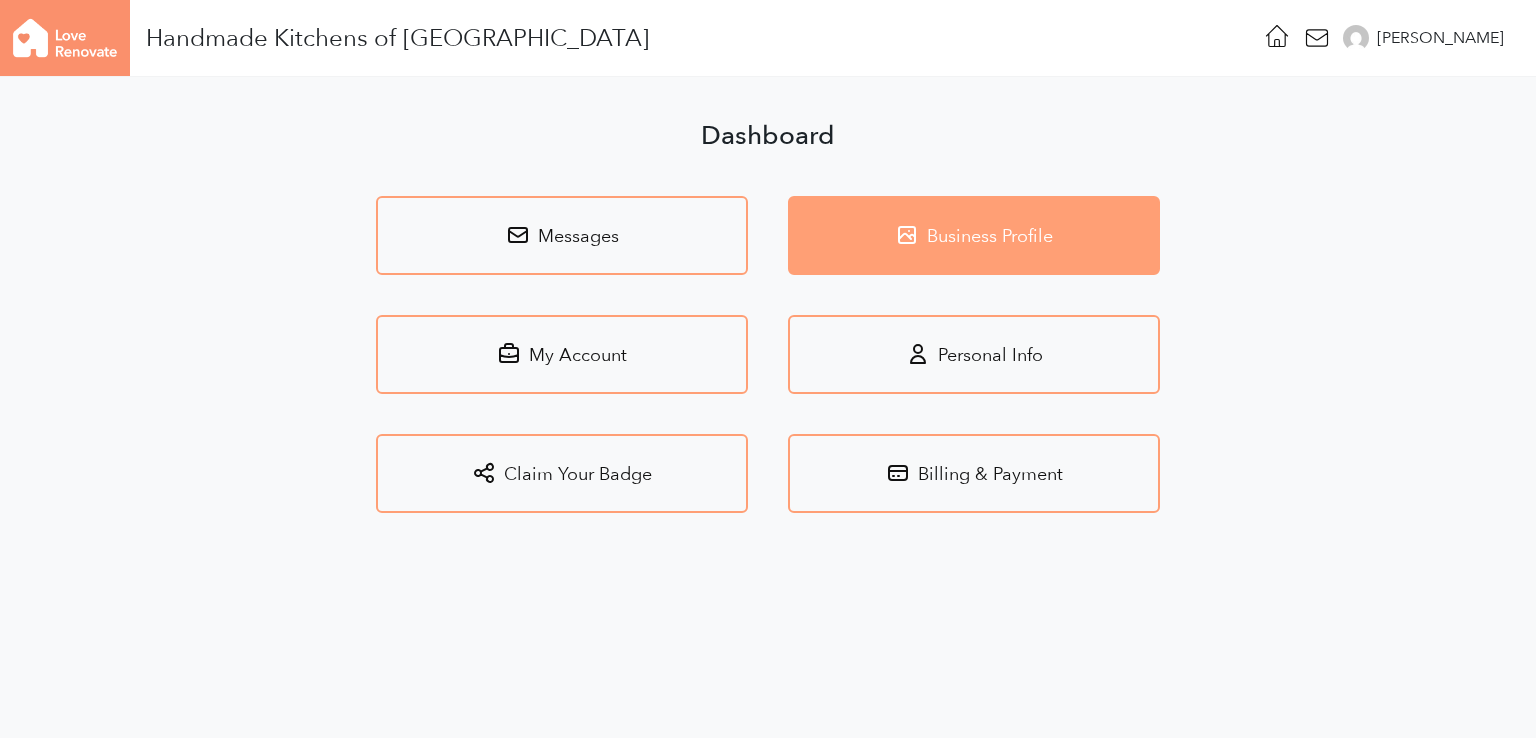 click on "Business Profile" at bounding box center [974, 235] 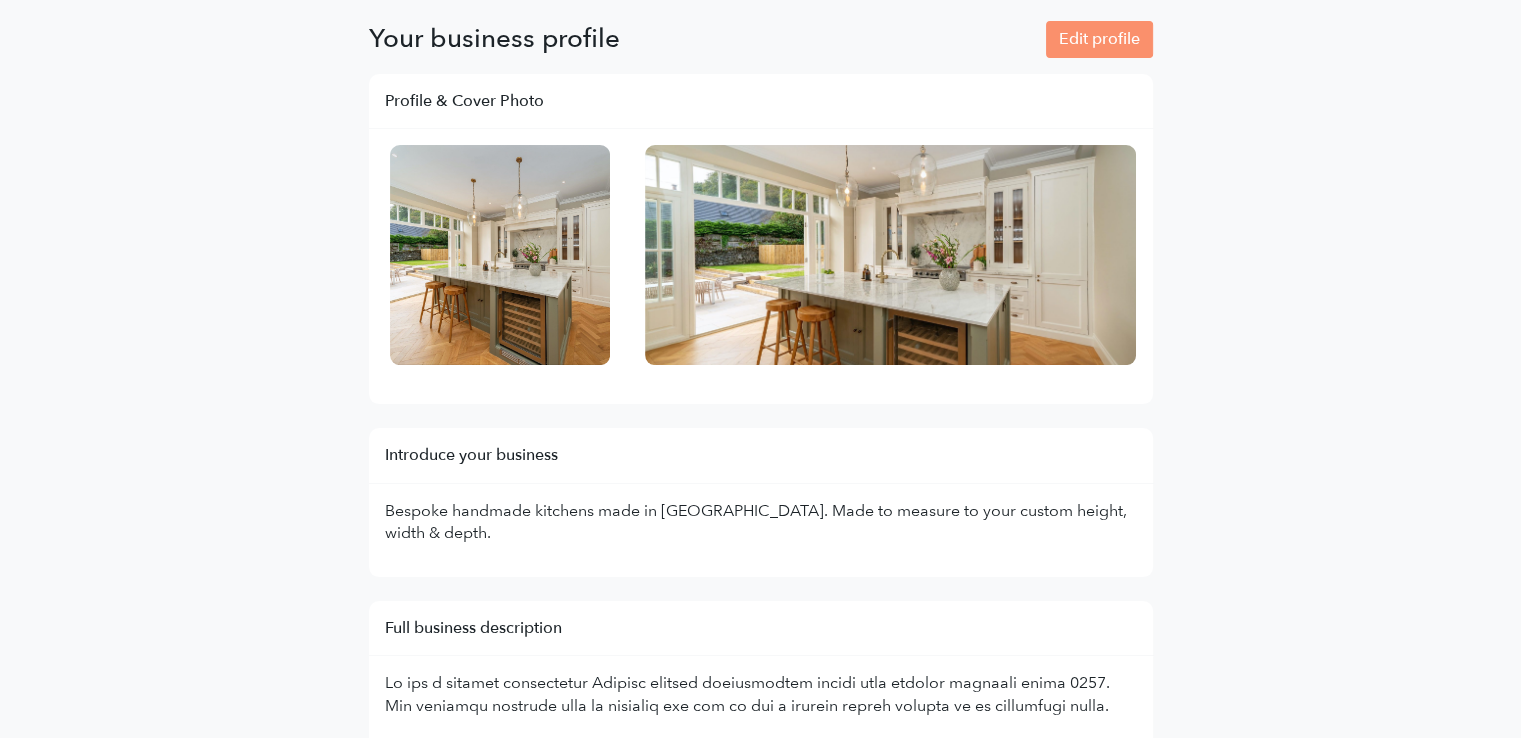 scroll, scrollTop: 0, scrollLeft: 0, axis: both 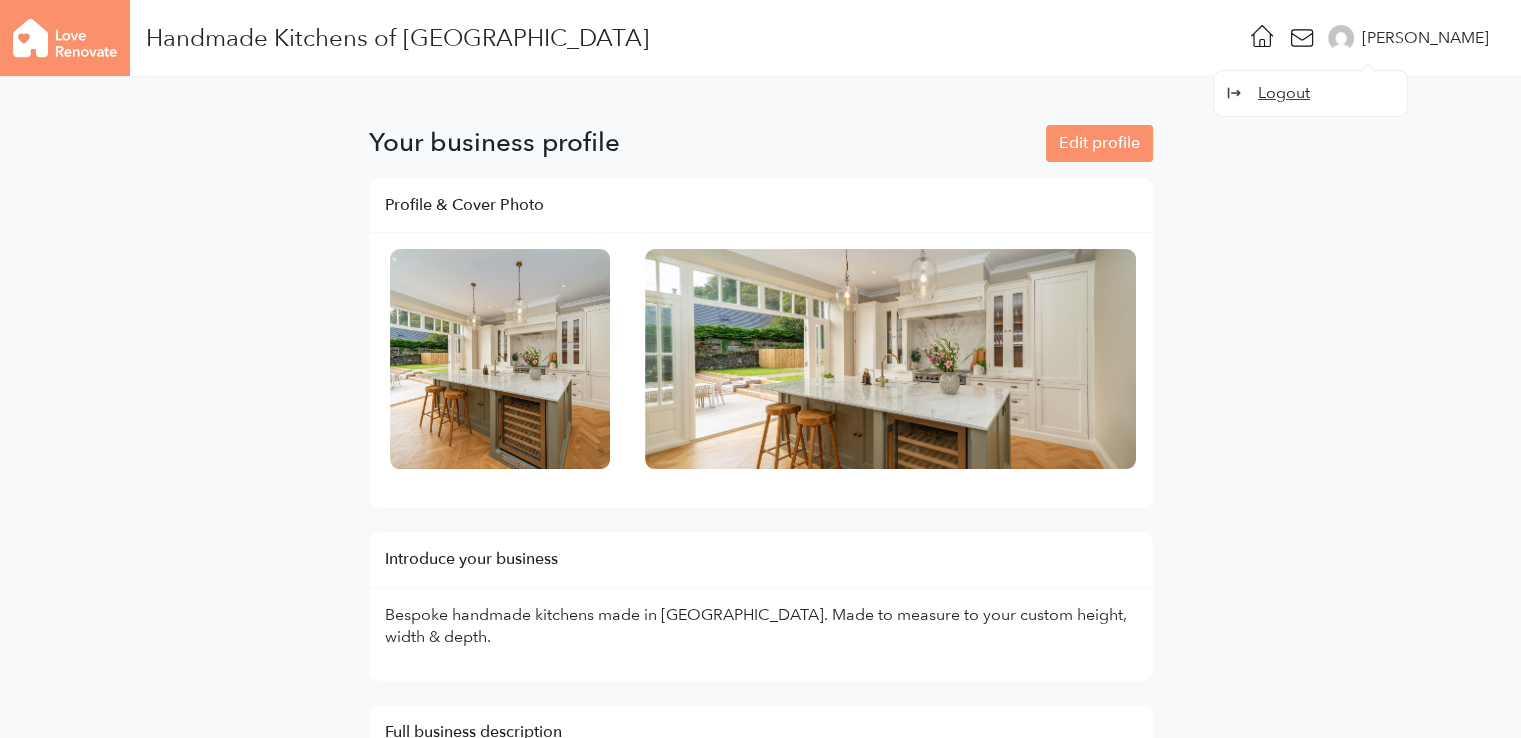 click on "Logout" at bounding box center (1310, 93) 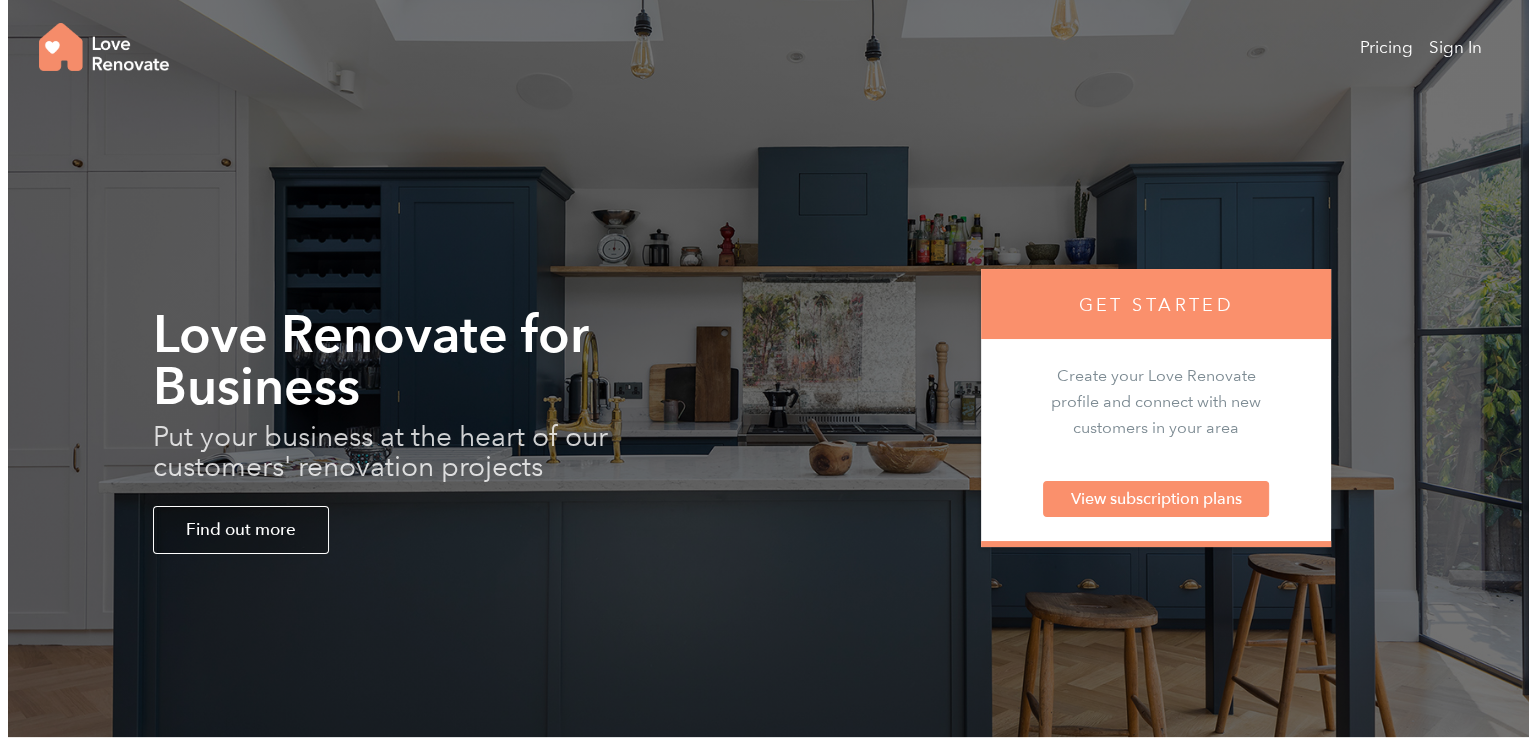 scroll, scrollTop: 0, scrollLeft: 0, axis: both 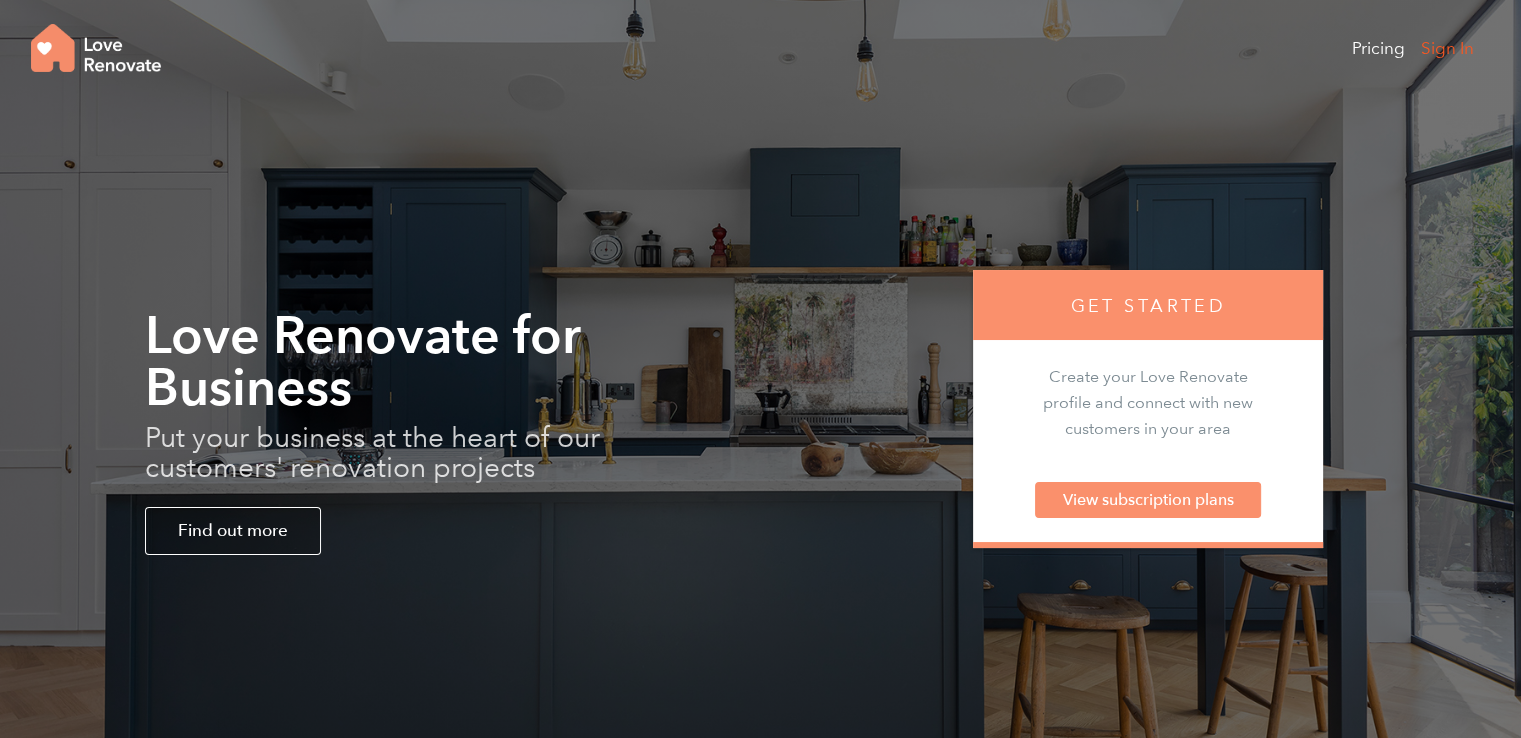click on "Sign In" at bounding box center (1447, 48) 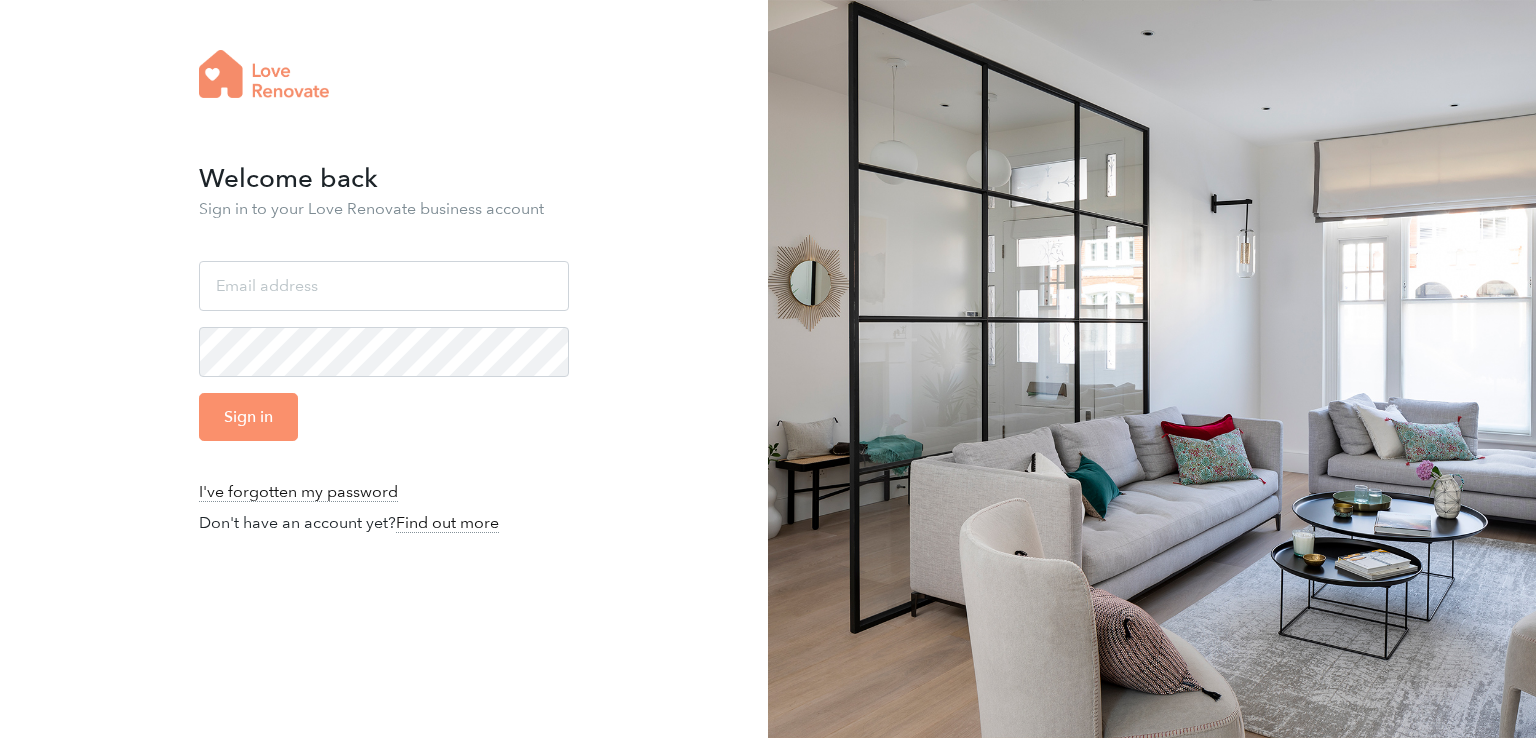 click at bounding box center [384, 286] 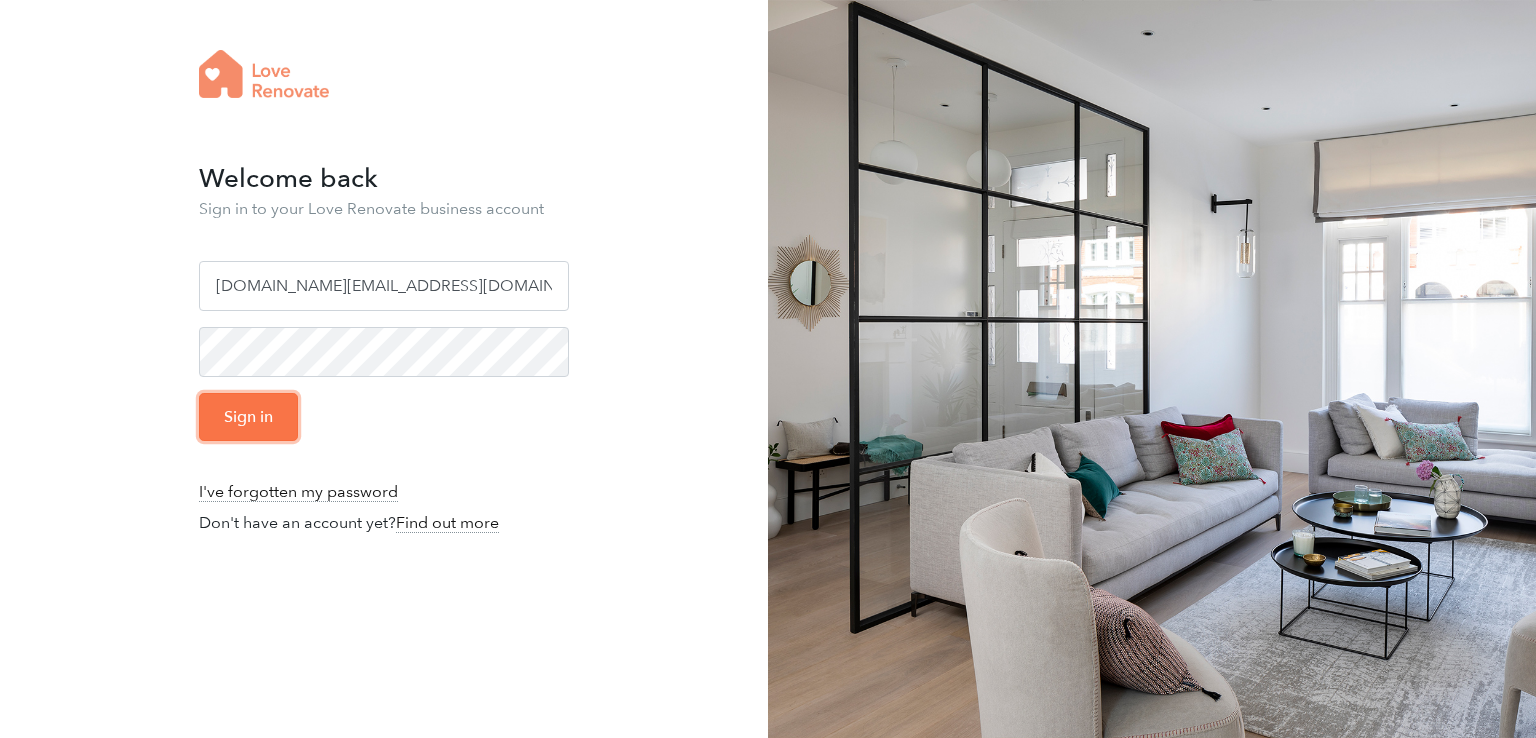 click on "Sign in" at bounding box center [248, 417] 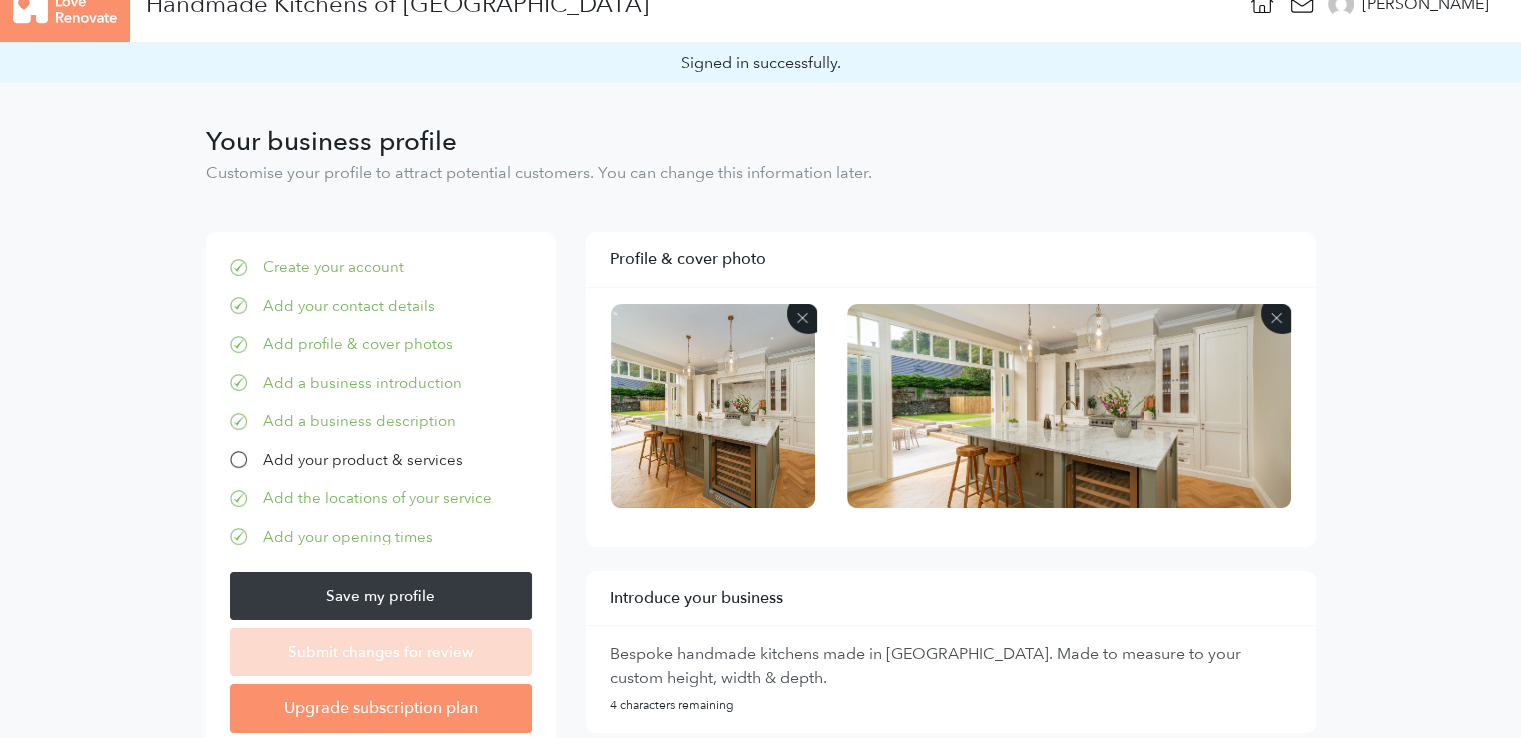 scroll, scrollTop: 0, scrollLeft: 0, axis: both 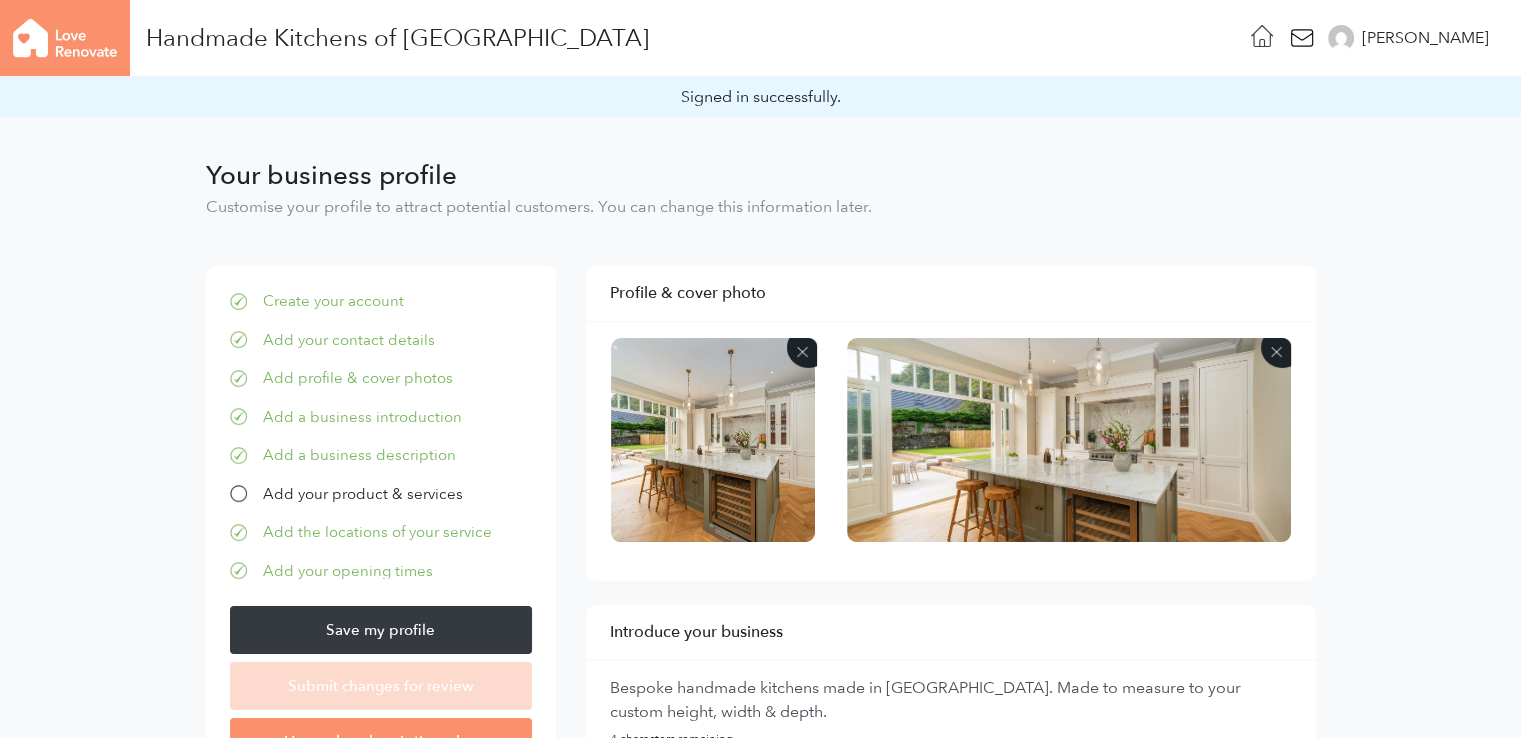 click 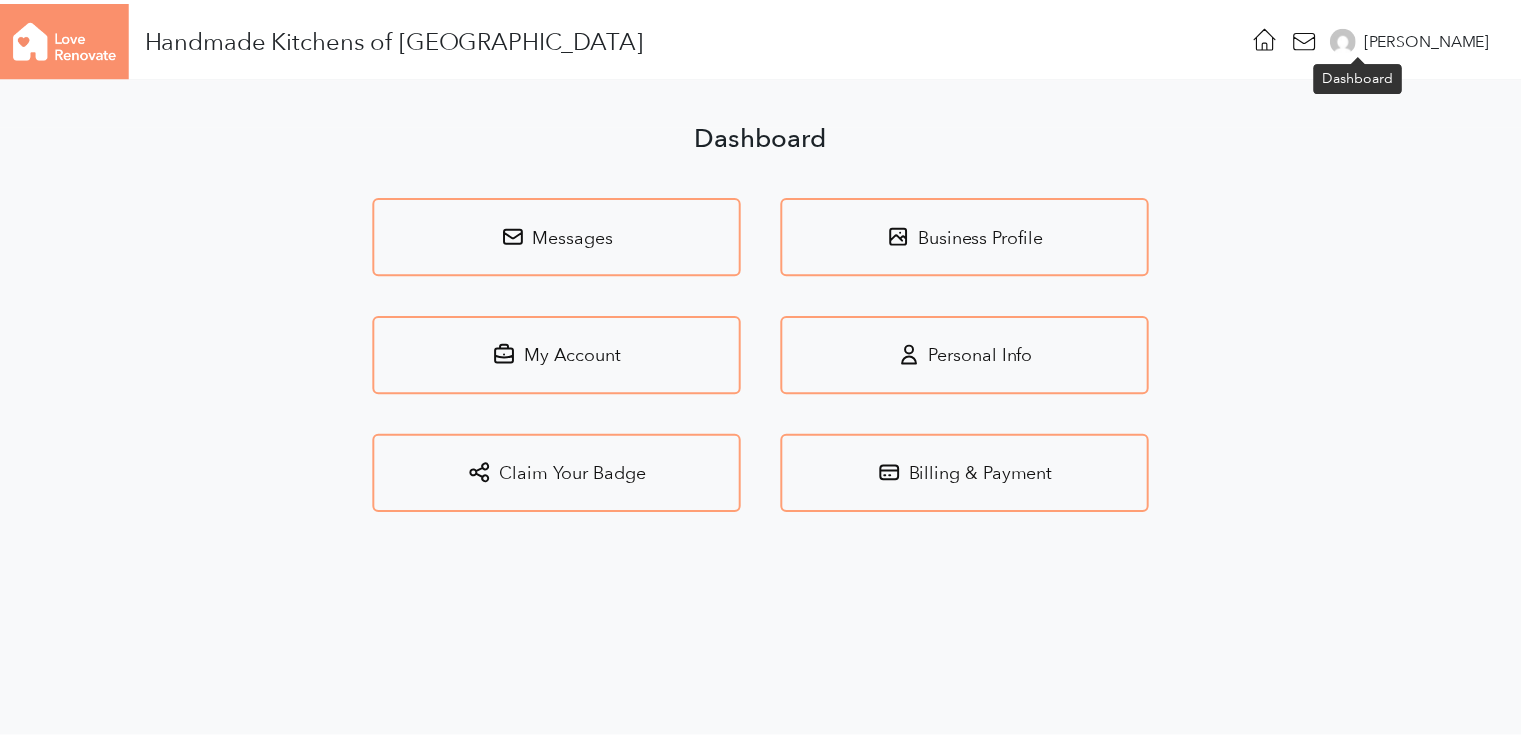 scroll, scrollTop: 0, scrollLeft: 0, axis: both 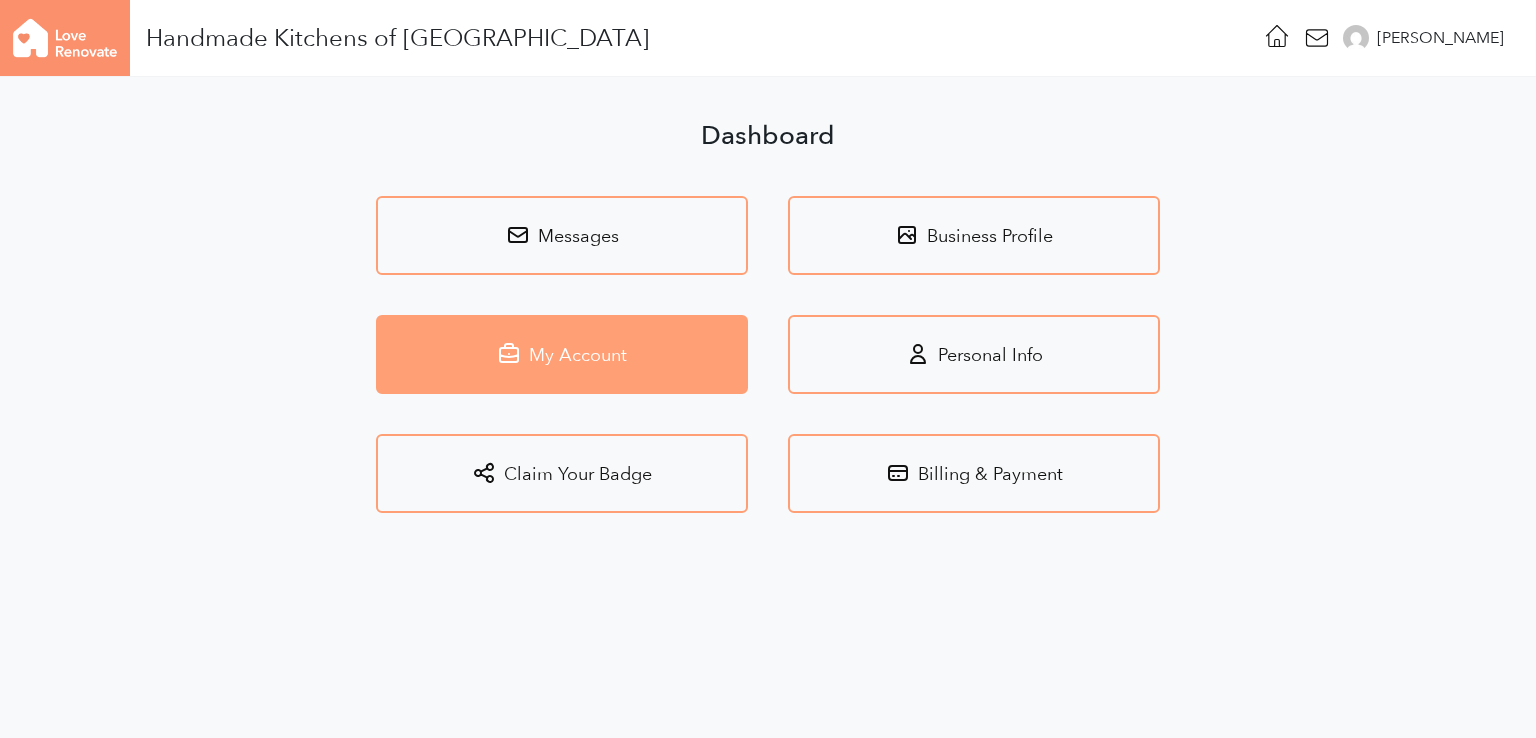 click on "My Account" at bounding box center [562, 354] 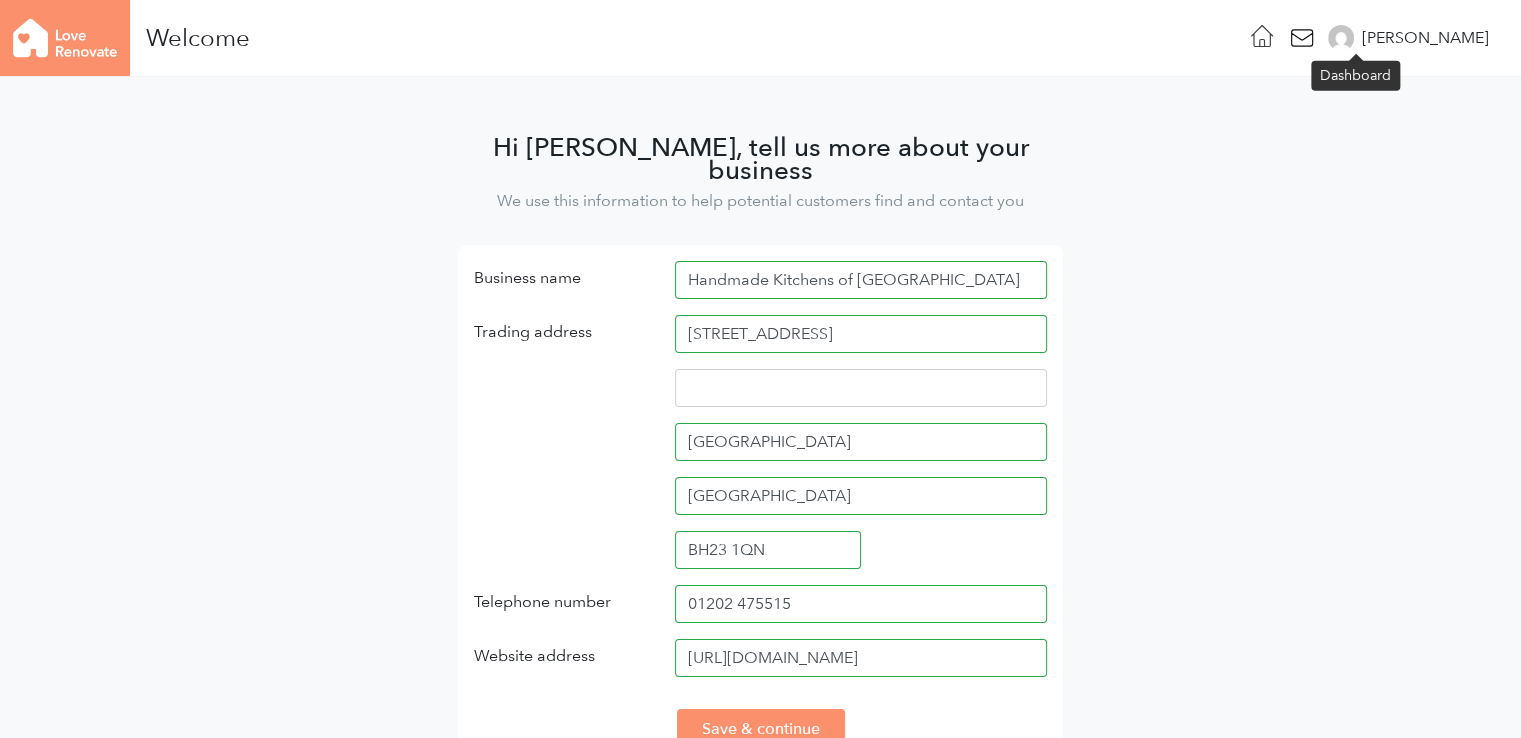 click 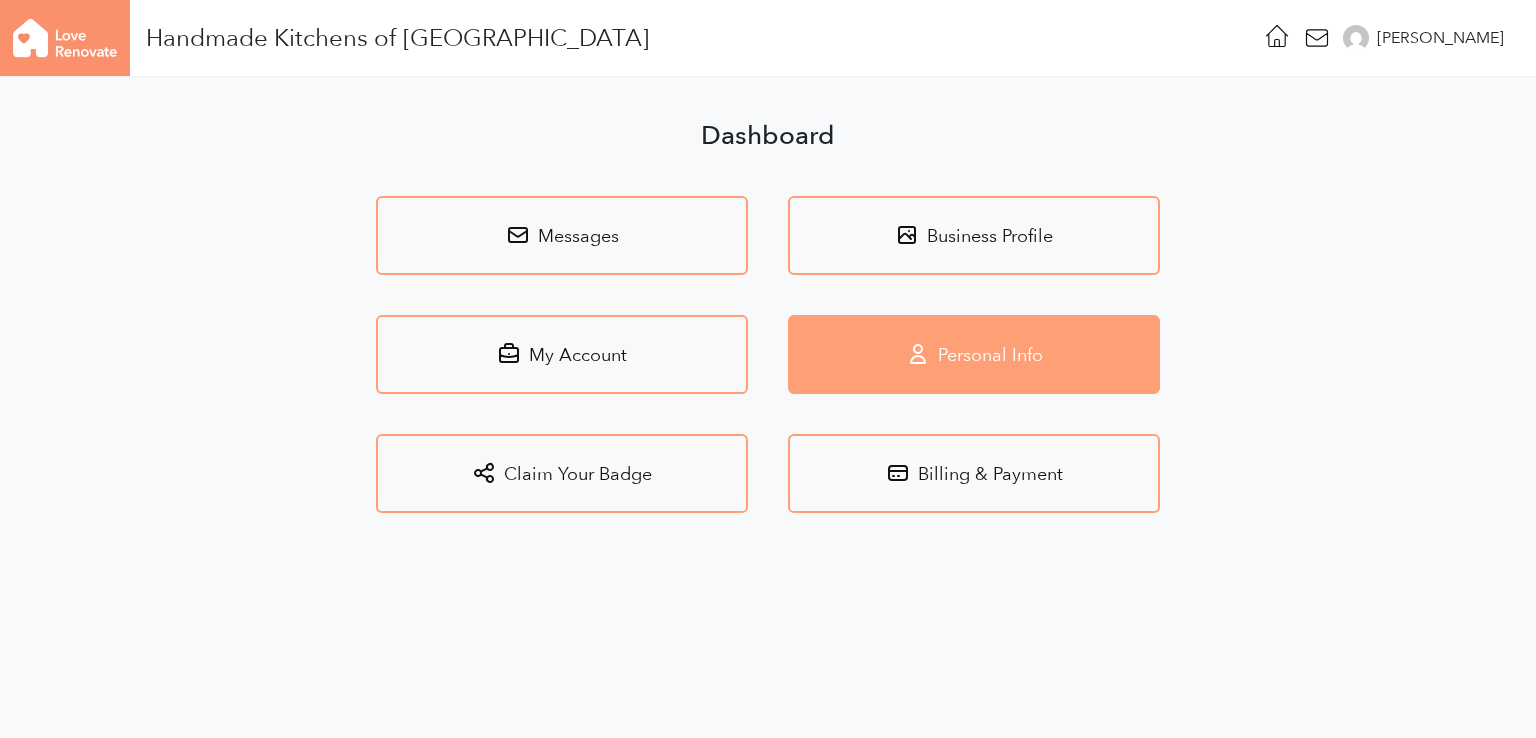 click on "Personal Info" at bounding box center [974, 354] 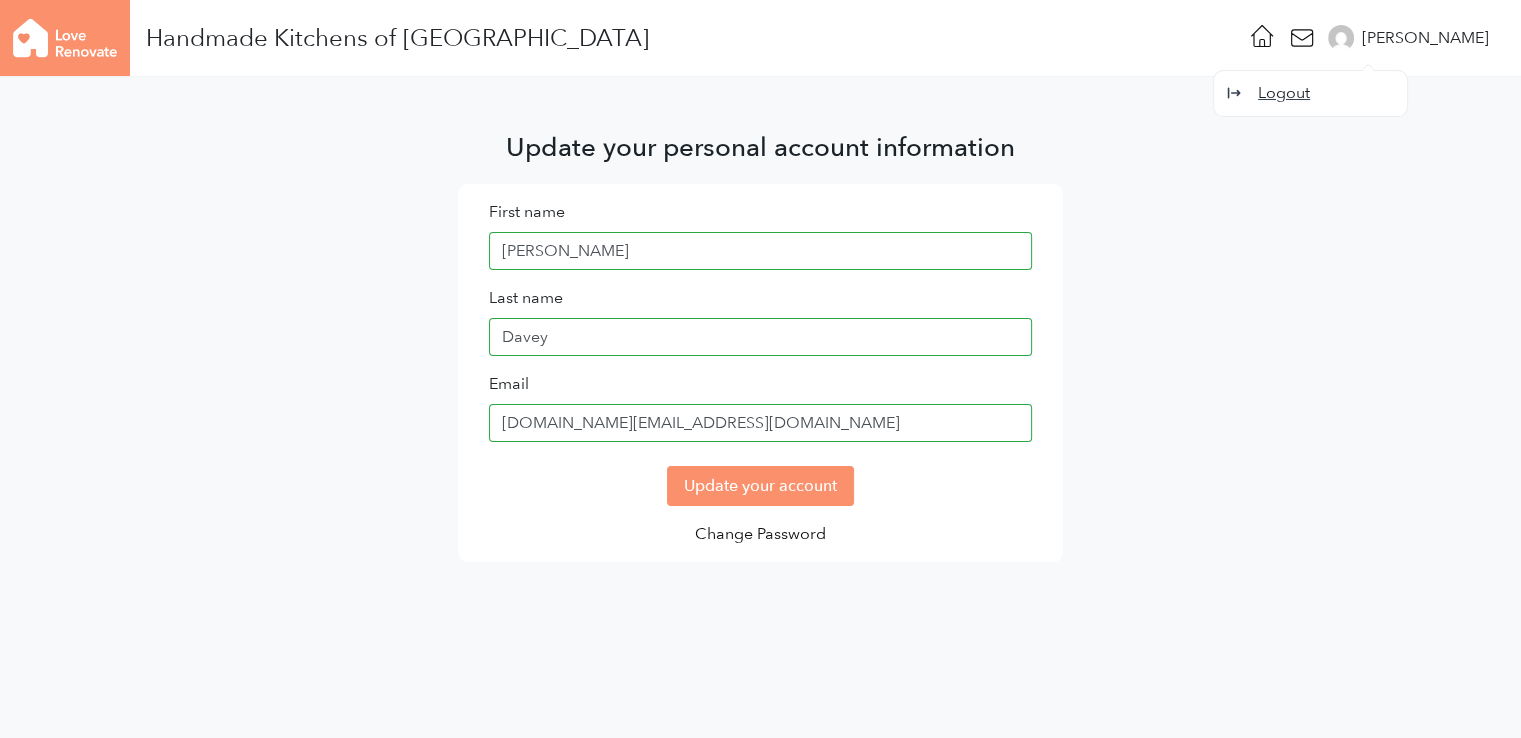 click on "Logout" at bounding box center [1310, 93] 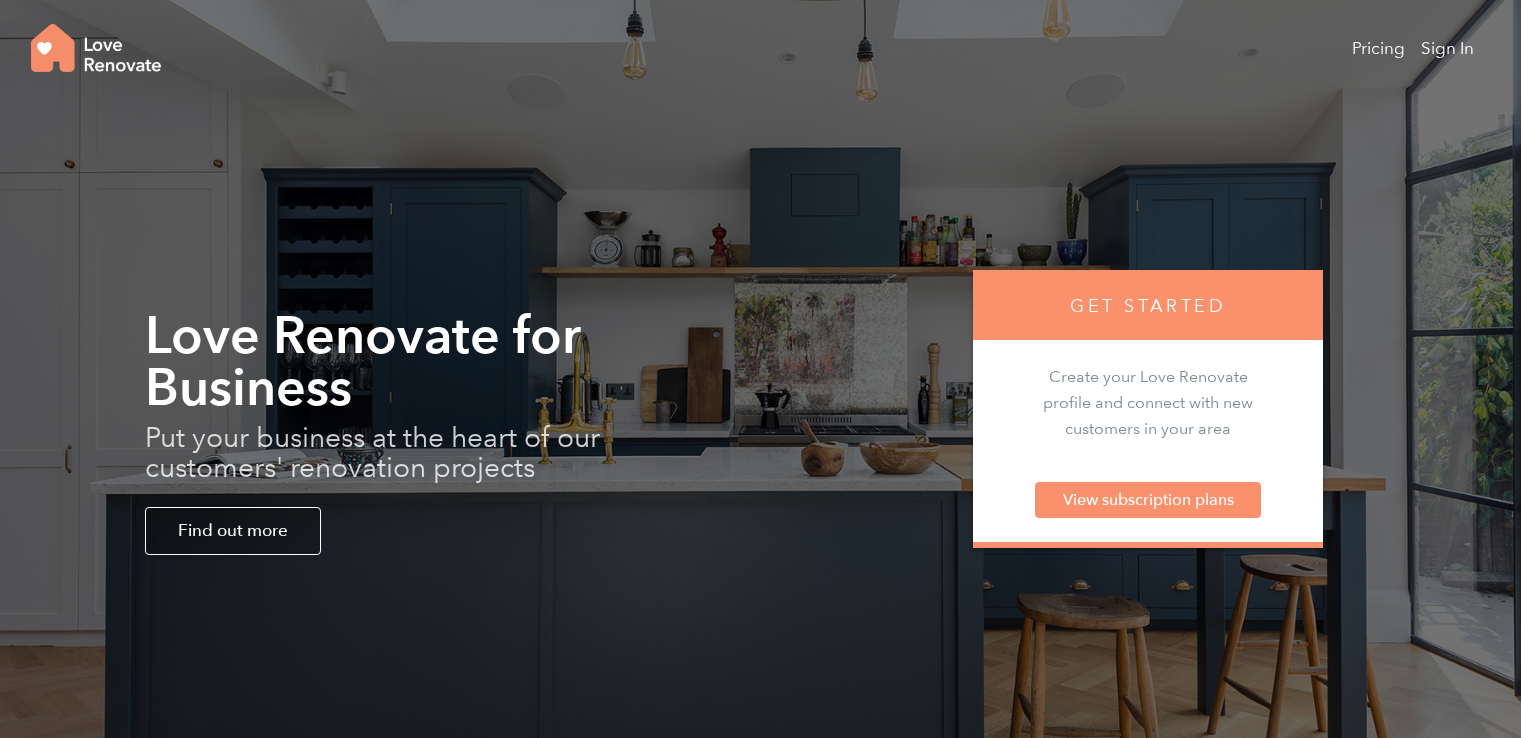 scroll, scrollTop: 0, scrollLeft: 0, axis: both 